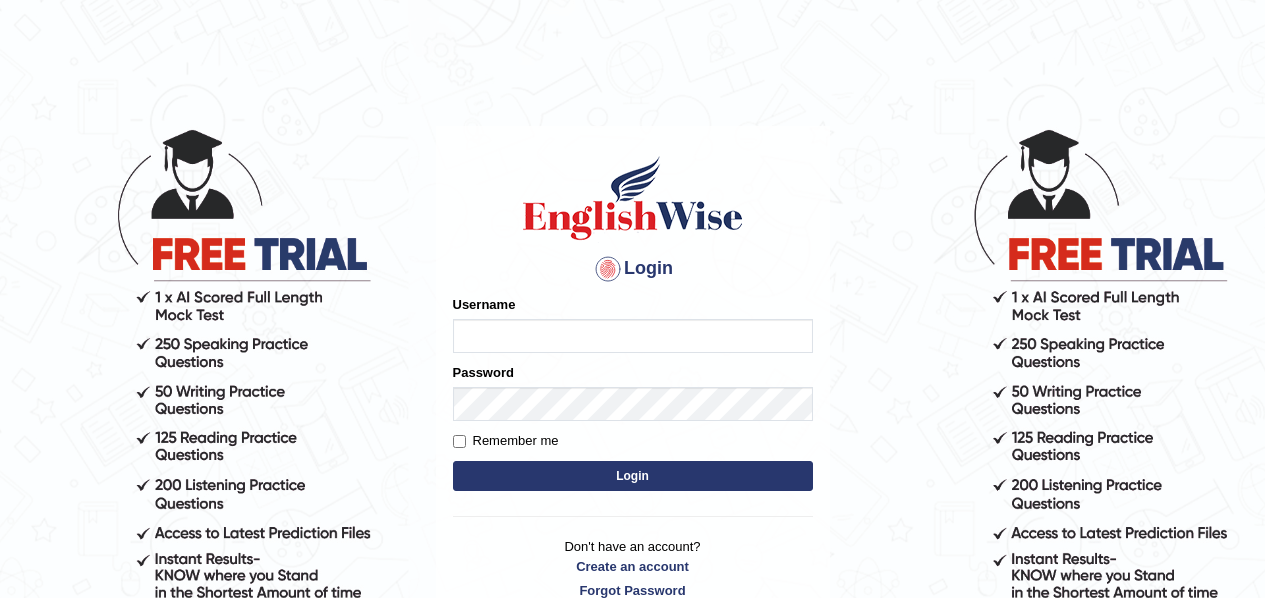 scroll, scrollTop: 0, scrollLeft: 0, axis: both 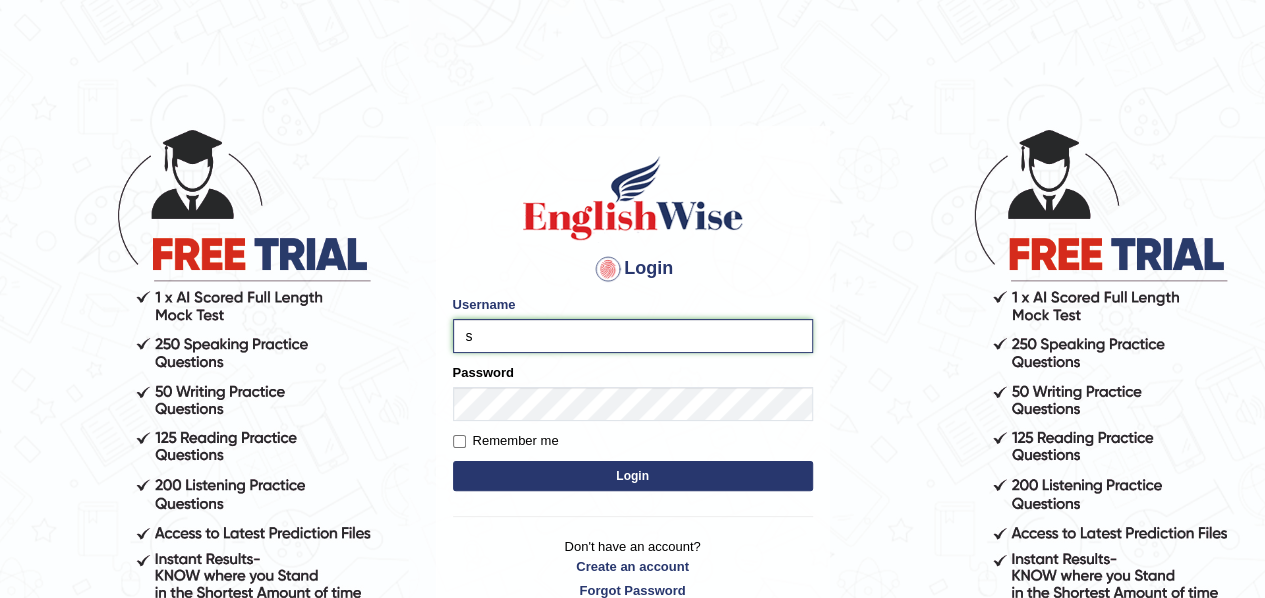 type on "samjoon" 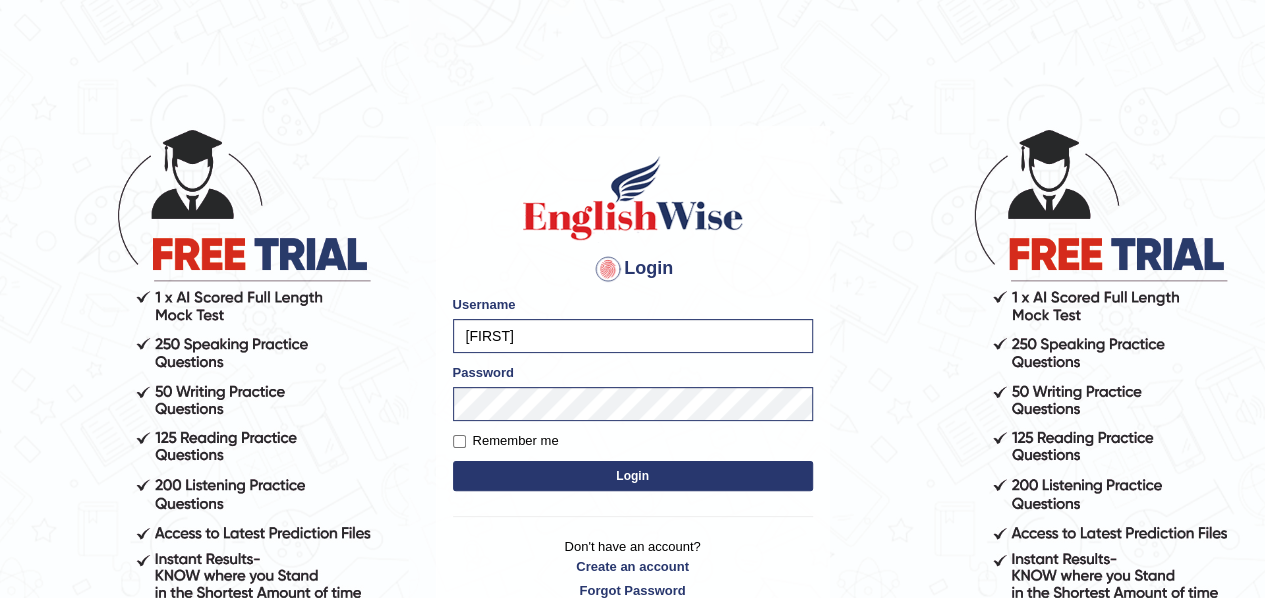 click on "Login" at bounding box center [633, 476] 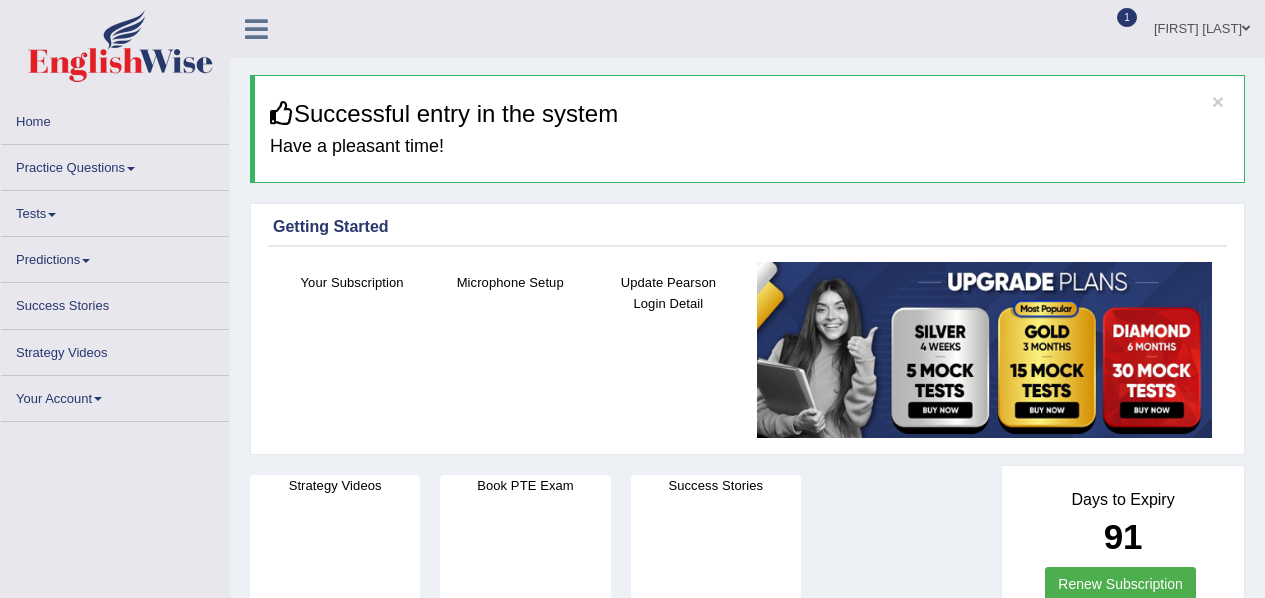 scroll, scrollTop: 0, scrollLeft: 0, axis: both 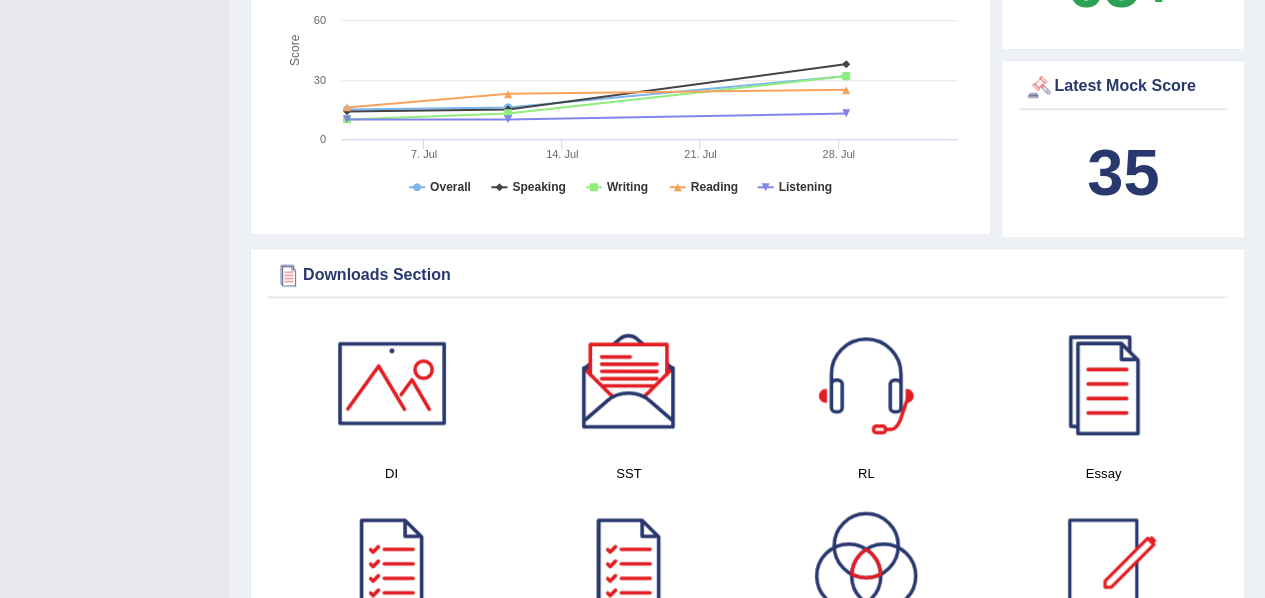 click on "Downloads Section" at bounding box center (747, 275) 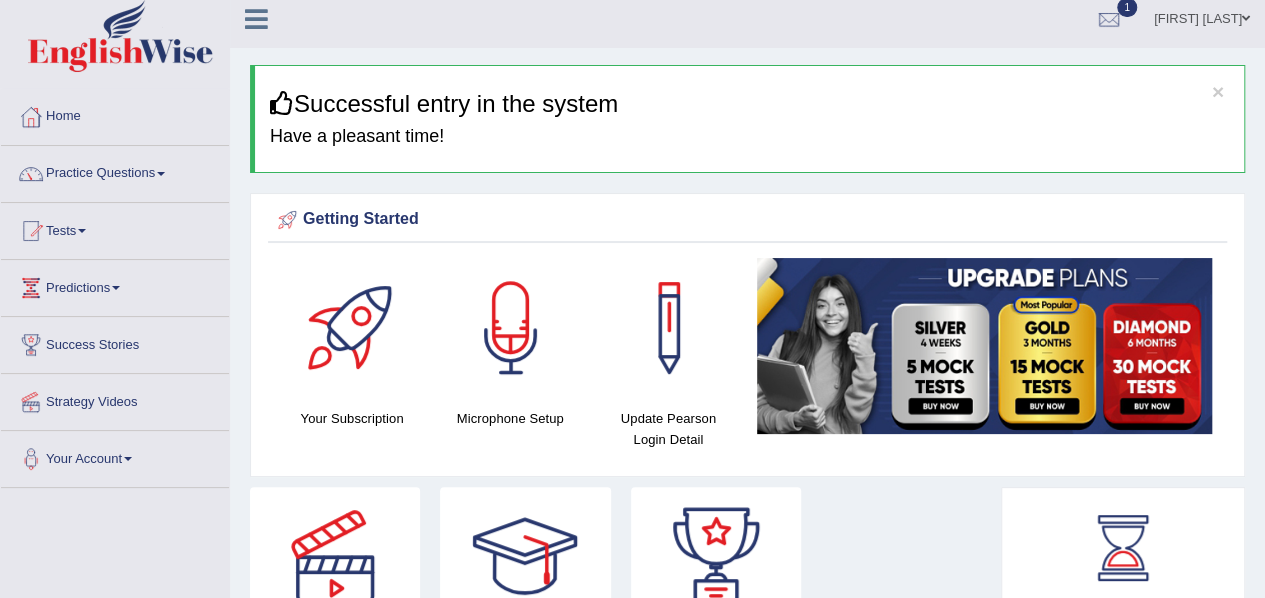 scroll, scrollTop: 0, scrollLeft: 0, axis: both 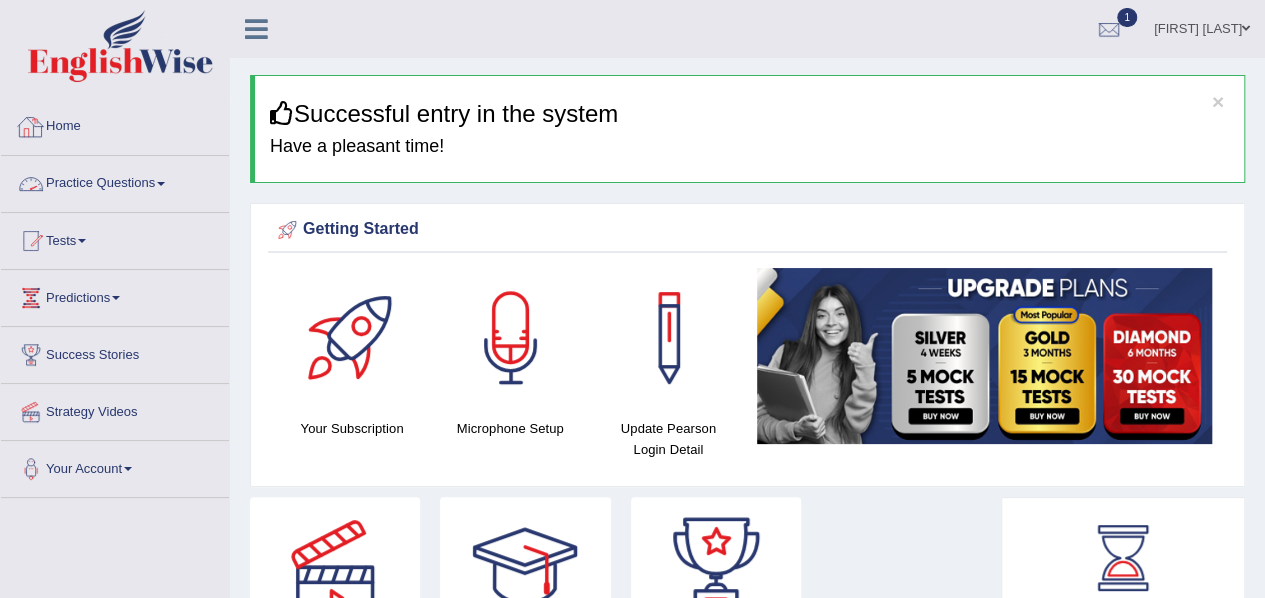click on "Practice Questions" at bounding box center (115, 181) 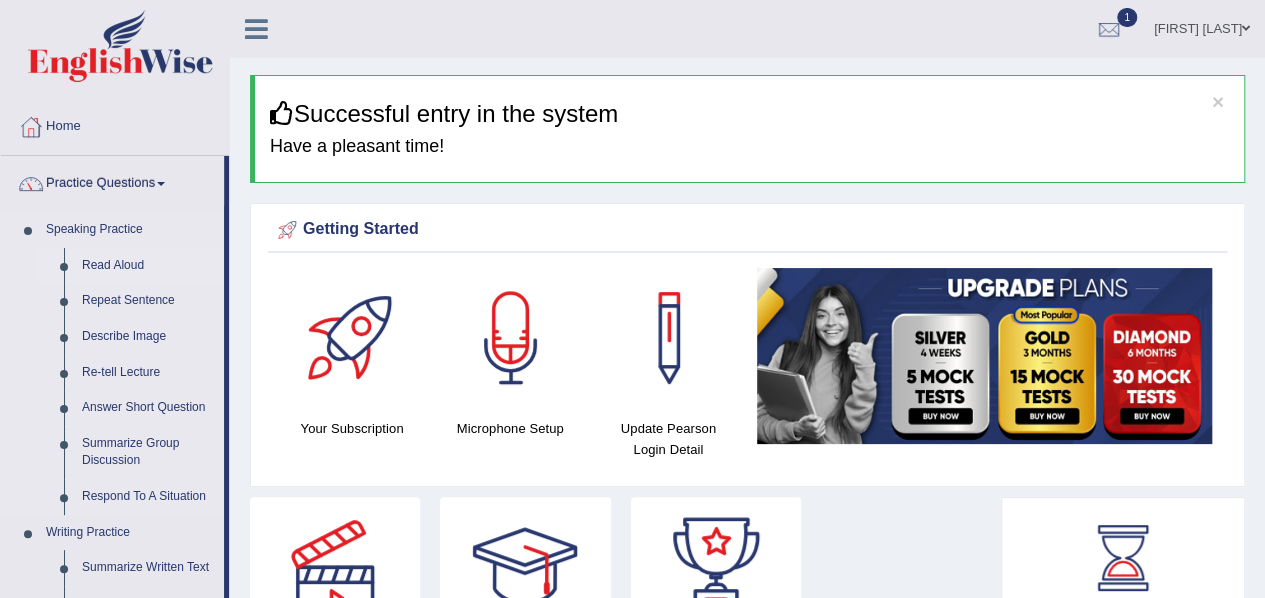 click on "Read Aloud" at bounding box center [148, 266] 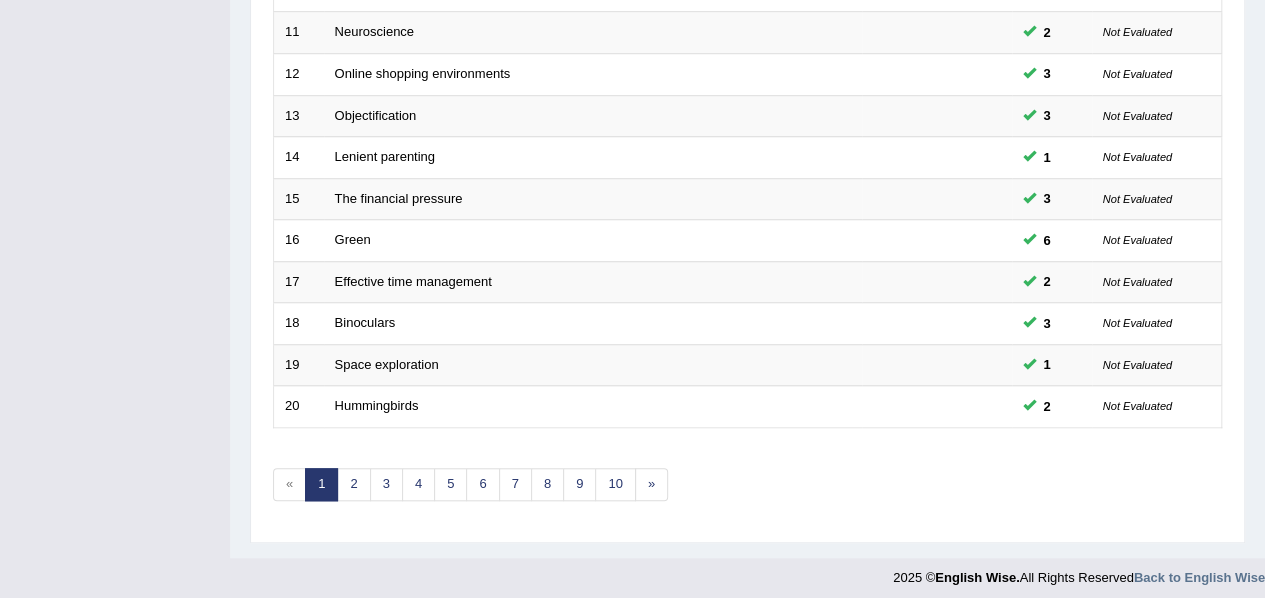 scroll, scrollTop: 716, scrollLeft: 0, axis: vertical 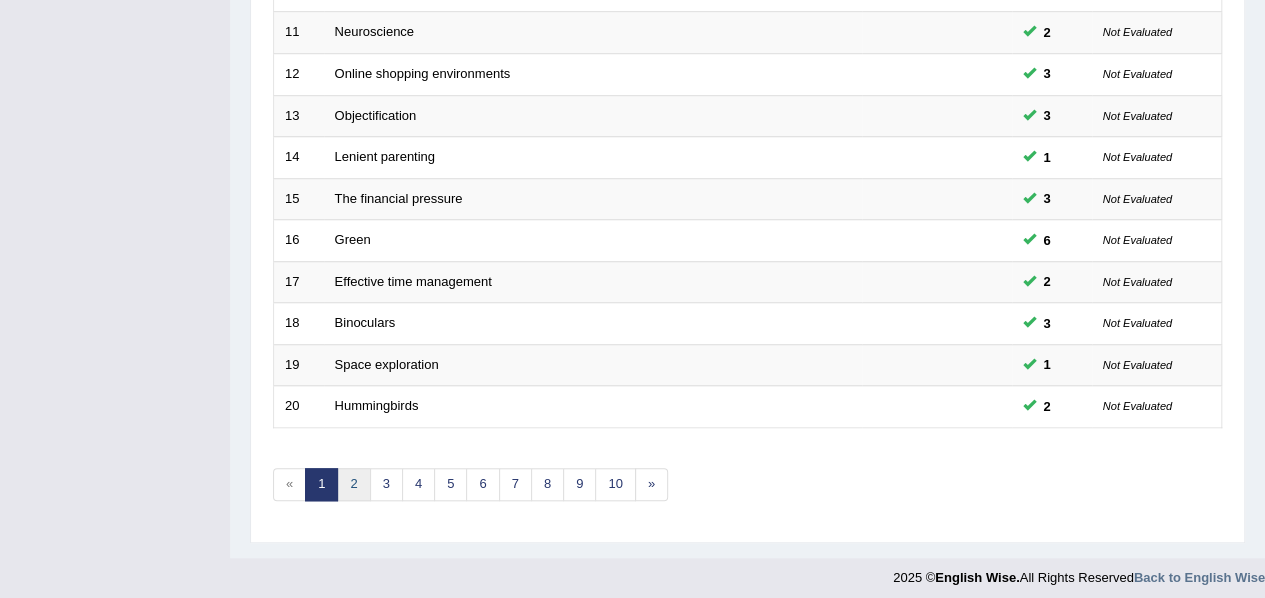 click on "2" at bounding box center [353, 484] 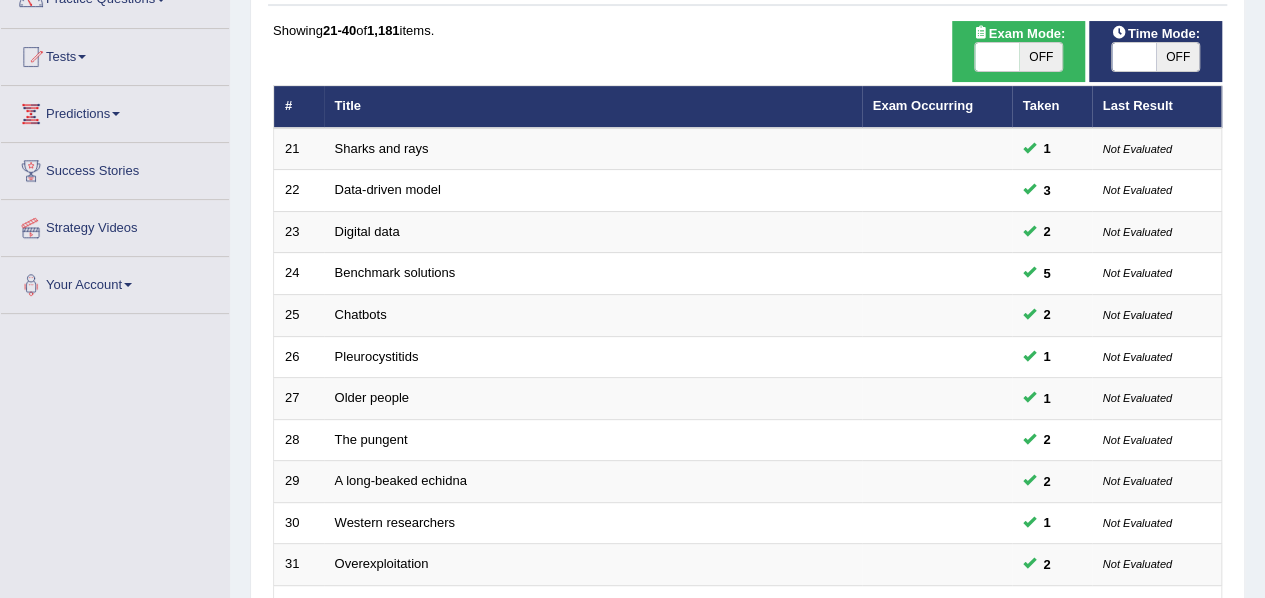 scroll, scrollTop: 501, scrollLeft: 0, axis: vertical 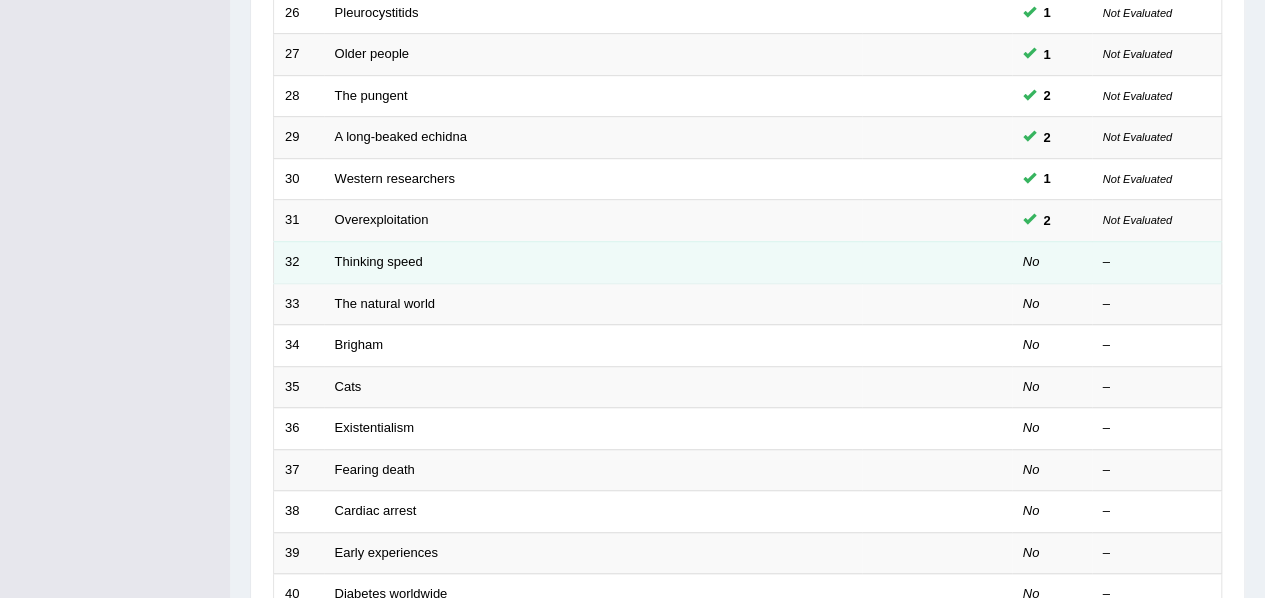 click on "Thinking speed" at bounding box center (593, 262) 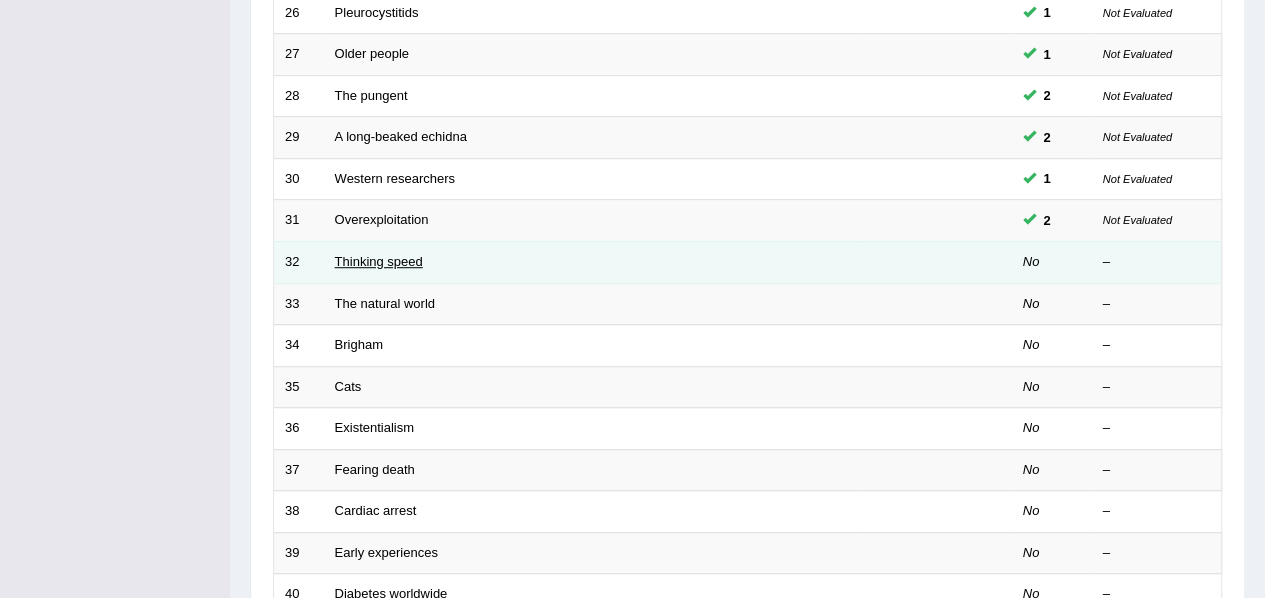 click on "Thinking speed" at bounding box center [379, 261] 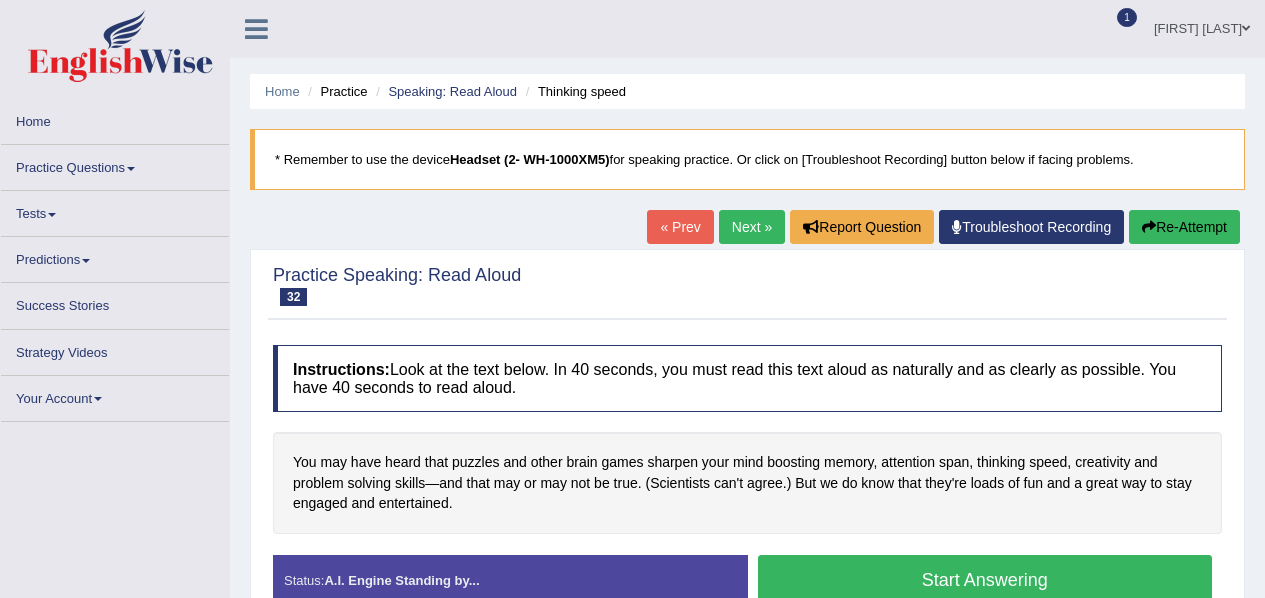 scroll, scrollTop: 0, scrollLeft: 0, axis: both 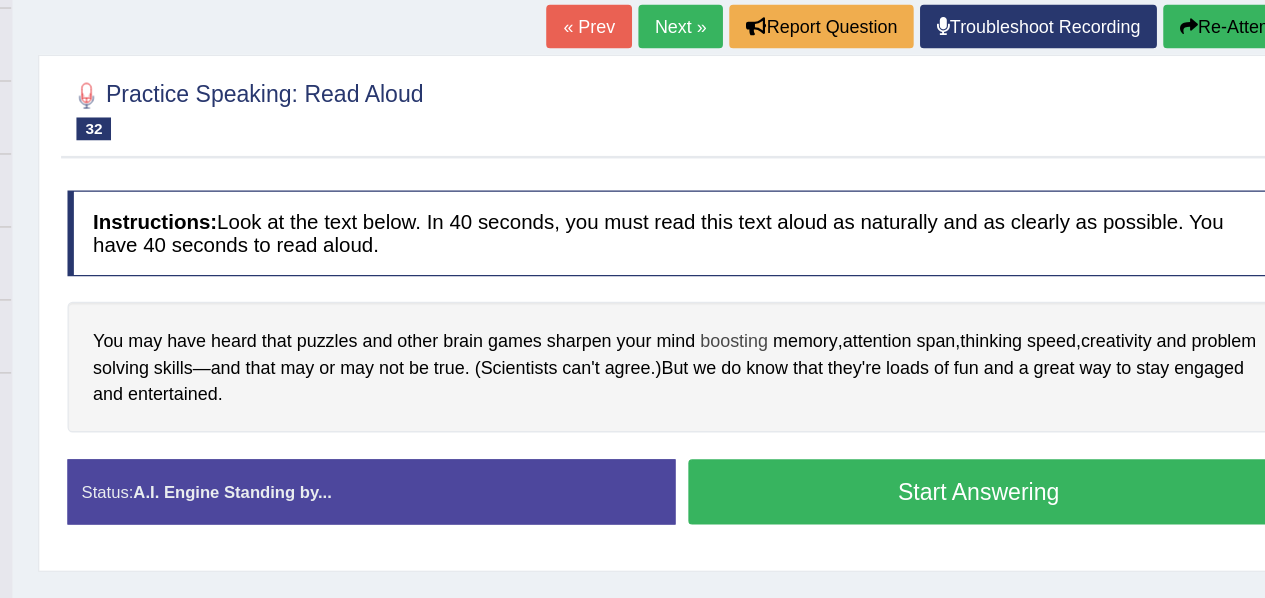 click on "boosting" at bounding box center (793, 321) 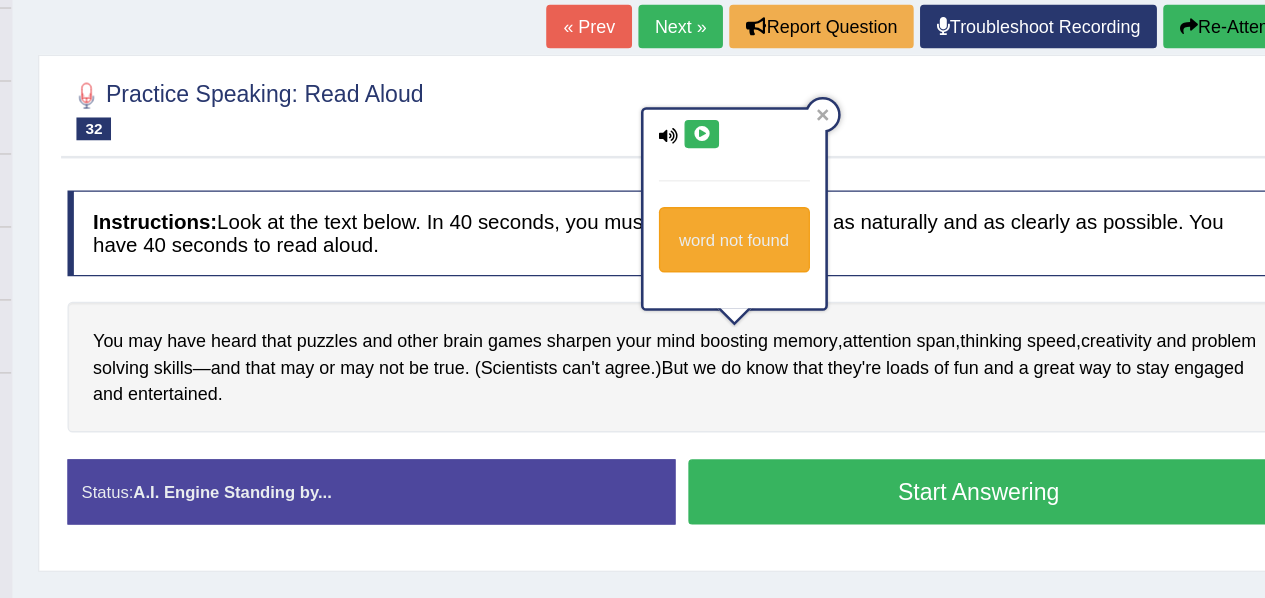 click at bounding box center (768, 160) 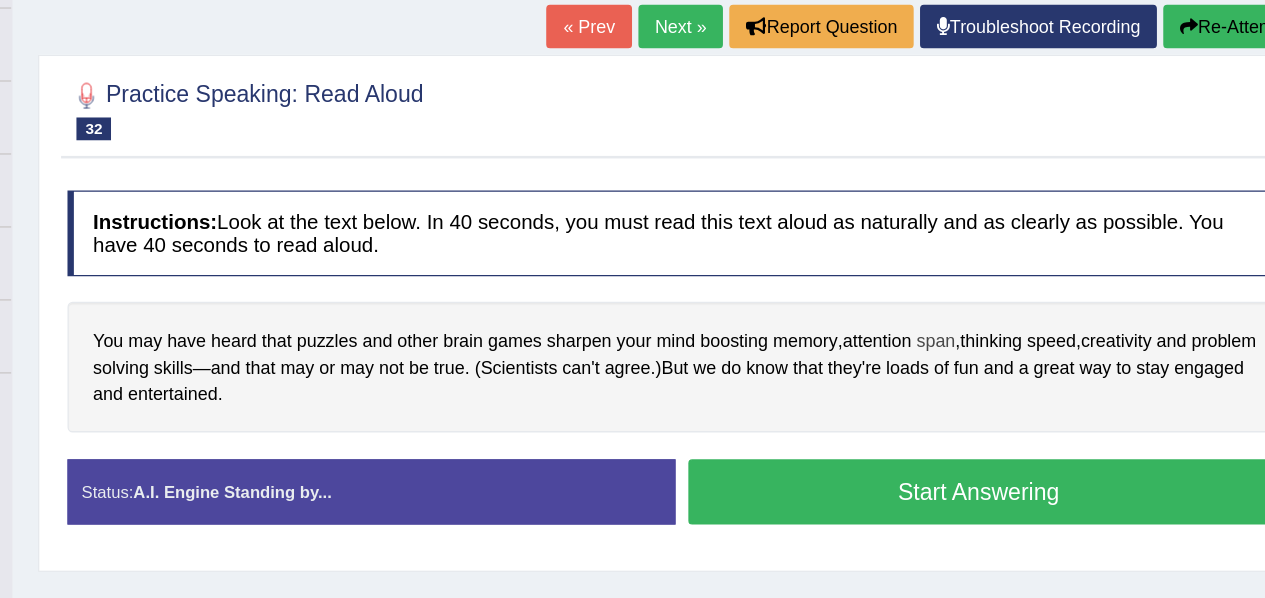 click on "span" at bounding box center (951, 321) 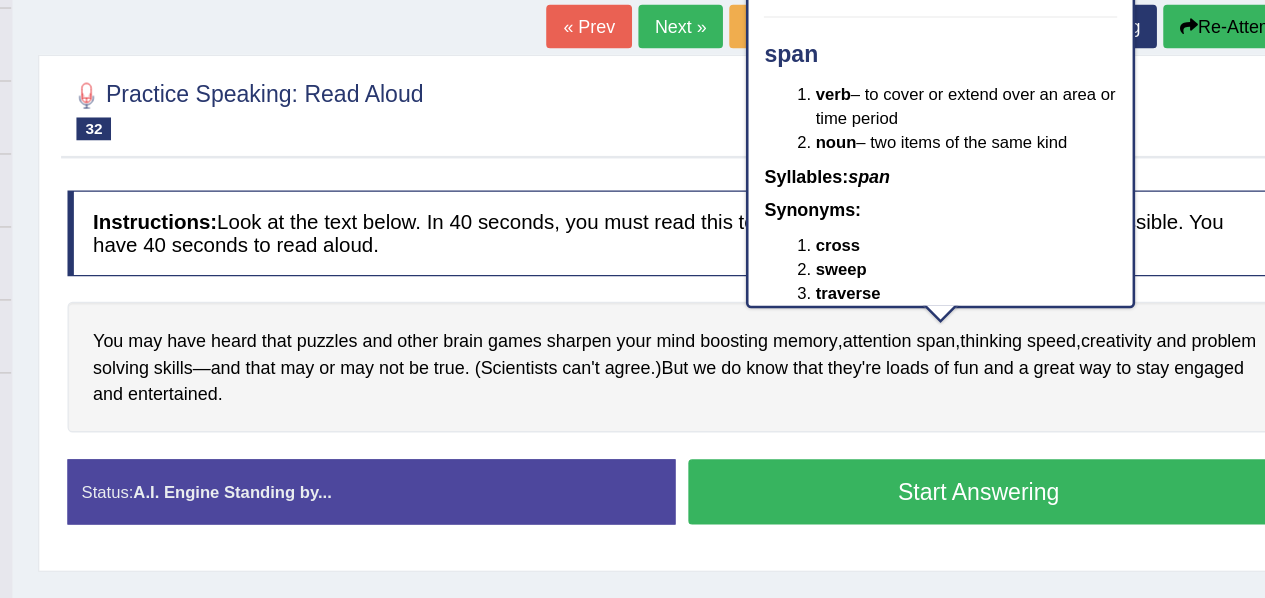 scroll, scrollTop: 0, scrollLeft: 0, axis: both 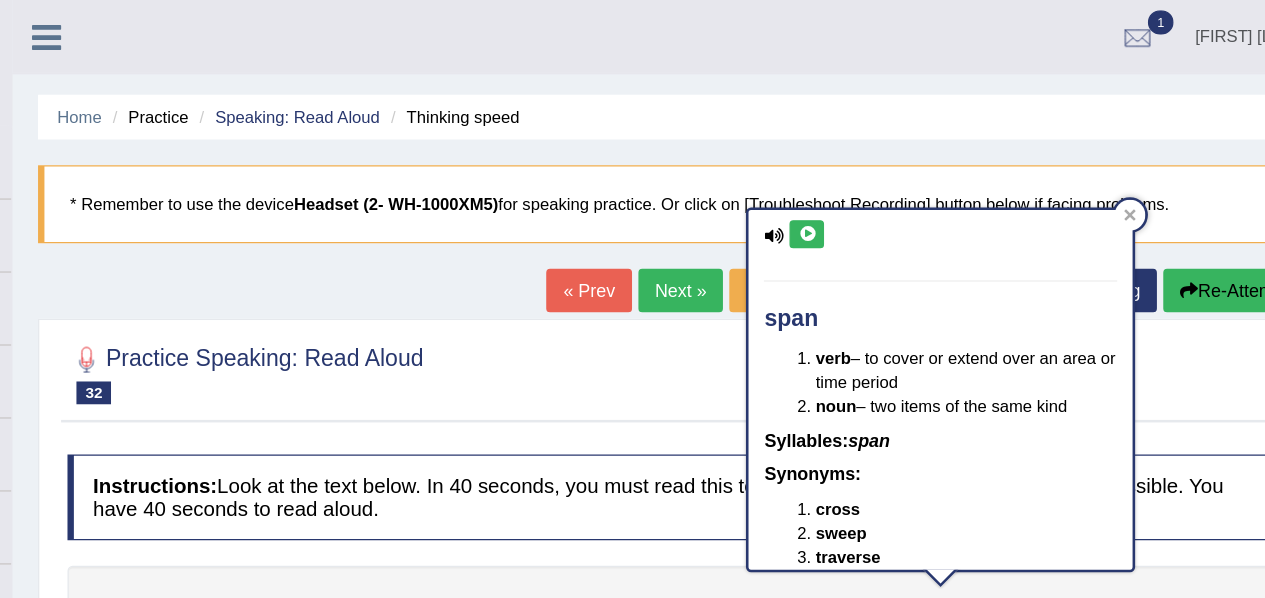 click at bounding box center [850, 183] 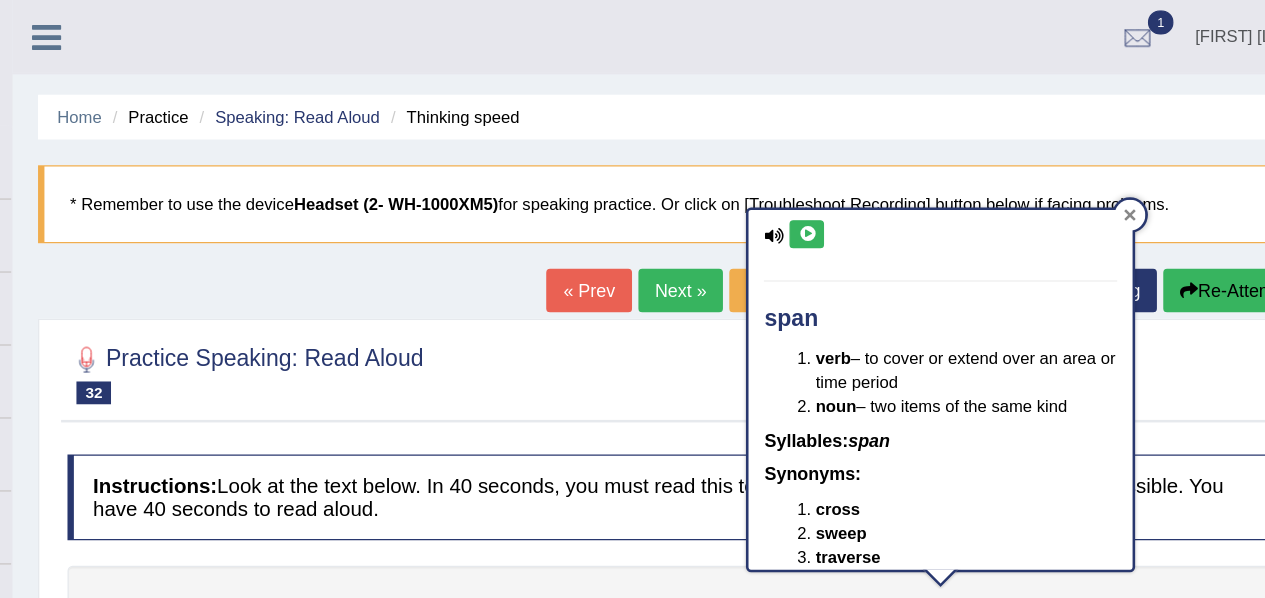 click 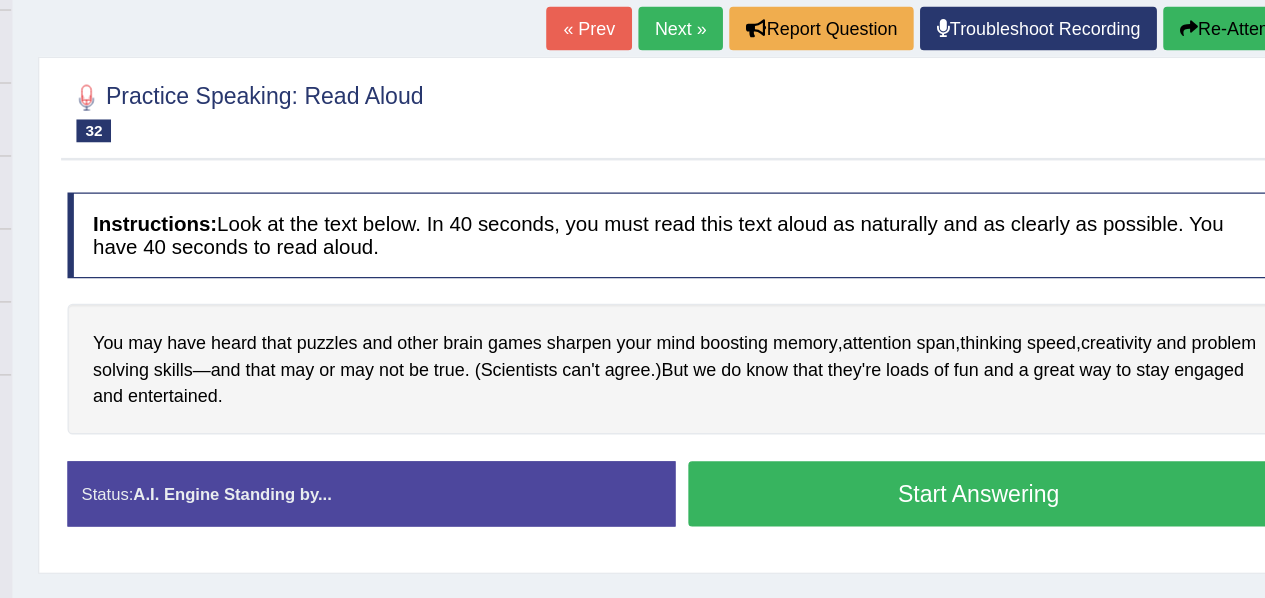 scroll, scrollTop: 82, scrollLeft: 0, axis: vertical 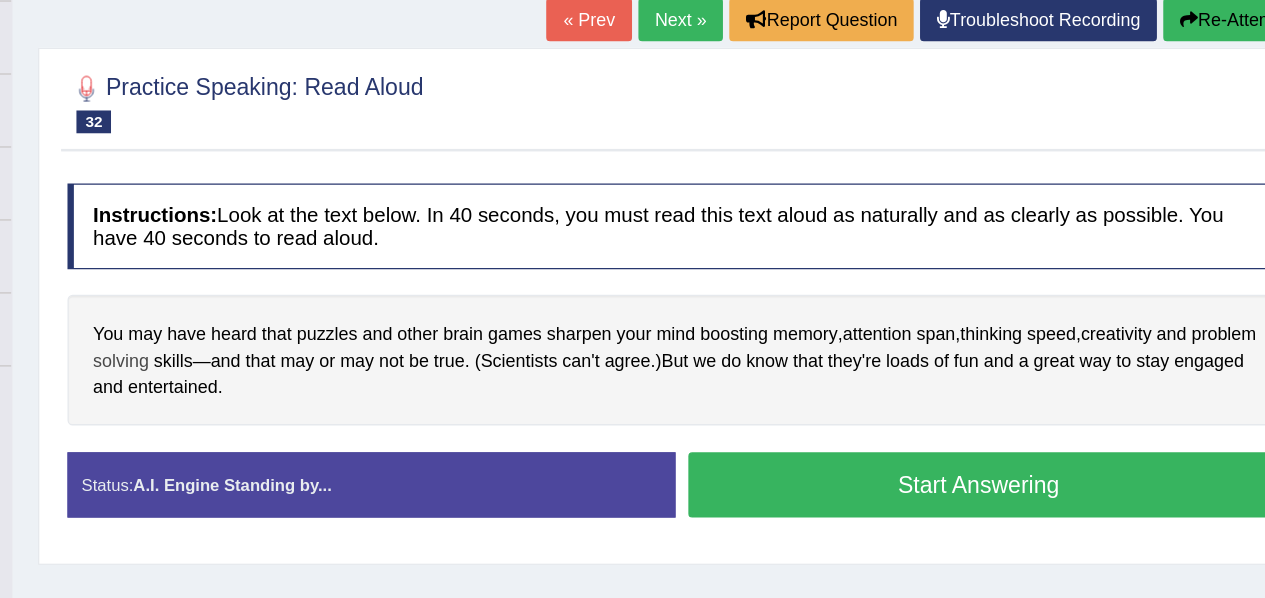 click on "solving" at bounding box center (315, 411) 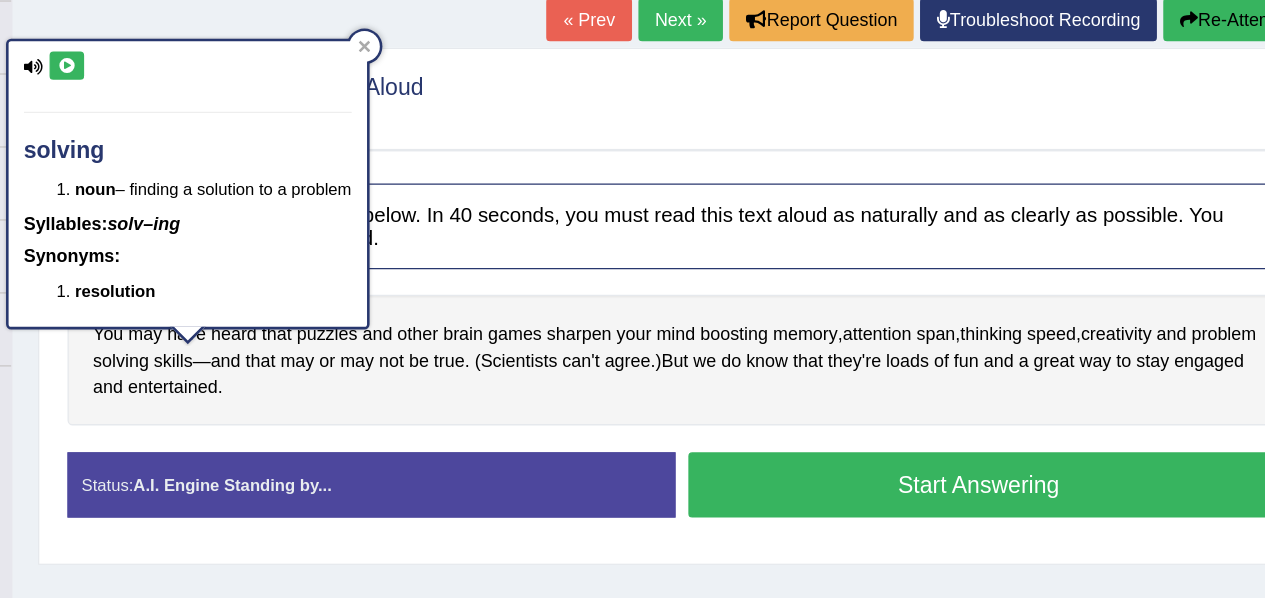 click at bounding box center [272, 181] 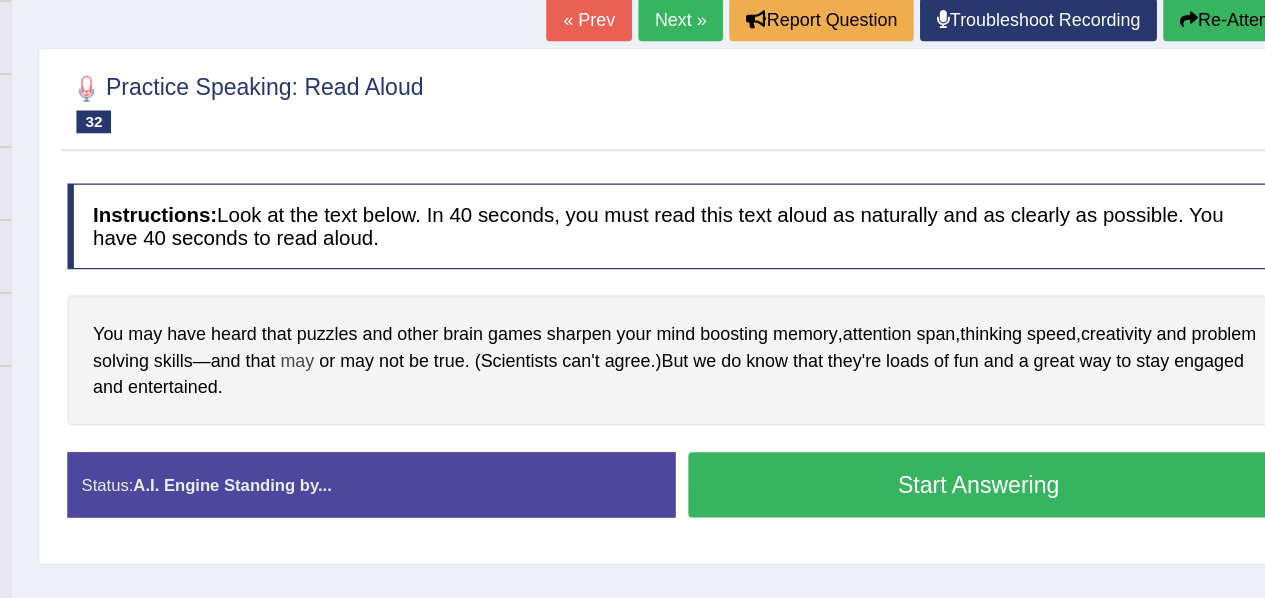 click on "may" at bounding box center (452, 411) 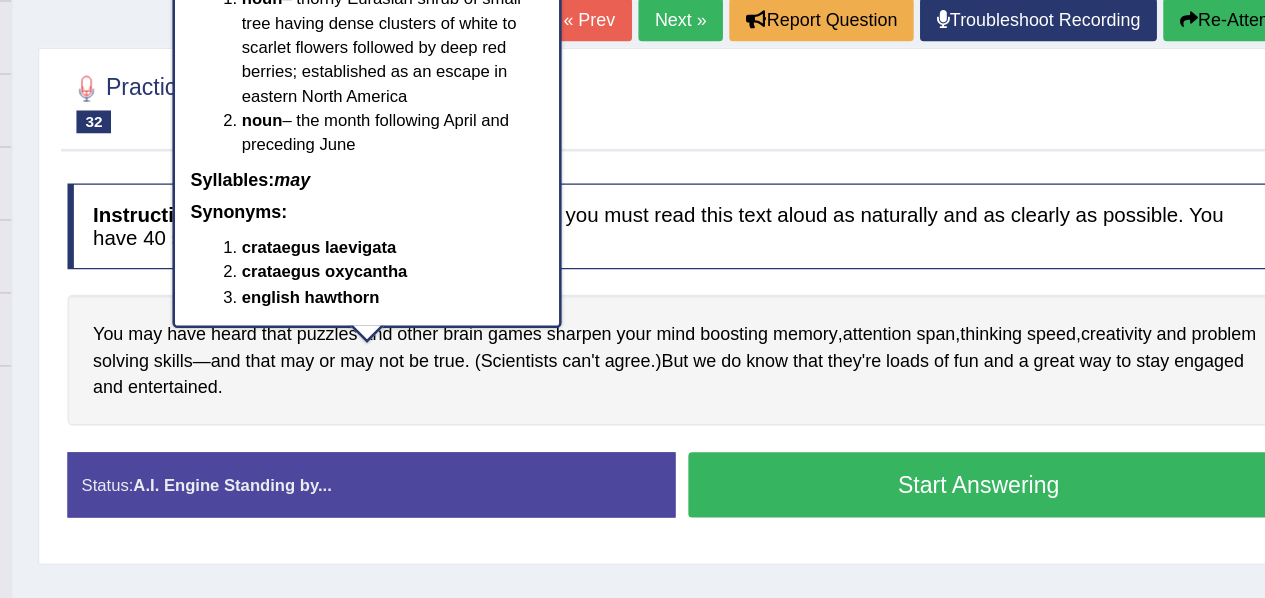 scroll, scrollTop: 0, scrollLeft: 0, axis: both 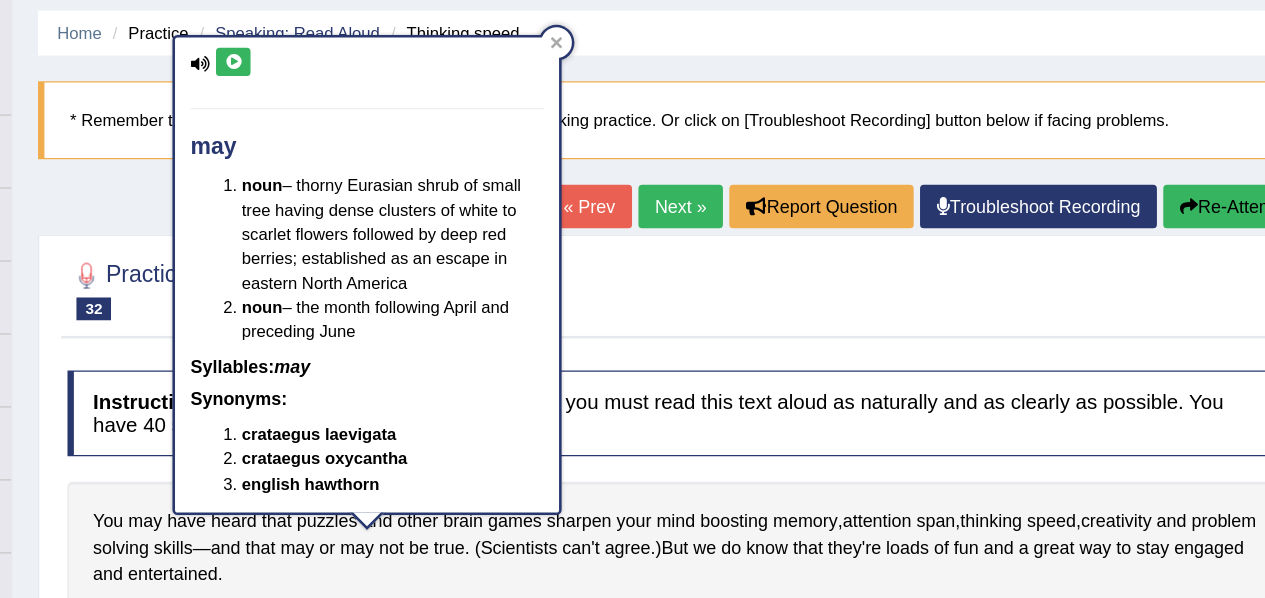 click at bounding box center [402, 50] 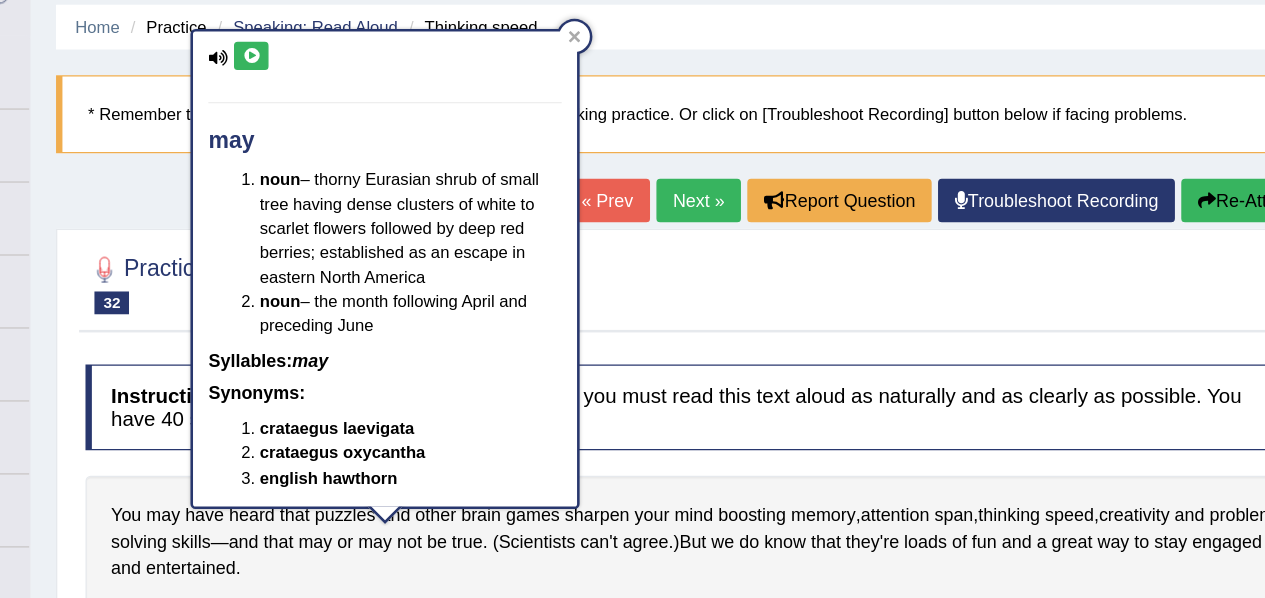 scroll, scrollTop: 64, scrollLeft: 0, axis: vertical 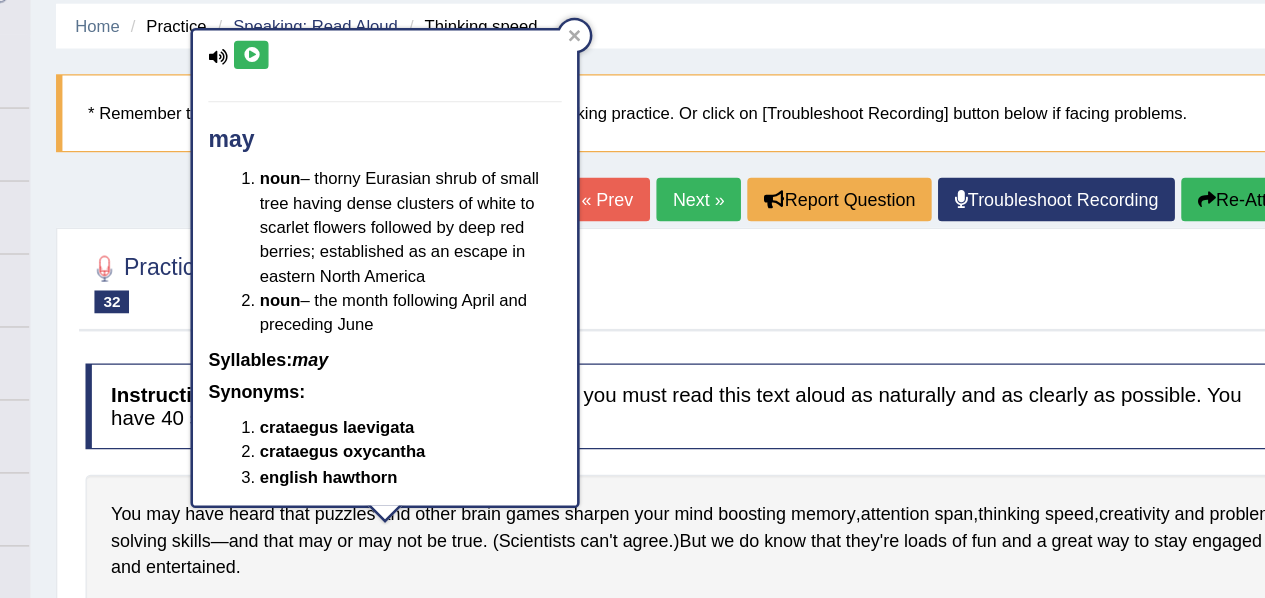click at bounding box center (747, 227) 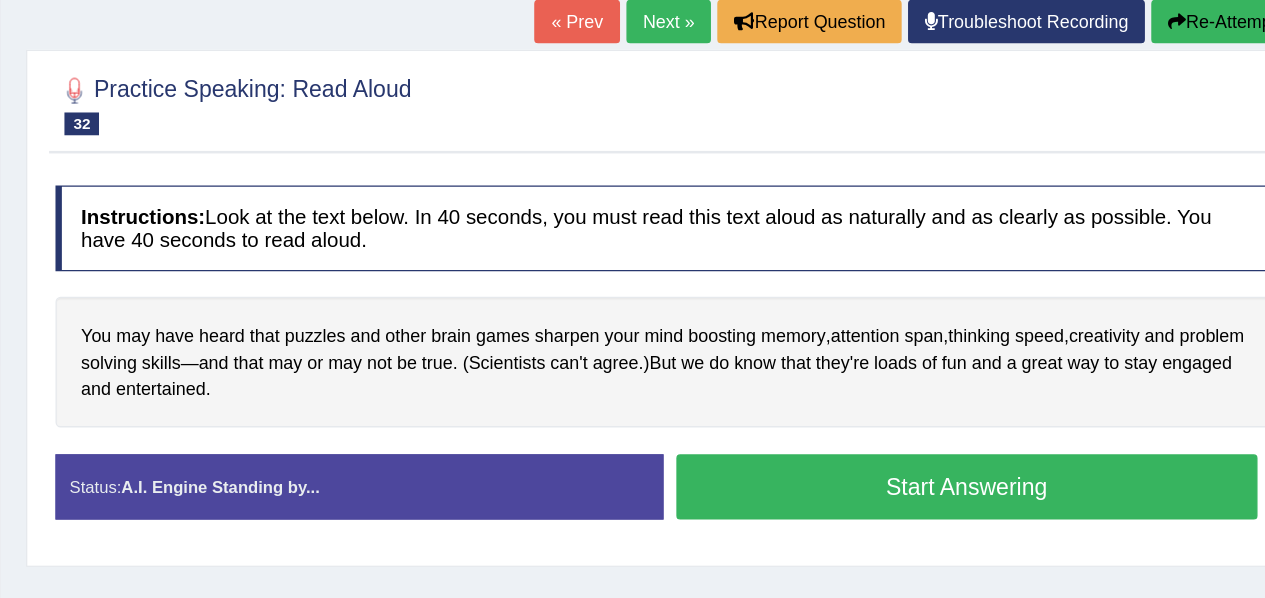 scroll, scrollTop: 81, scrollLeft: 0, axis: vertical 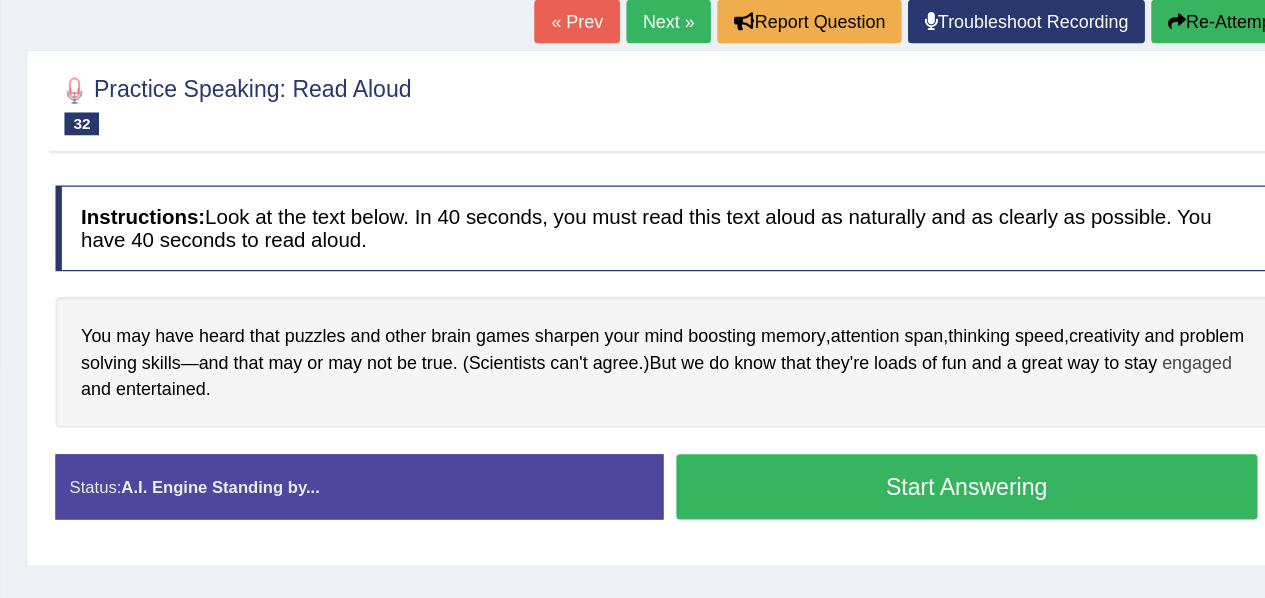 click on "engaged" at bounding box center (1164, 412) 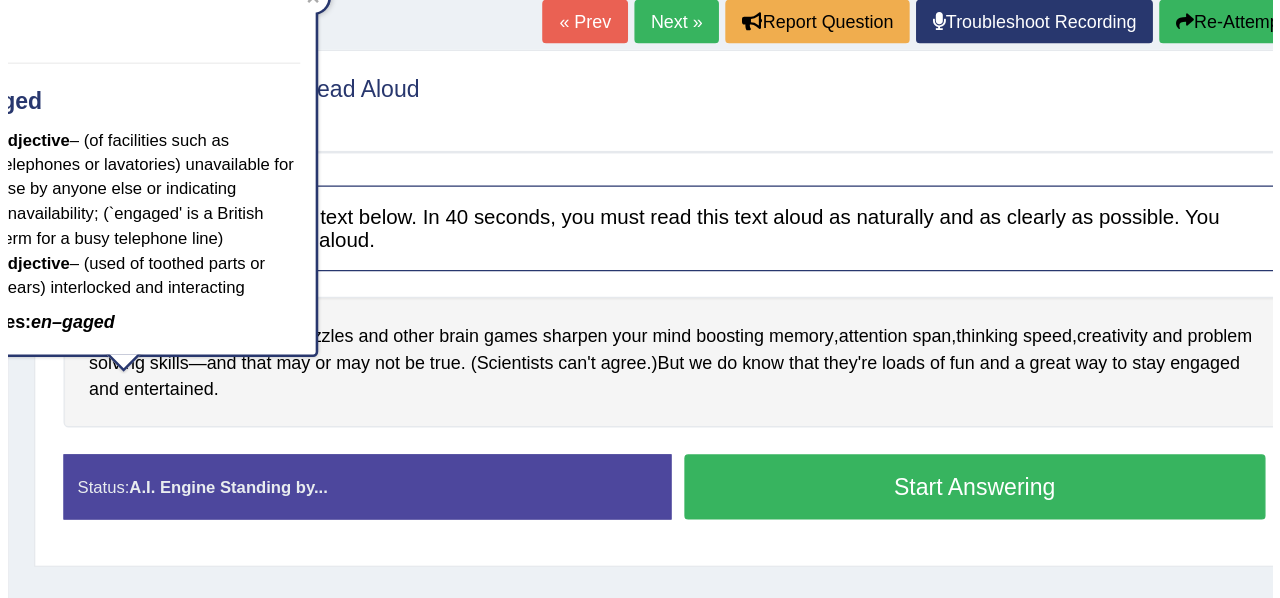scroll, scrollTop: 82, scrollLeft: 0, axis: vertical 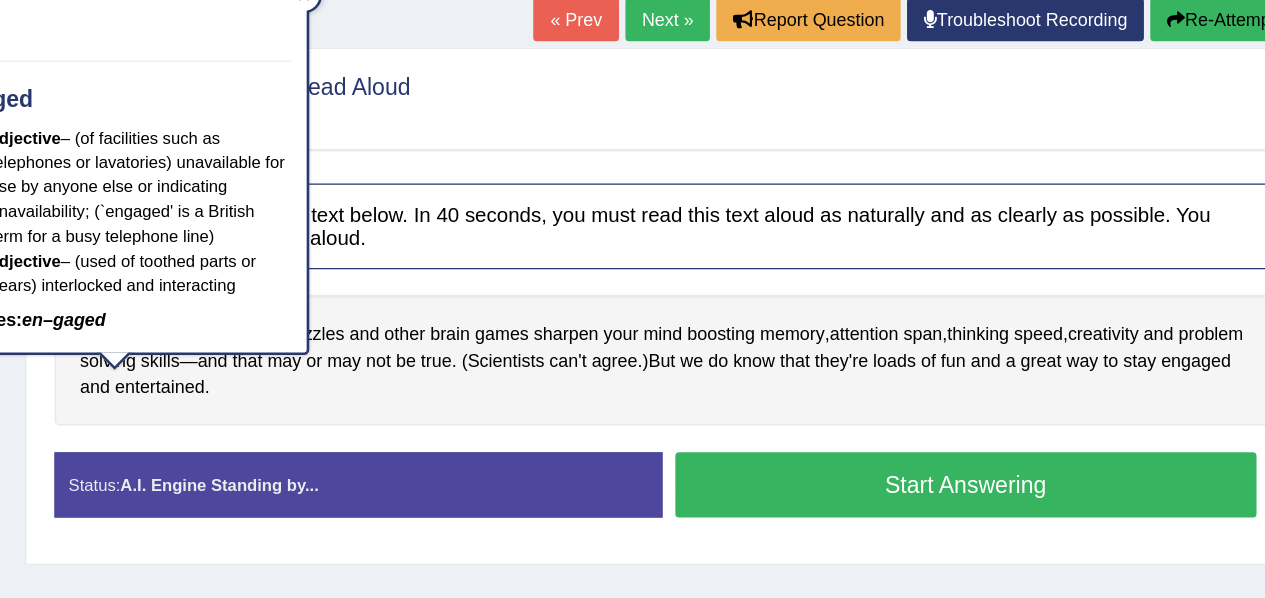 click on "You   may   have   heard   that   puzzles   and   other   brain   games   sharpen   your   mind   boosting   memory ,  attention   span ,  thinking   speed ,  creativity   and   problem   solving   skills — and   that   may   or   may   not   be   true . ( Scientists   can't   agree .)  But   we   do   know   that   they're   loads   of   fun   and   a   great   way   to   stay   engaged   and   entertained ." at bounding box center (747, 411) 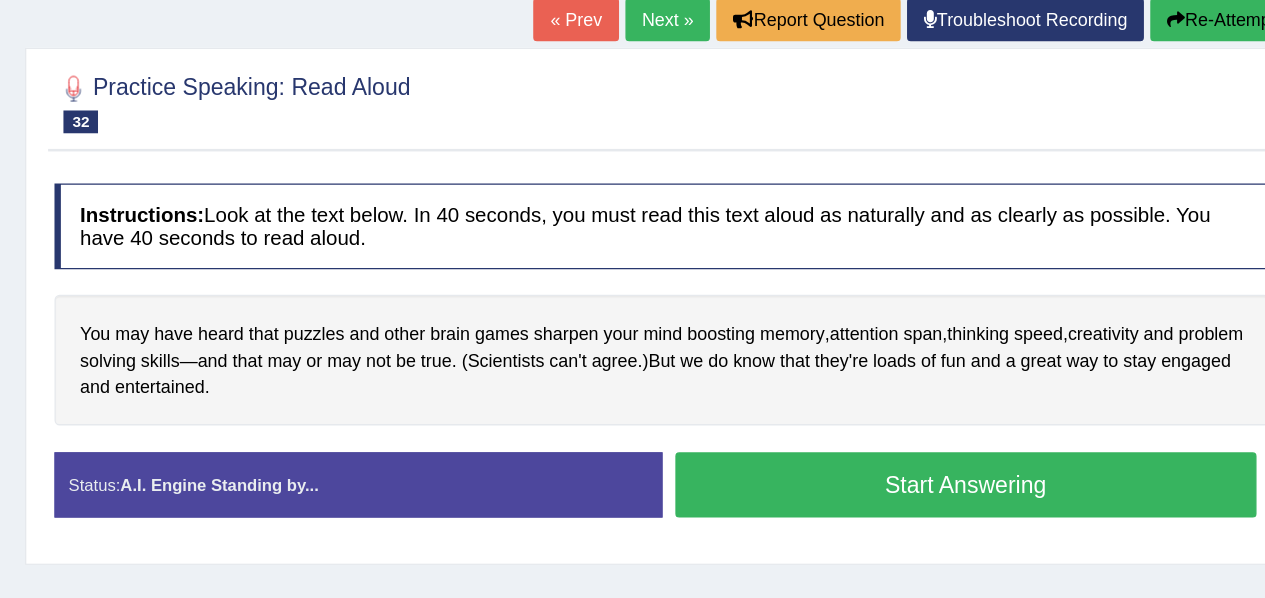 click on "Start Answering" at bounding box center (985, 508) 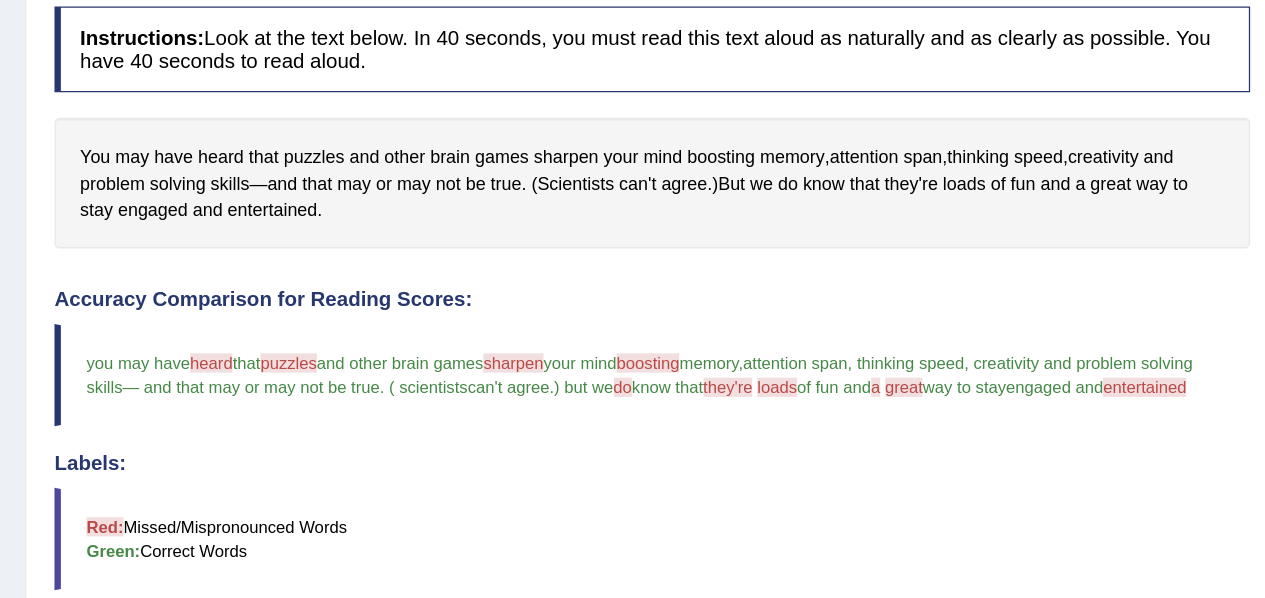 scroll, scrollTop: 349, scrollLeft: 0, axis: vertical 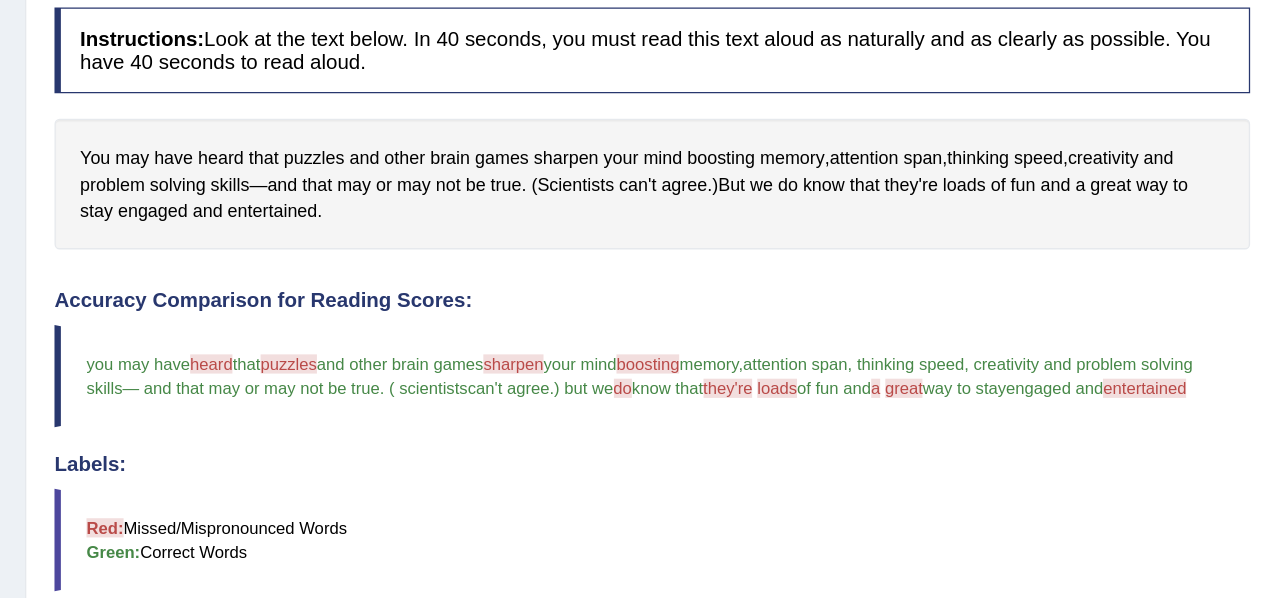 drag, startPoint x: 821, startPoint y: 509, endPoint x: 479, endPoint y: 254, distance: 426.60168 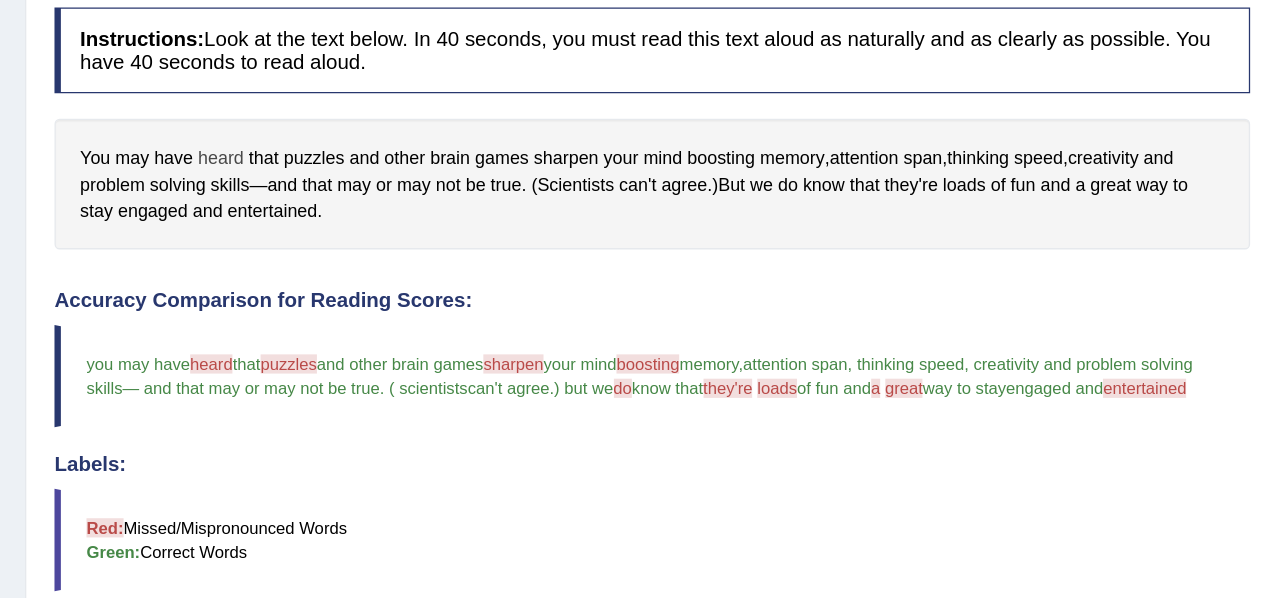 click on "heard" at bounding box center (403, 123) 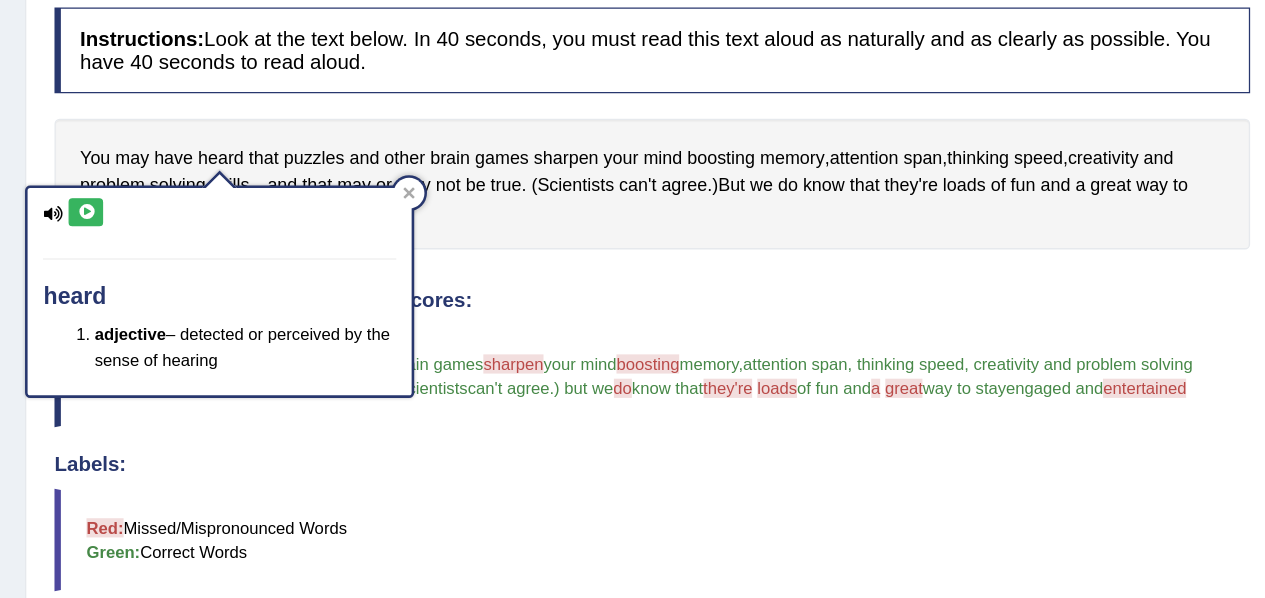 click at bounding box center [297, 166] 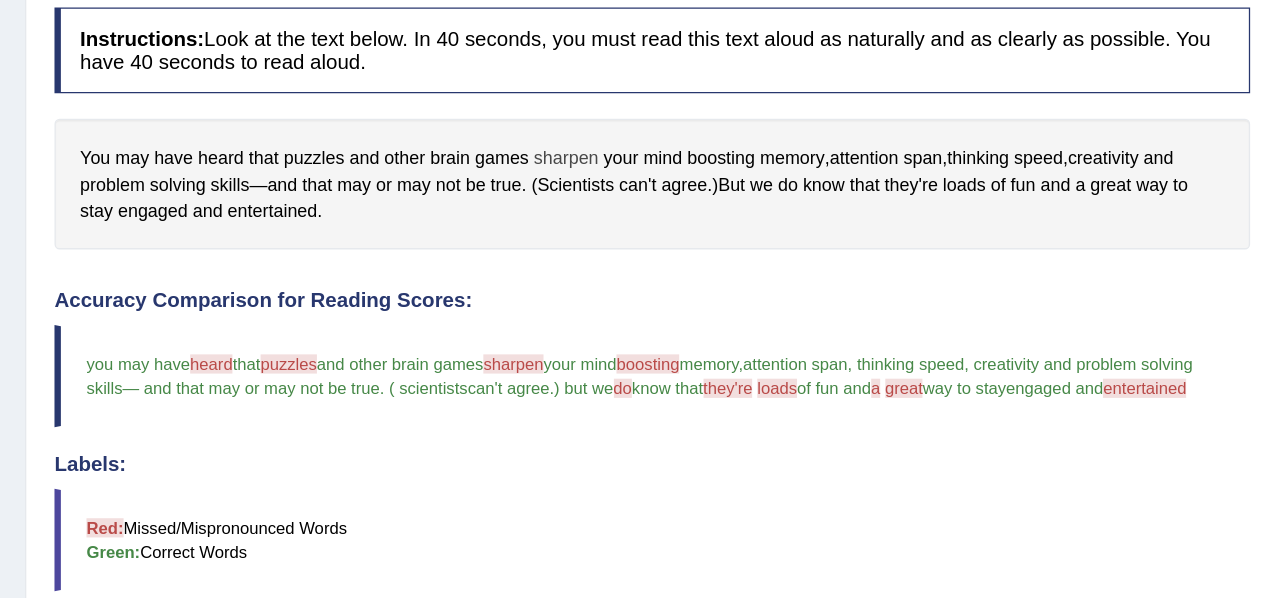 click on "sharpen" at bounding box center [672, 123] 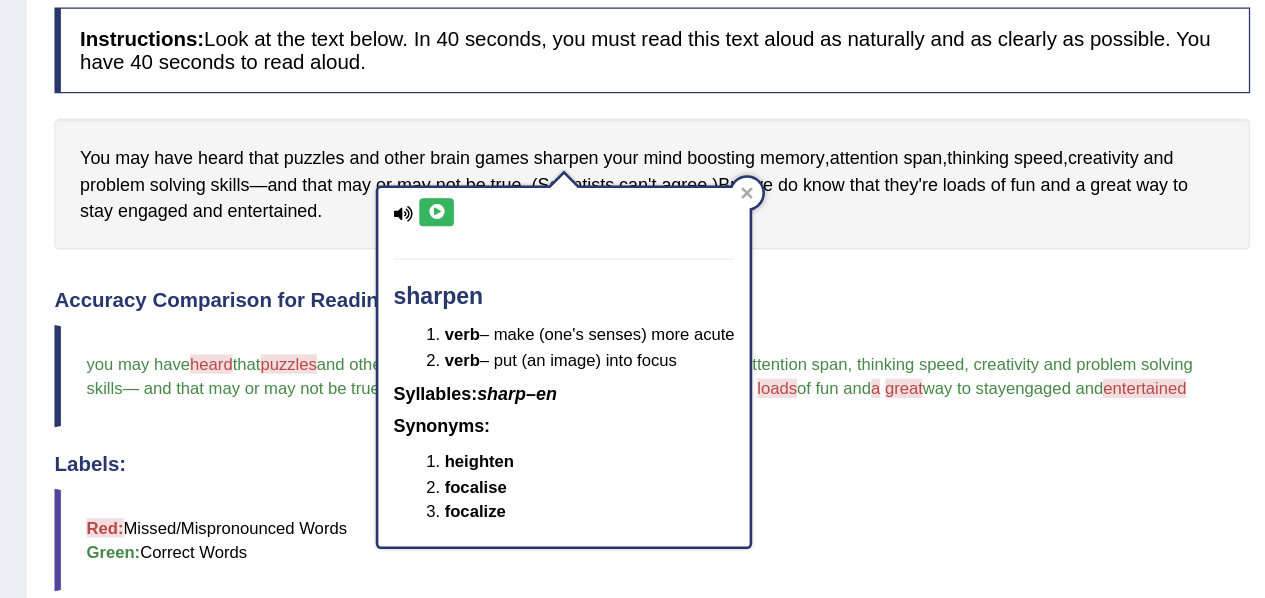 click at bounding box center (571, 166) 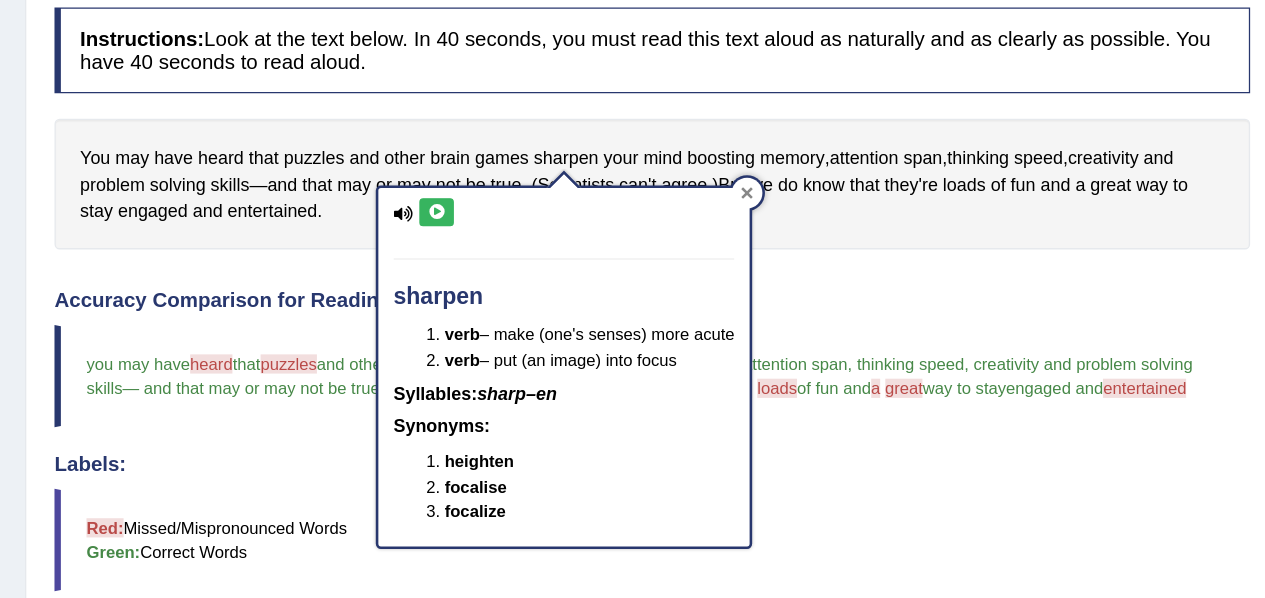 click at bounding box center [814, 151] 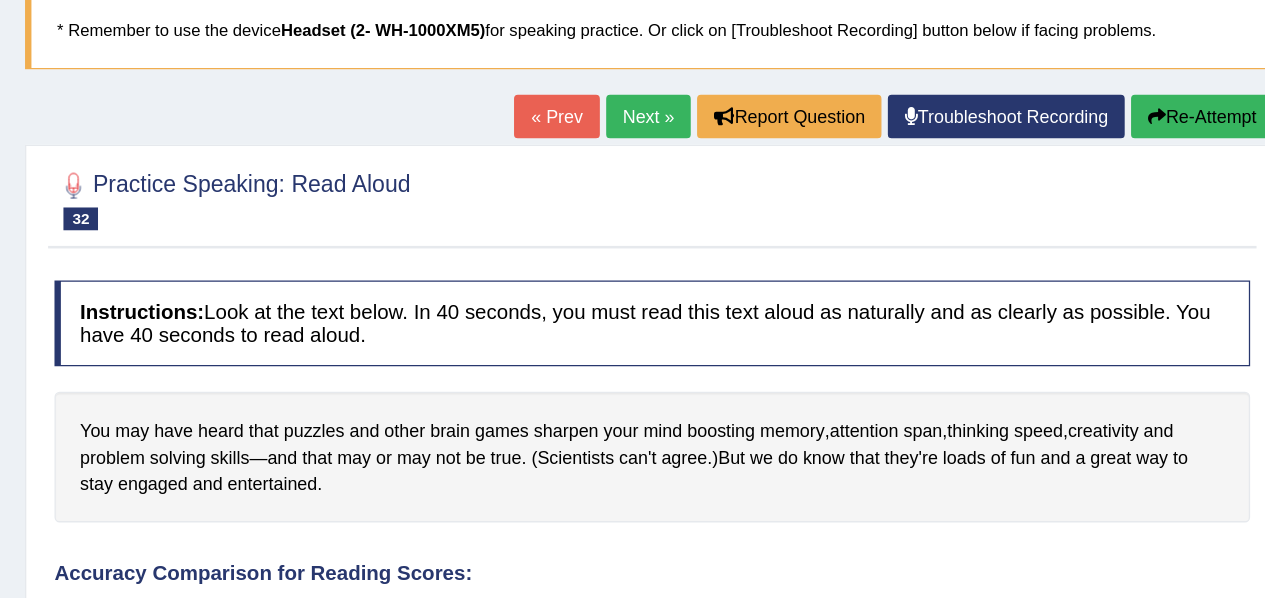 scroll, scrollTop: 132, scrollLeft: 0, axis: vertical 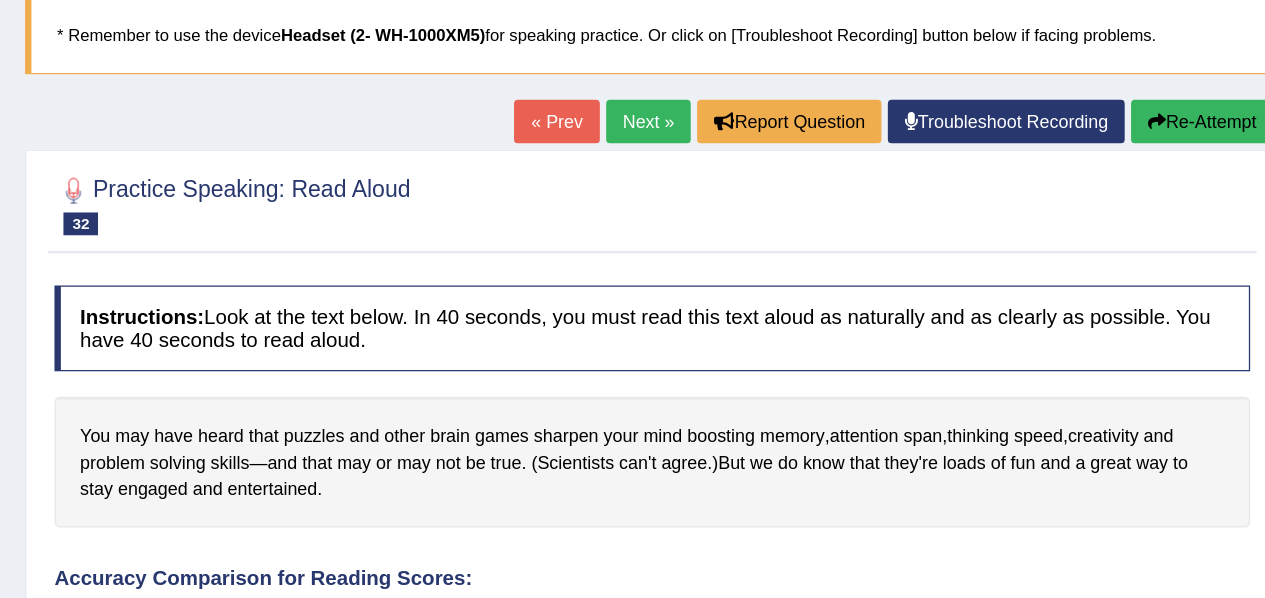 click on "Re-Attempt" at bounding box center [1169, 95] 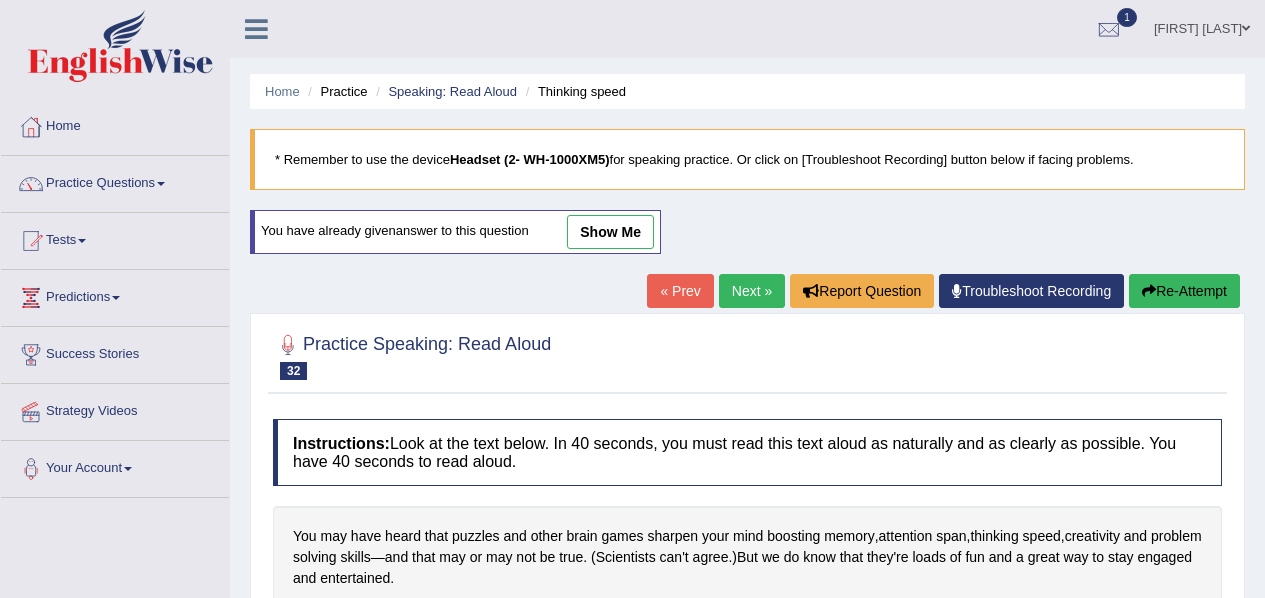 scroll, scrollTop: 132, scrollLeft: 0, axis: vertical 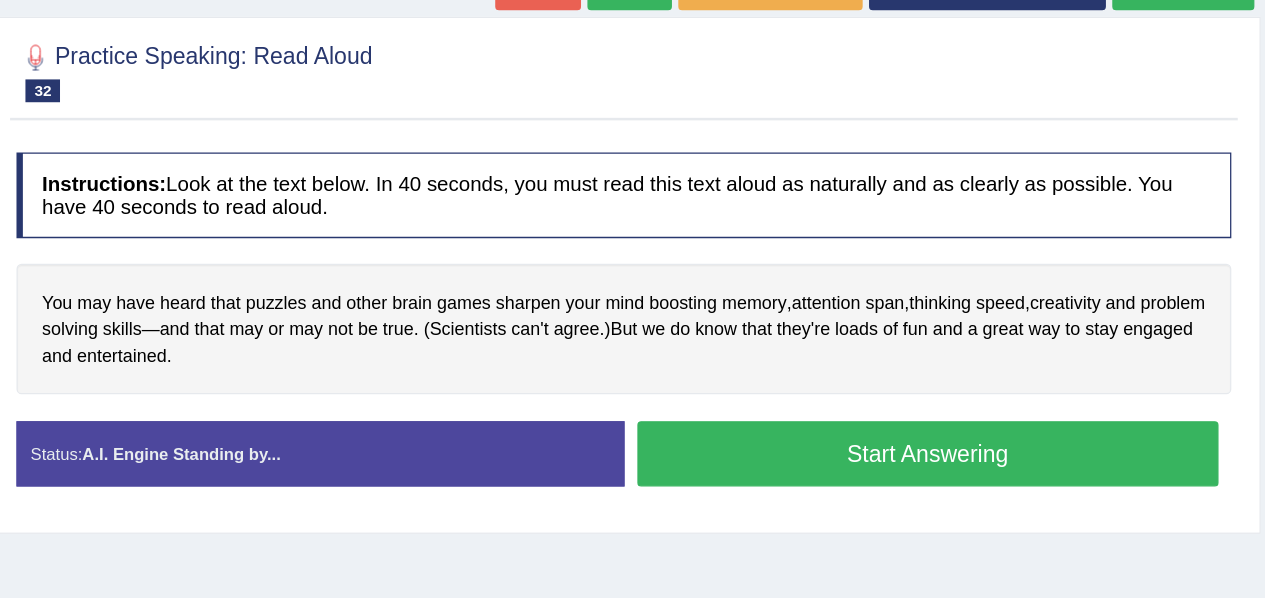 click on "Start Answering" at bounding box center [985, 415] 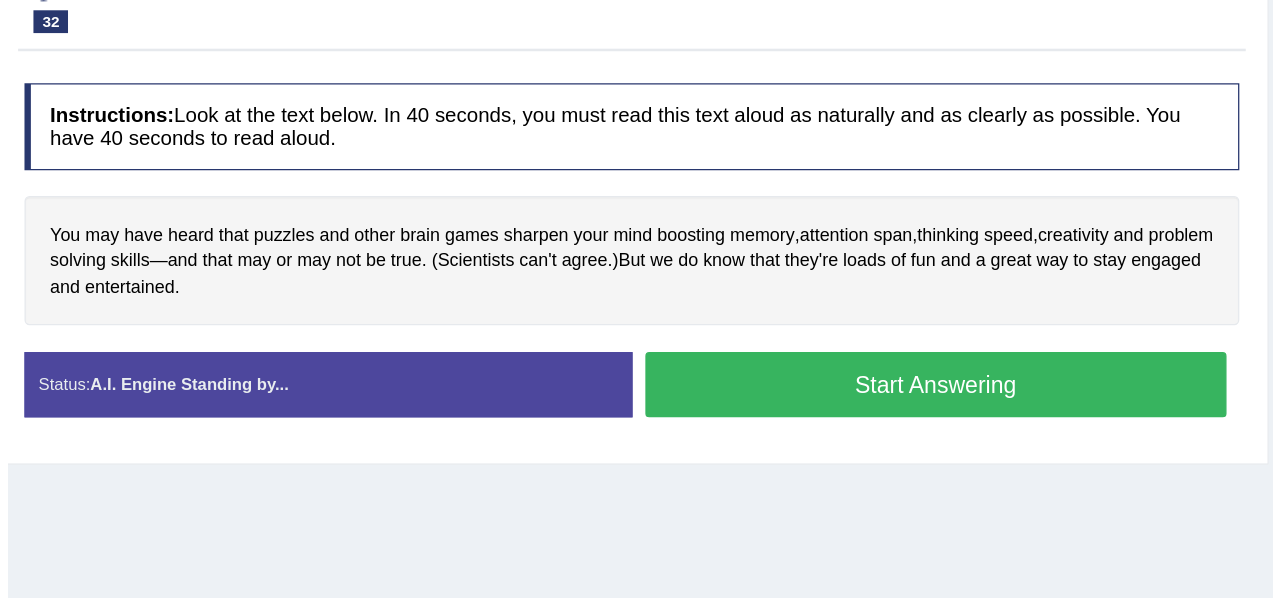 scroll, scrollTop: 176, scrollLeft: 0, axis: vertical 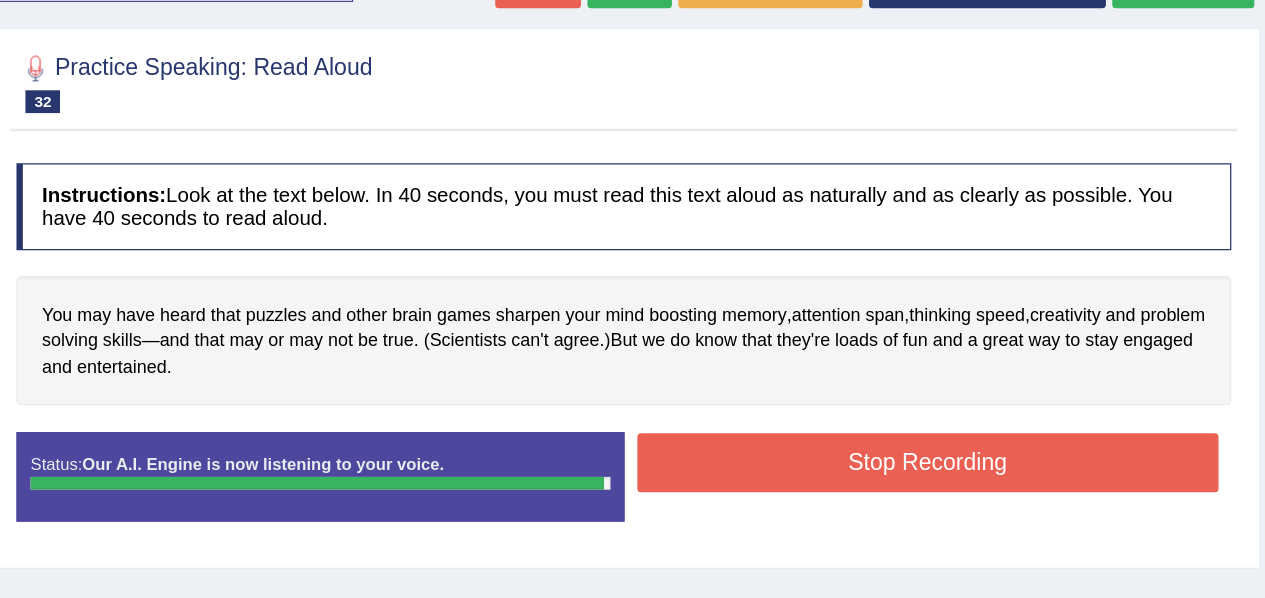click on "Stop Recording" at bounding box center [985, 423] 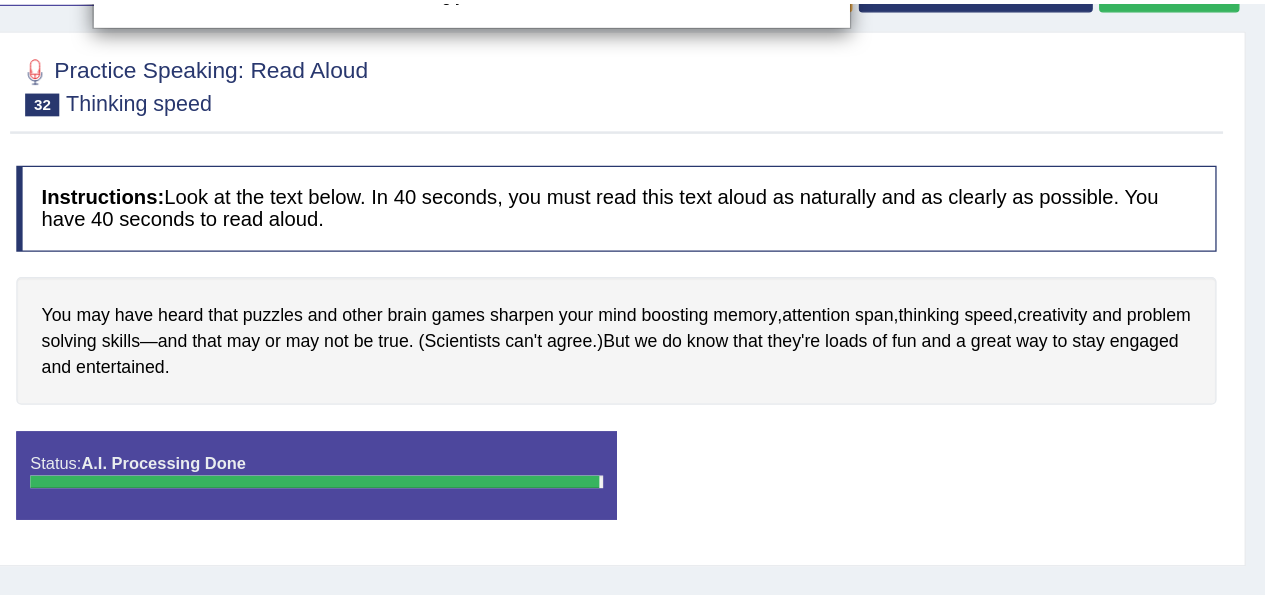 scroll, scrollTop: 176, scrollLeft: 0, axis: vertical 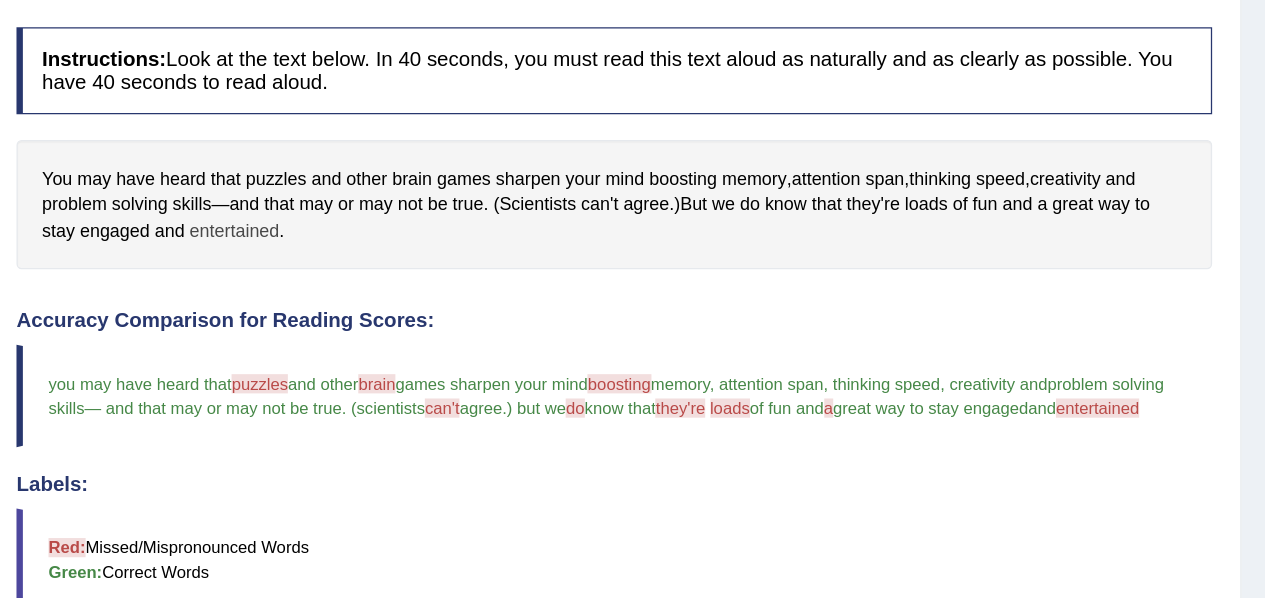 click on "entertained" at bounding box center [443, 240] 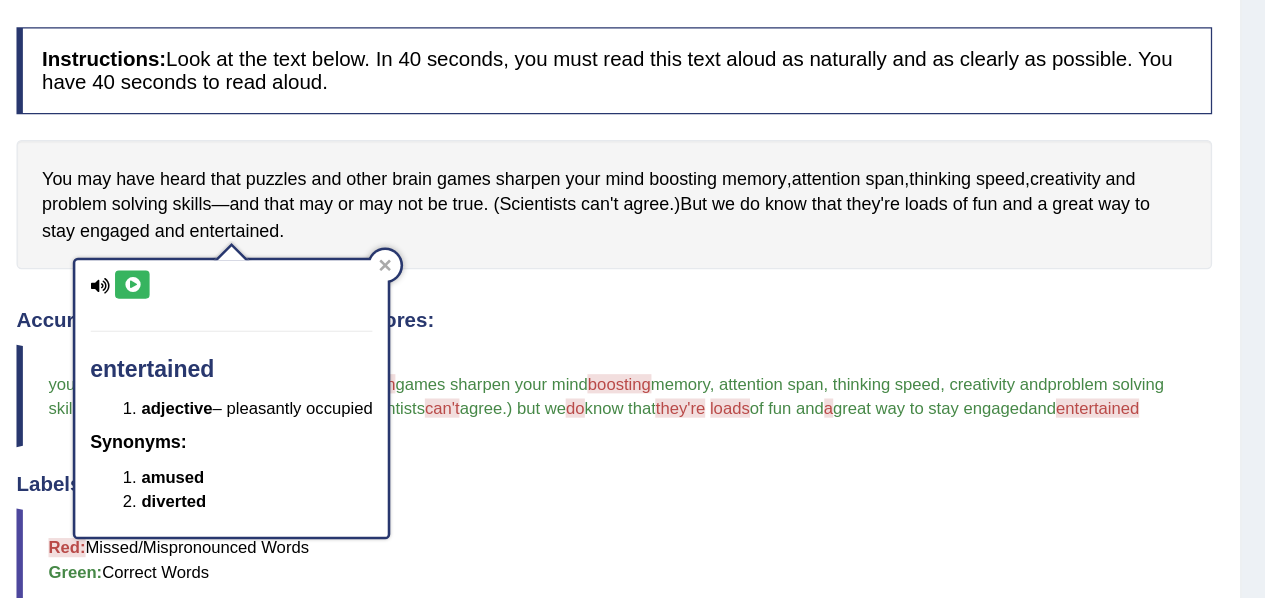 click at bounding box center [363, 282] 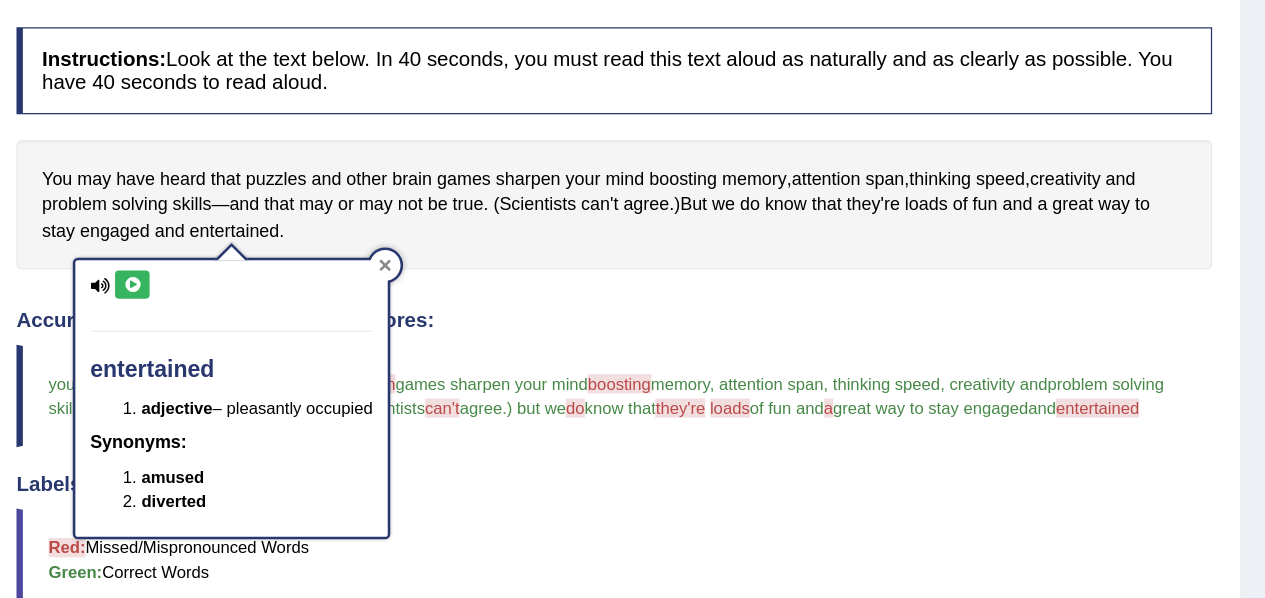 click 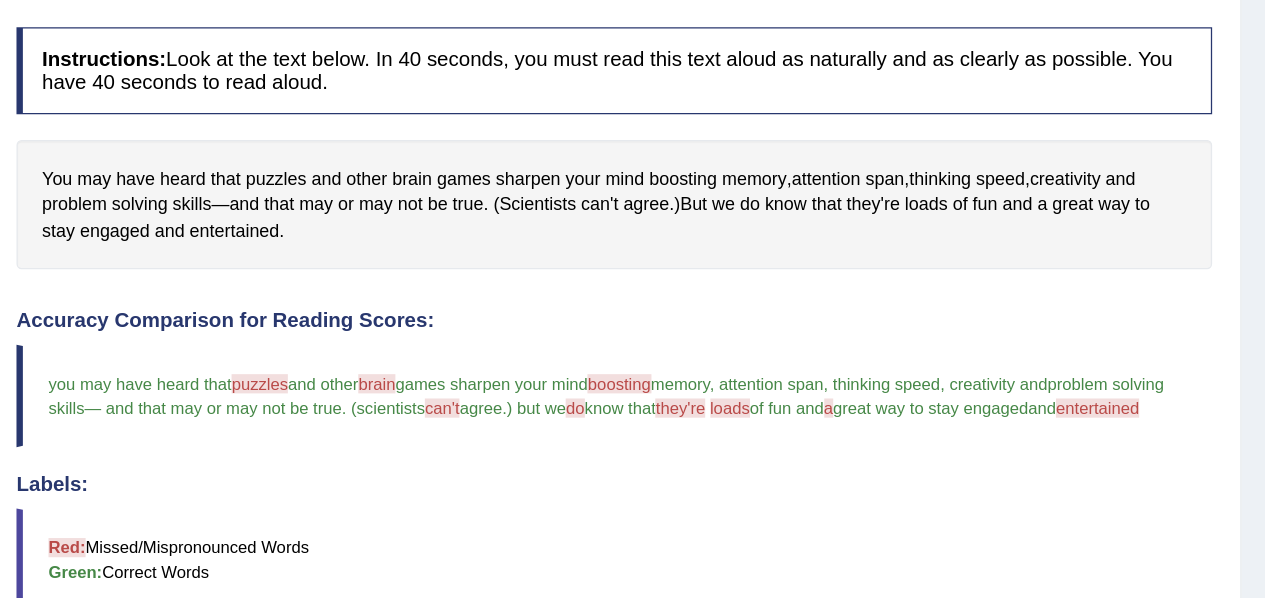scroll, scrollTop: 0, scrollLeft: 0, axis: both 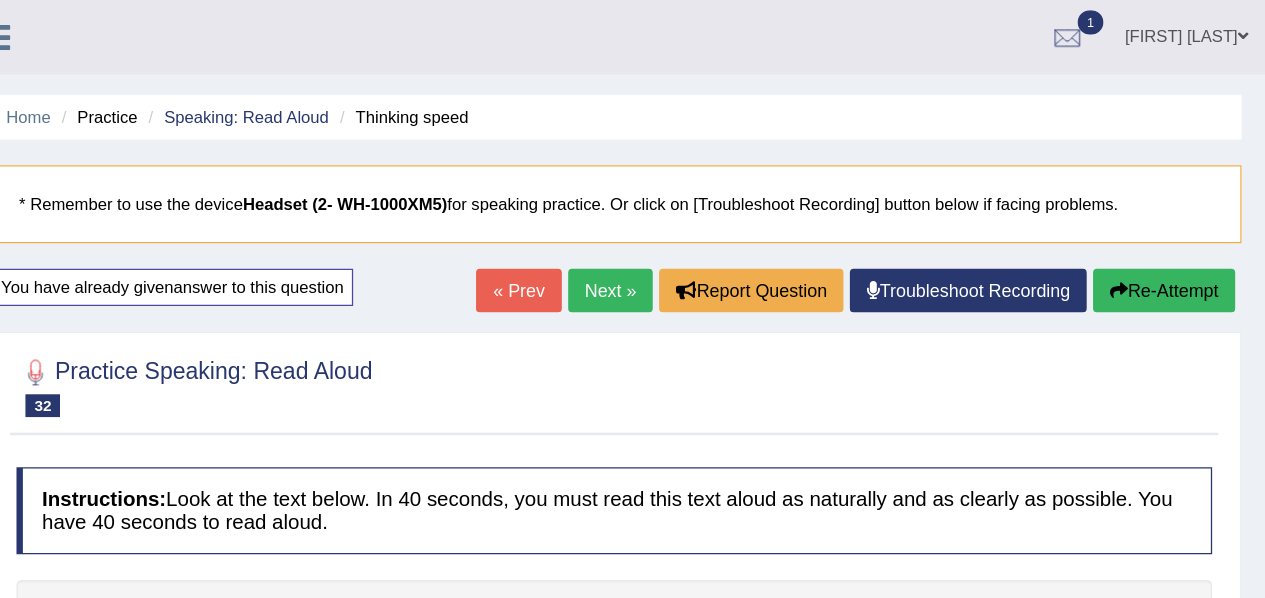 click on "Next »" at bounding box center (737, 227) 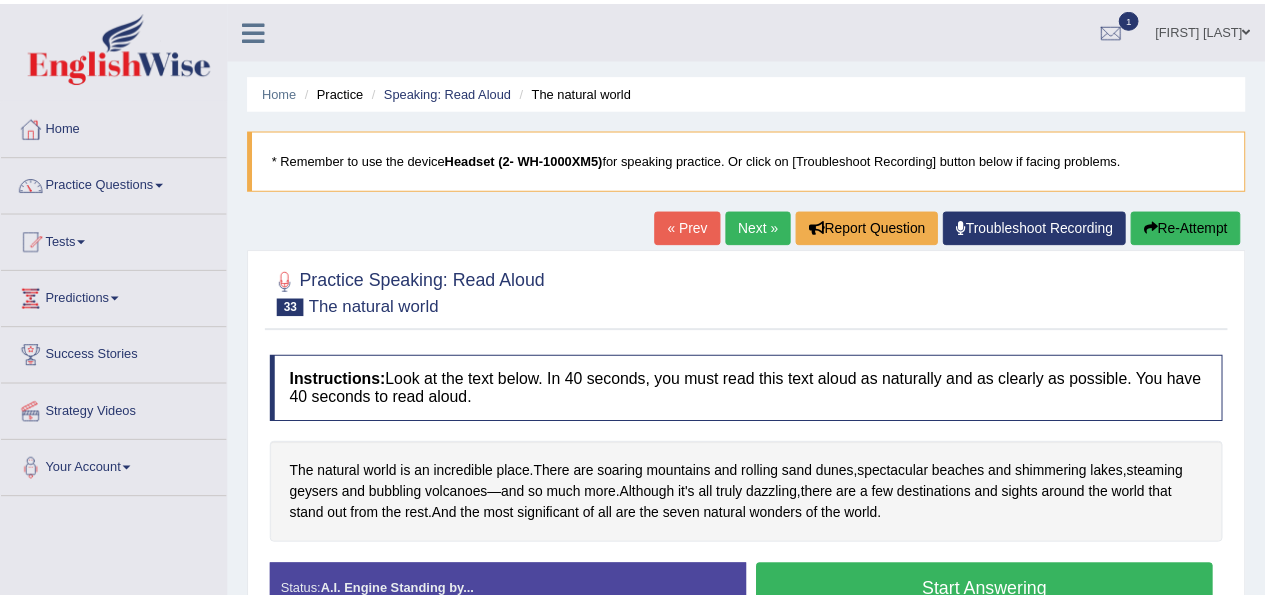 scroll, scrollTop: 0, scrollLeft: 0, axis: both 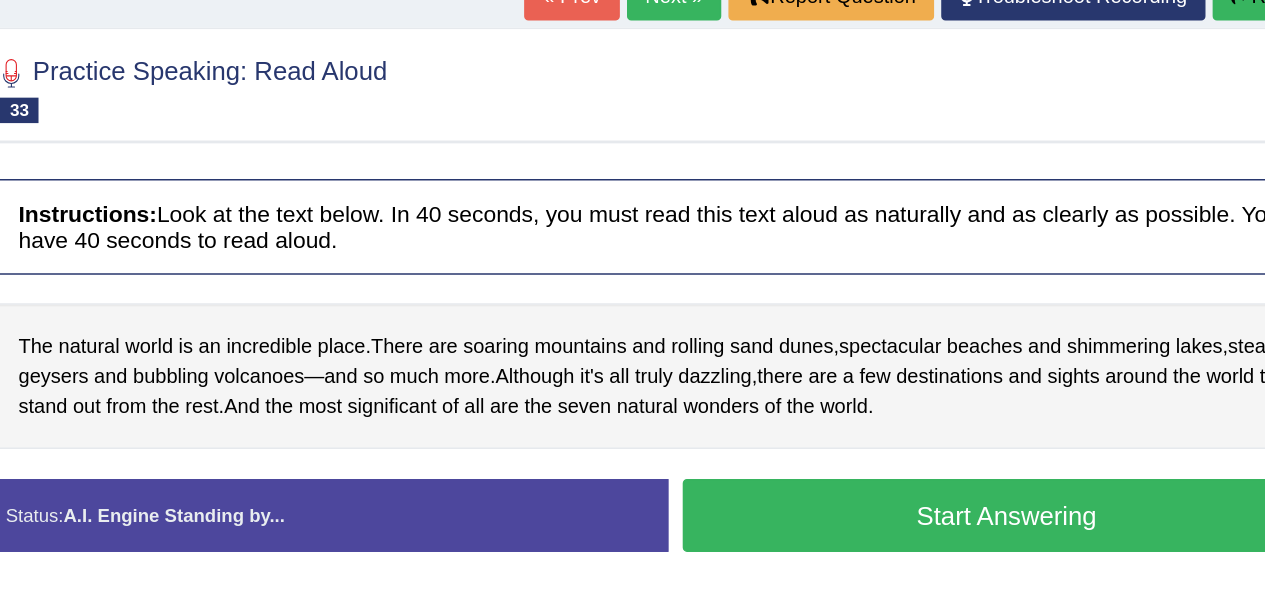 drag, startPoint x: 582, startPoint y: 288, endPoint x: 633, endPoint y: 287, distance: 51.009804 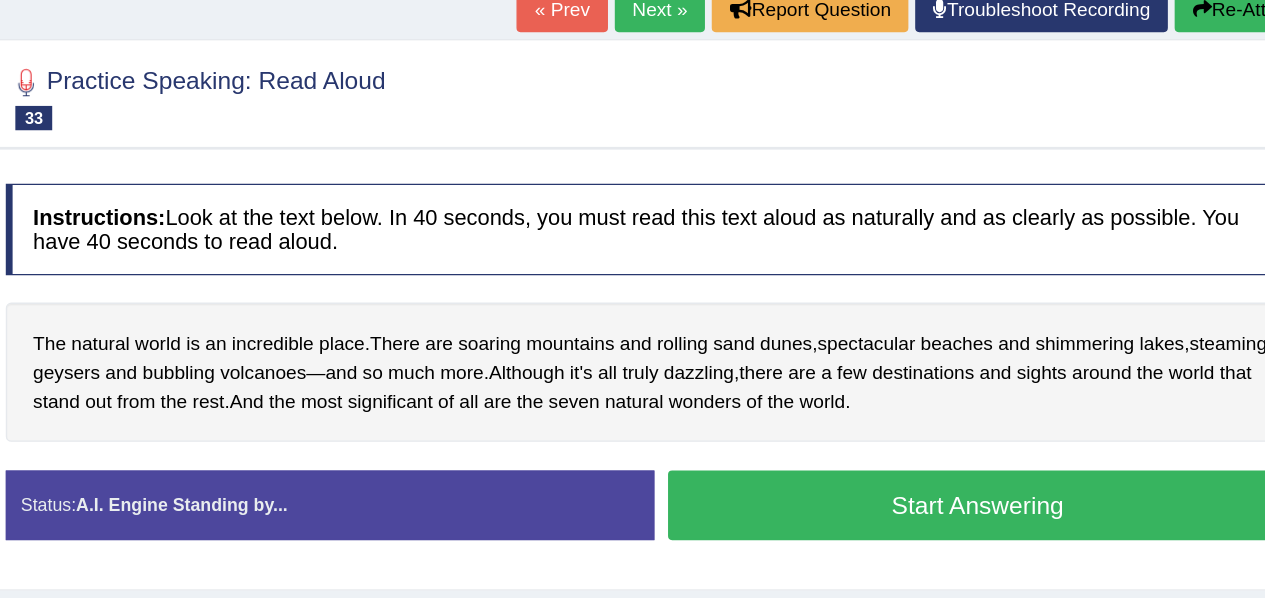 scroll, scrollTop: 145, scrollLeft: 0, axis: vertical 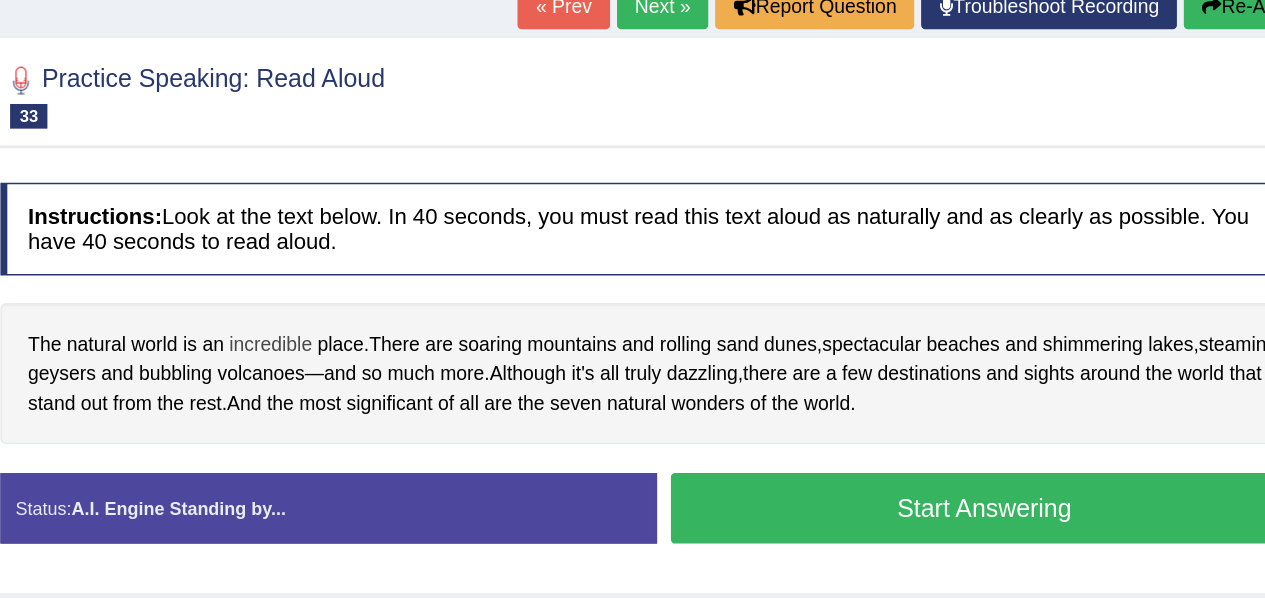click on "incredible" at bounding box center (469, 327) 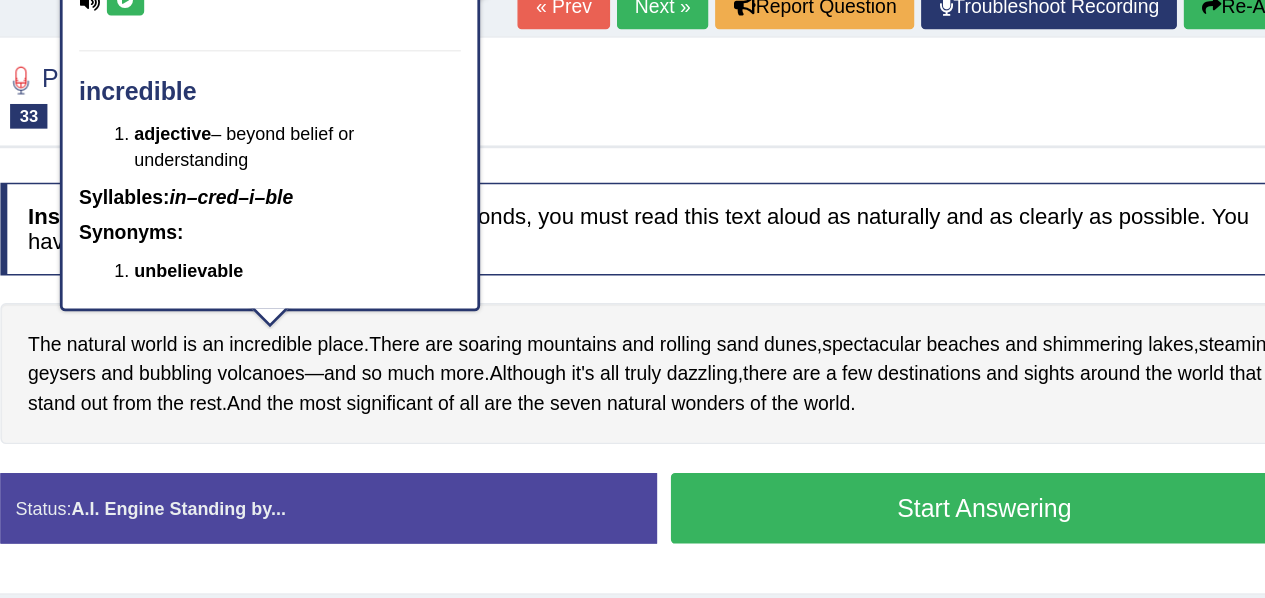 click at bounding box center (363, 78) 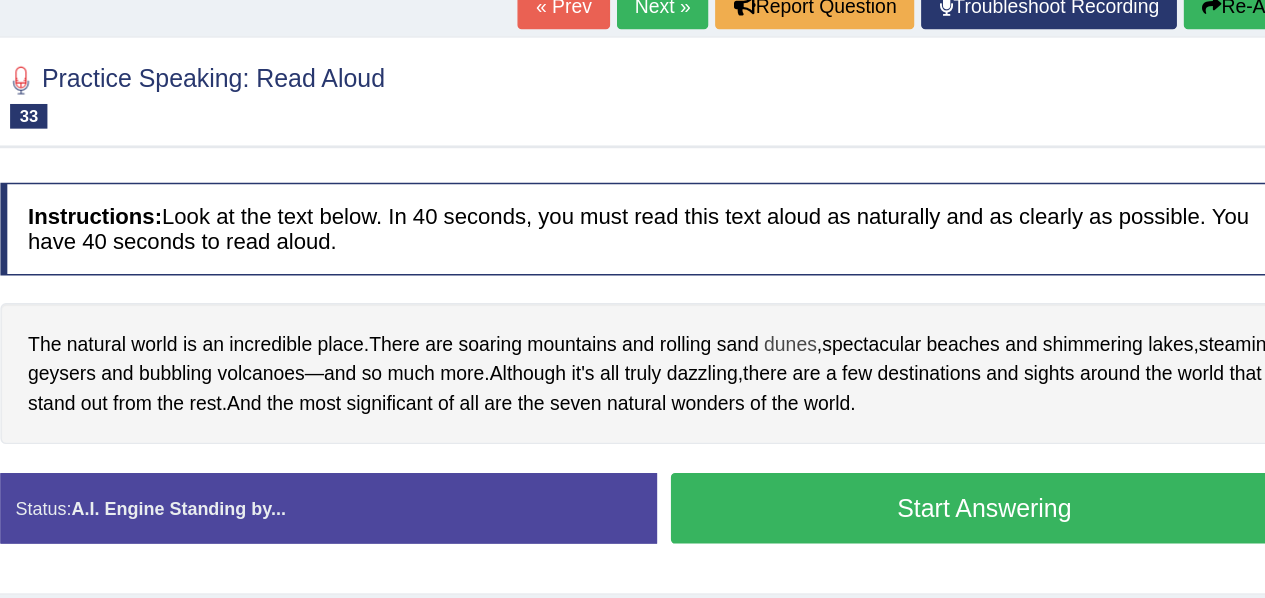click on "dunes" at bounding box center (844, 327) 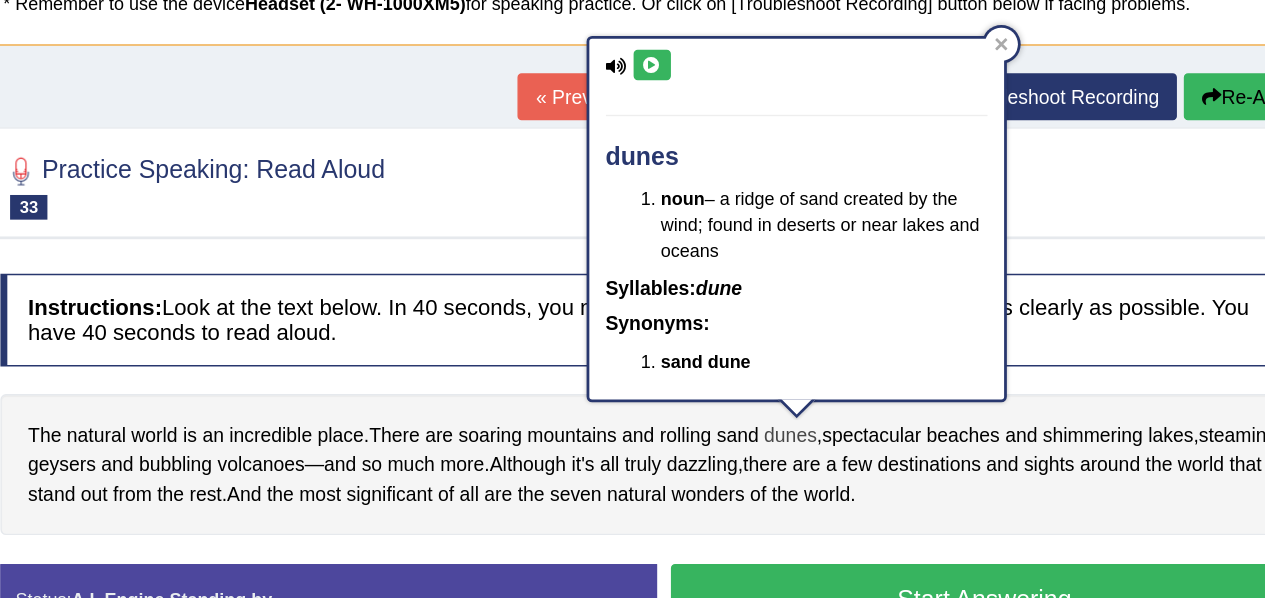 scroll, scrollTop: 145, scrollLeft: 0, axis: vertical 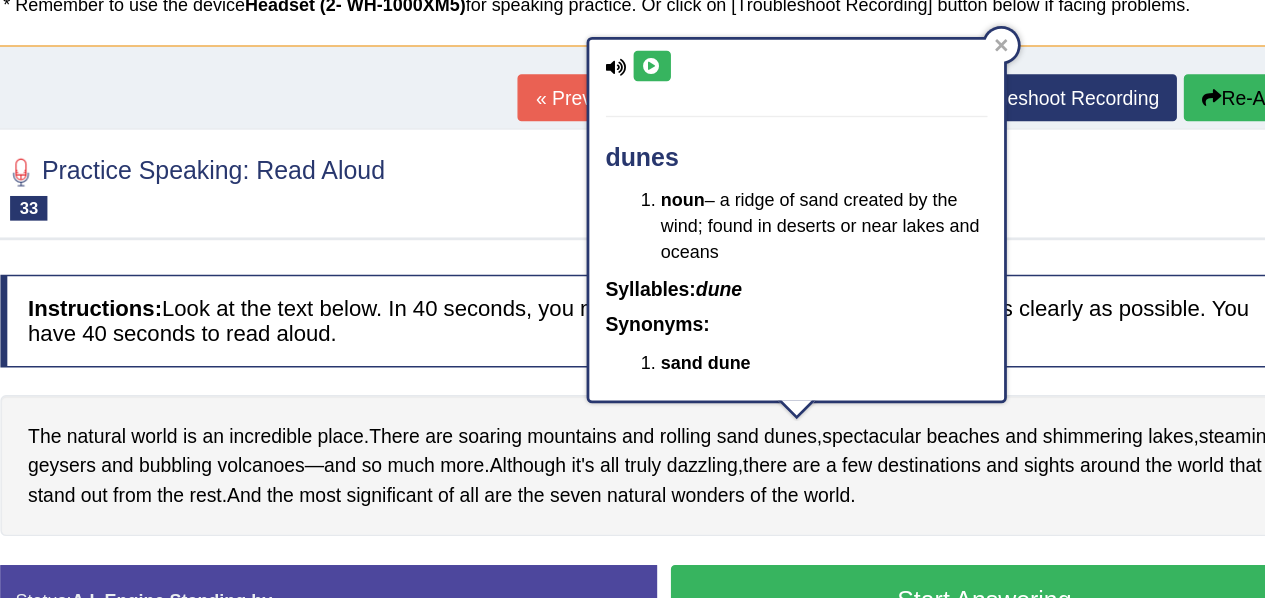 click on "dunes noun  – a ridge of sand created by the wind; found in deserts or near lakes and oceans Syllables:  dune Synonyms:  sand dune" at bounding box center (849, 170) 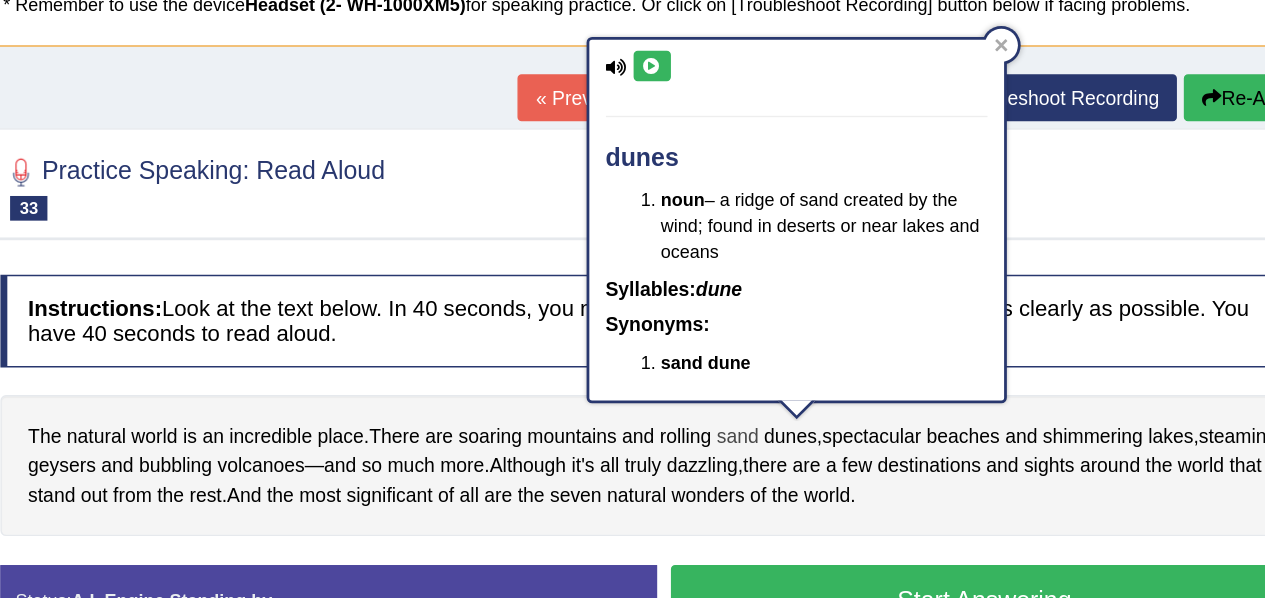 click on "sand" at bounding box center [806, 327] 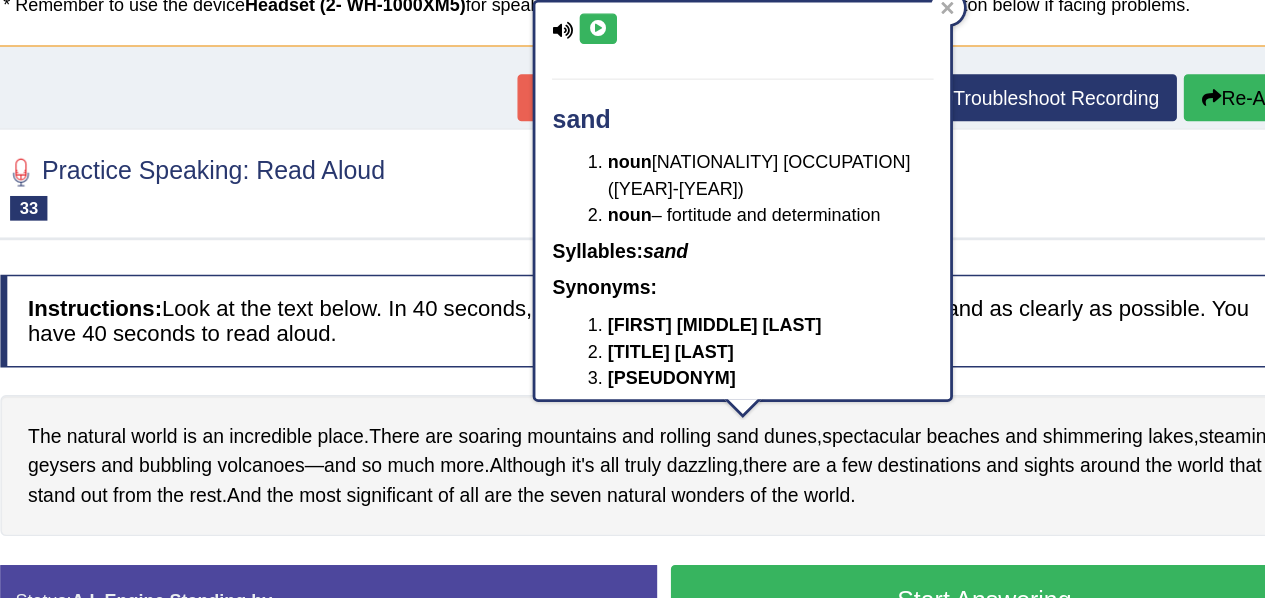 click at bounding box center [705, 32] 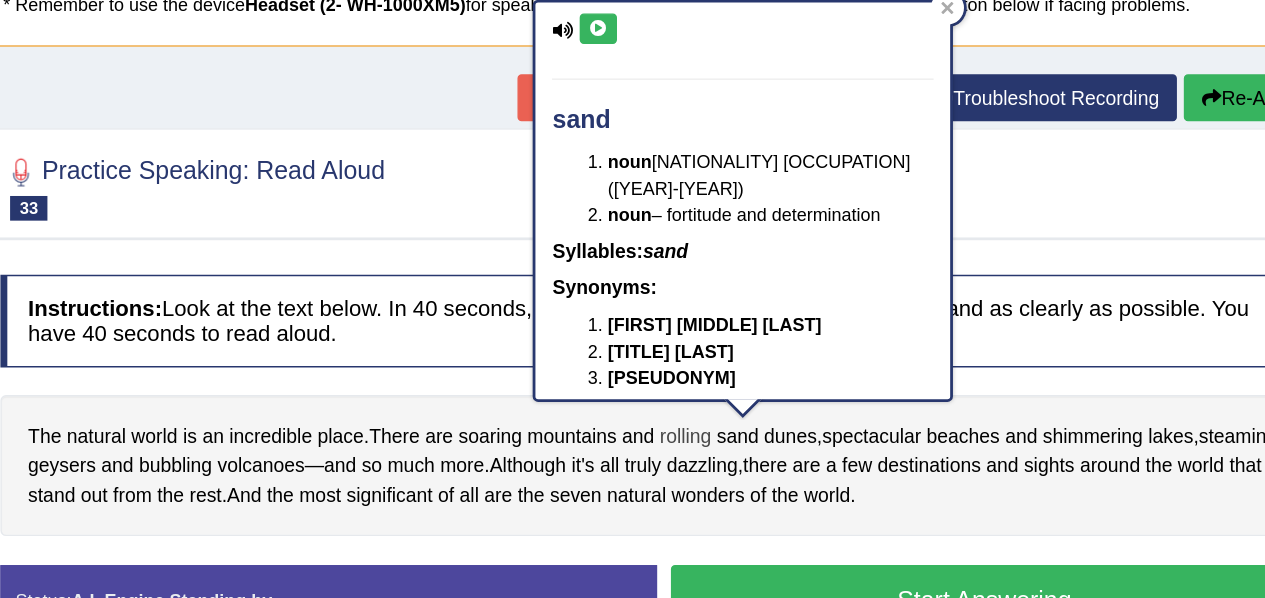 click on "rolling" at bounding box center (768, 327) 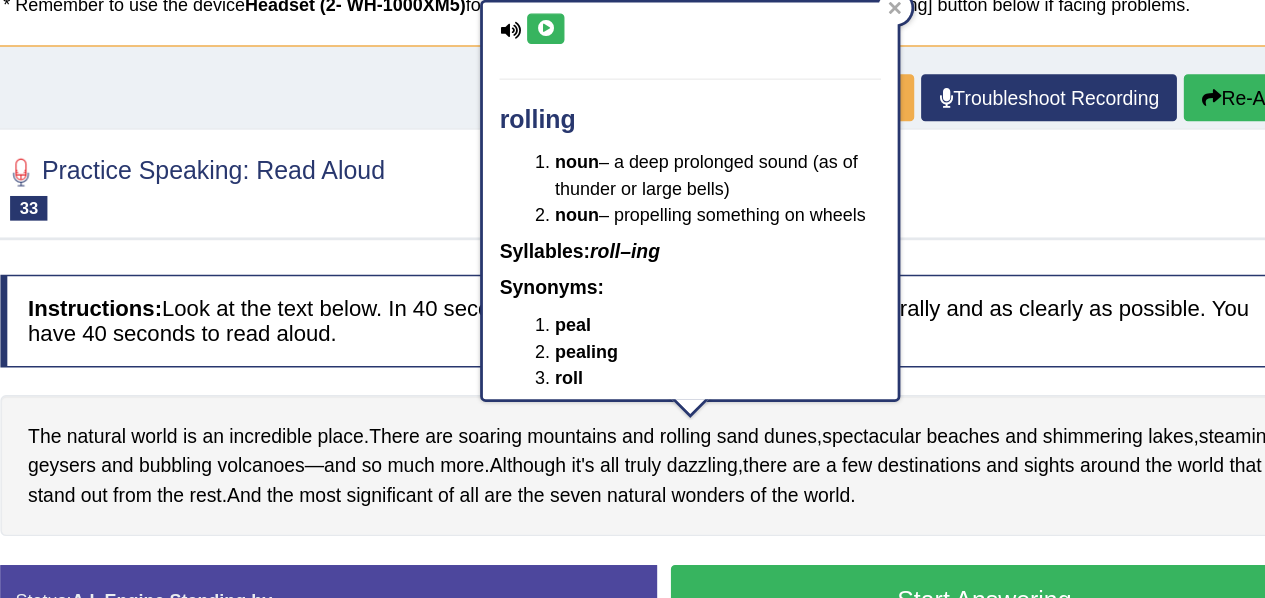 click at bounding box center (667, 32) 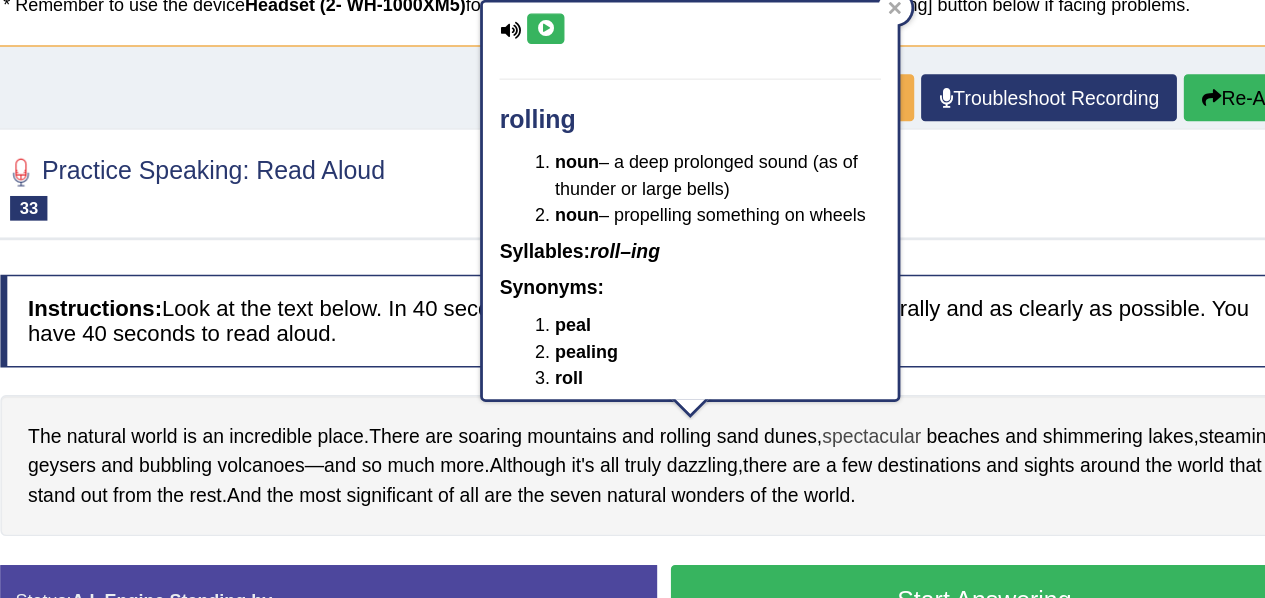 click on "spectacular" at bounding box center [903, 327] 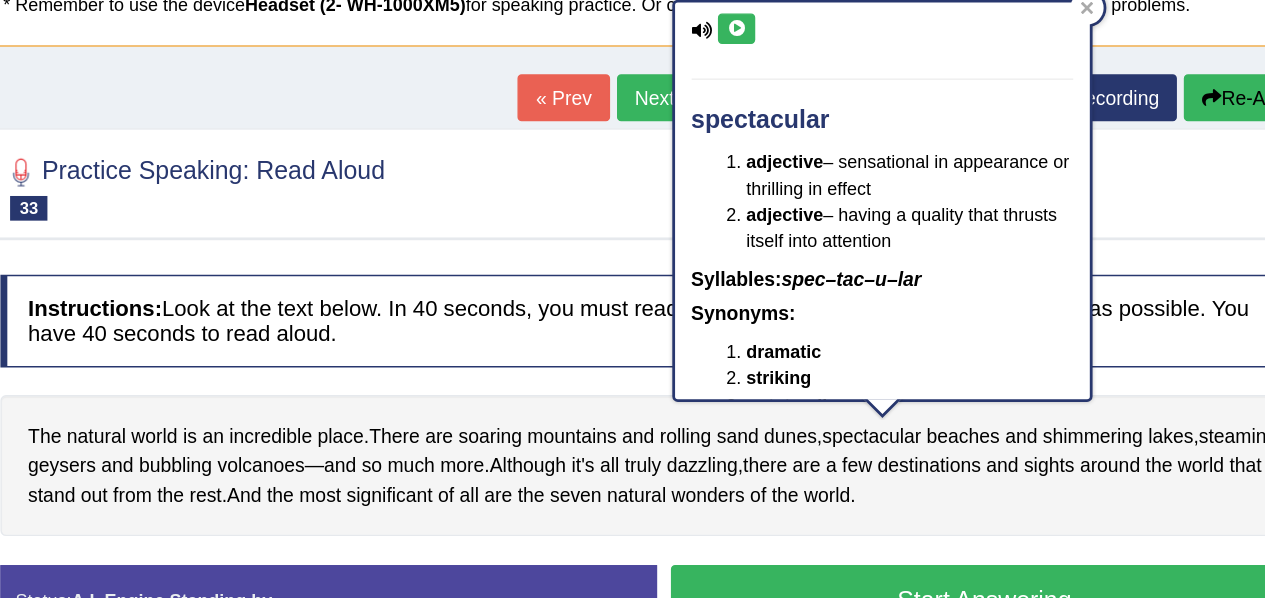 click at bounding box center (805, 32) 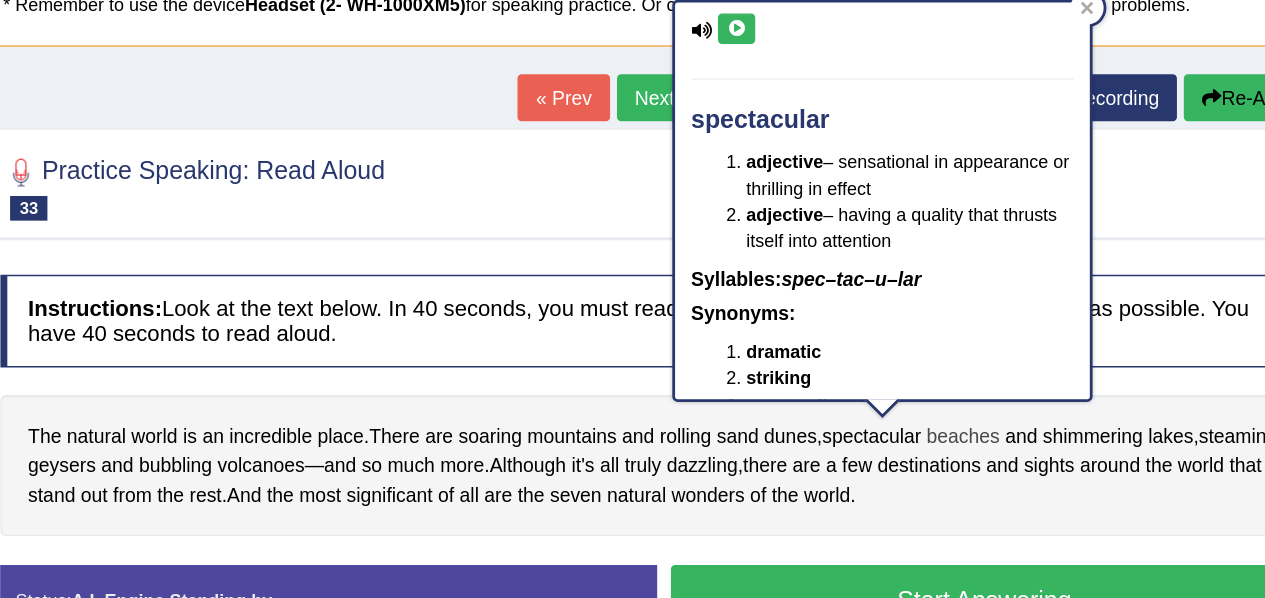 click on "beaches" at bounding box center [969, 327] 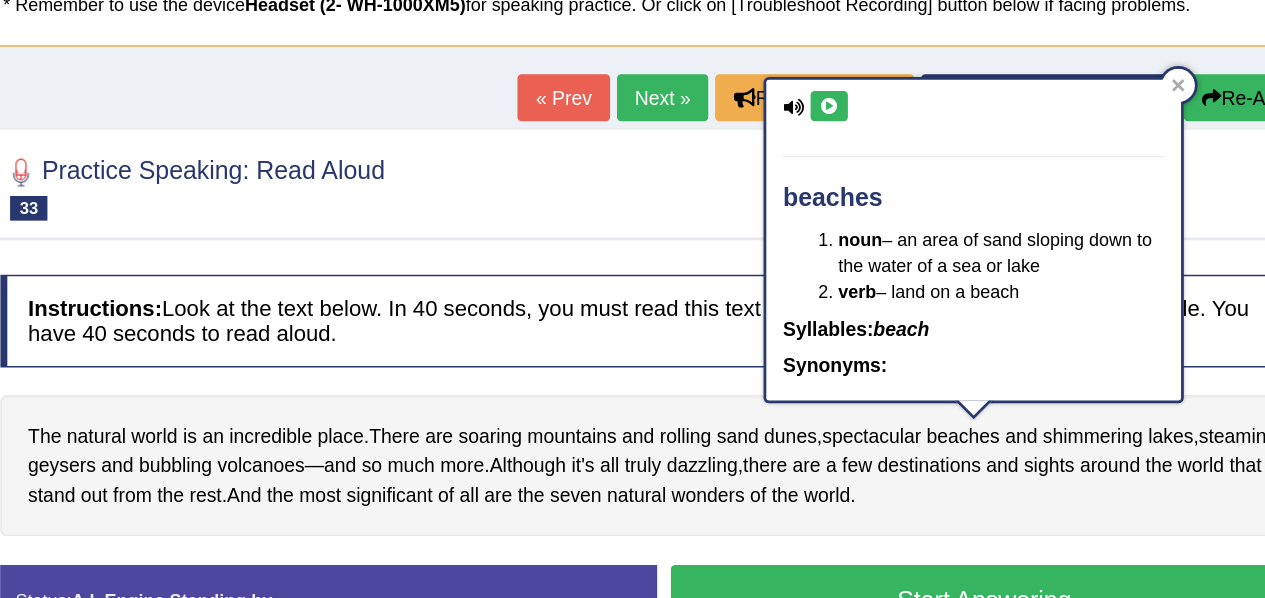 click at bounding box center [872, 88] 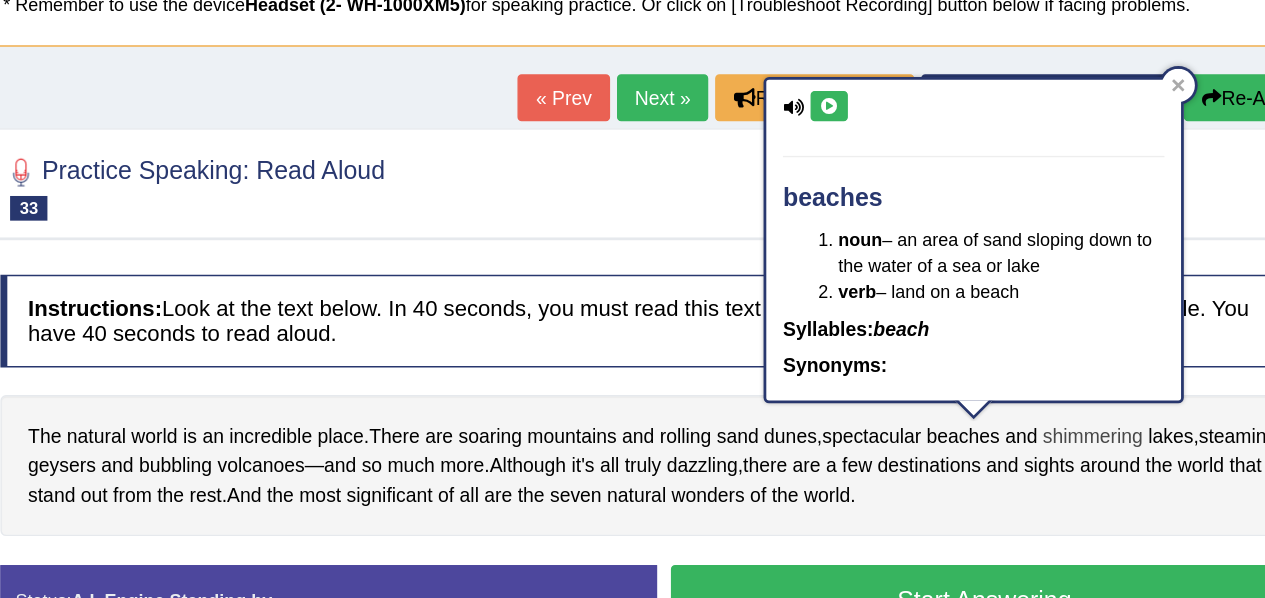 click on "shimmering" at bounding box center [1063, 327] 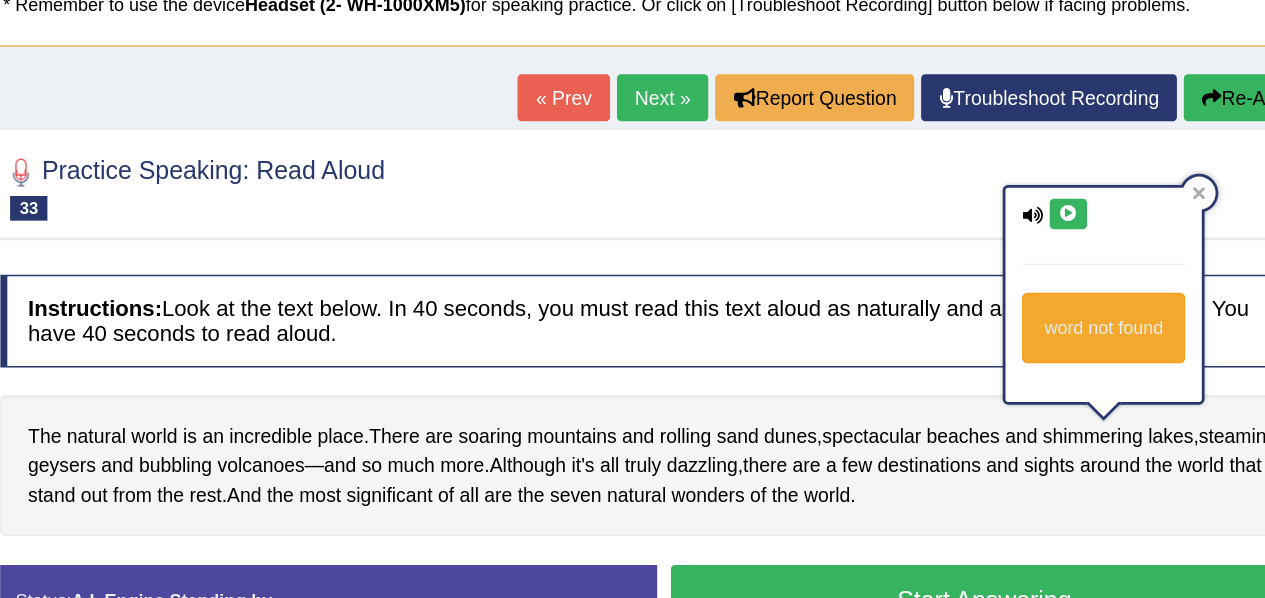 click at bounding box center [1045, 166] 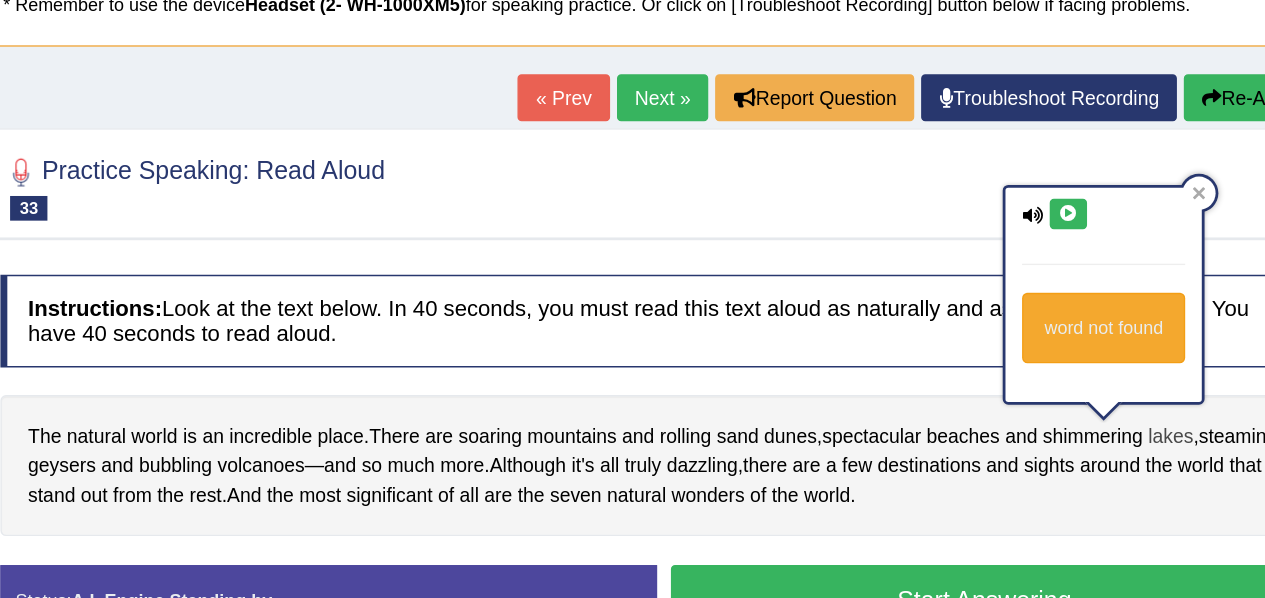 click on "lakes" at bounding box center (1119, 327) 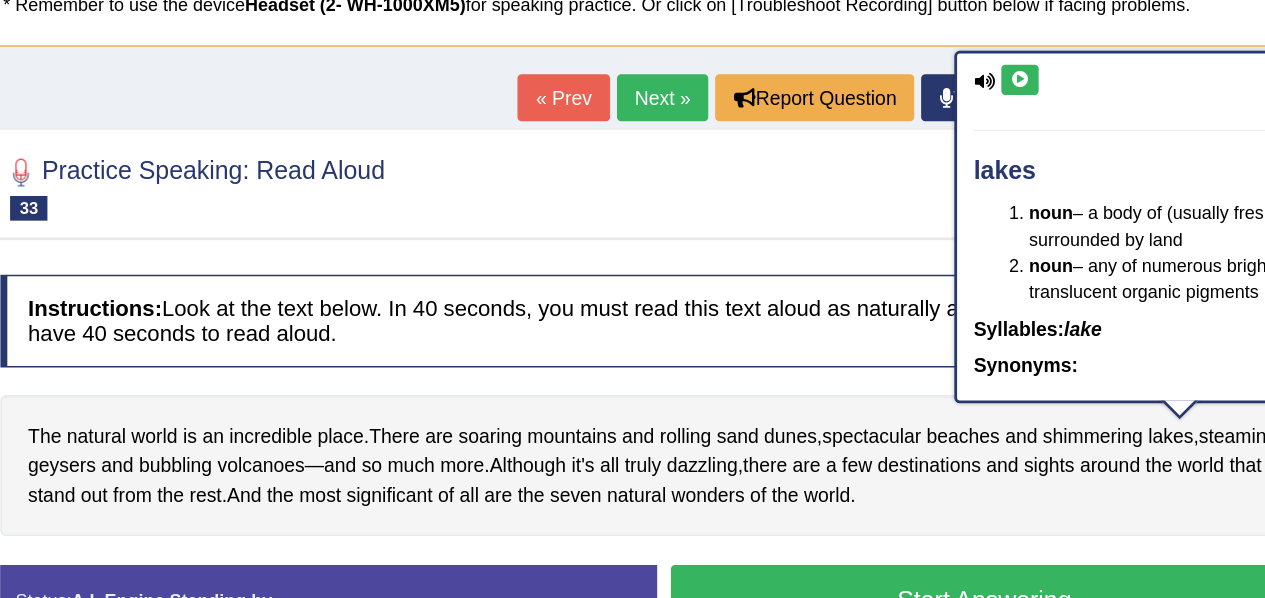 click at bounding box center (1010, 69) 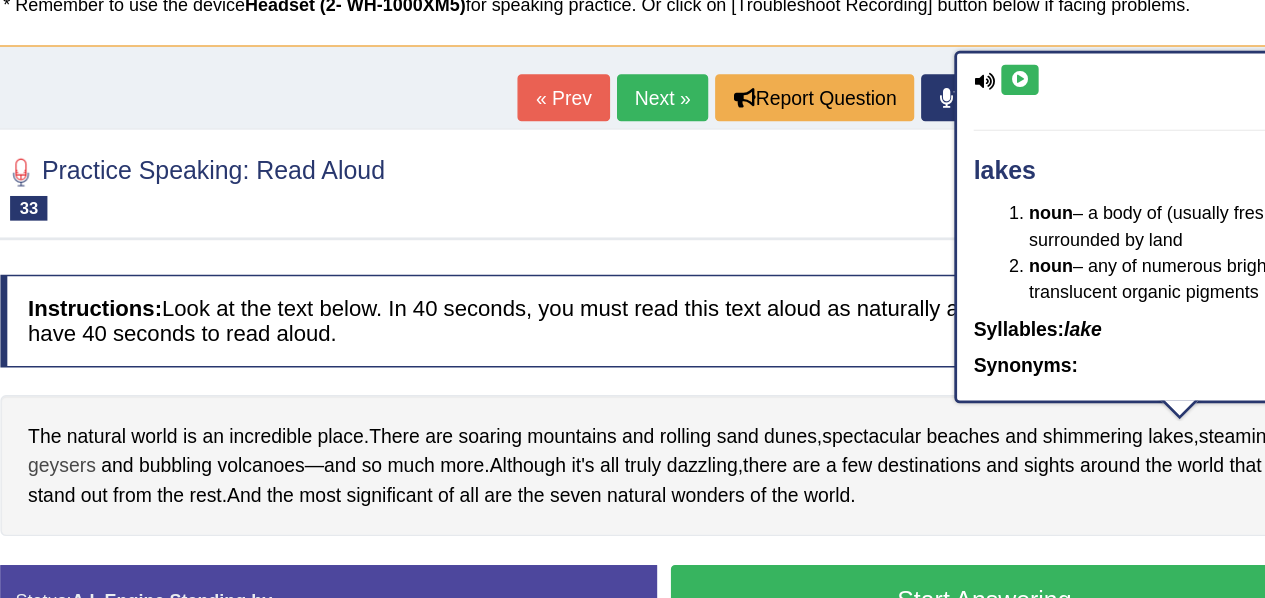 click on "geysers" at bounding box center (317, 348) 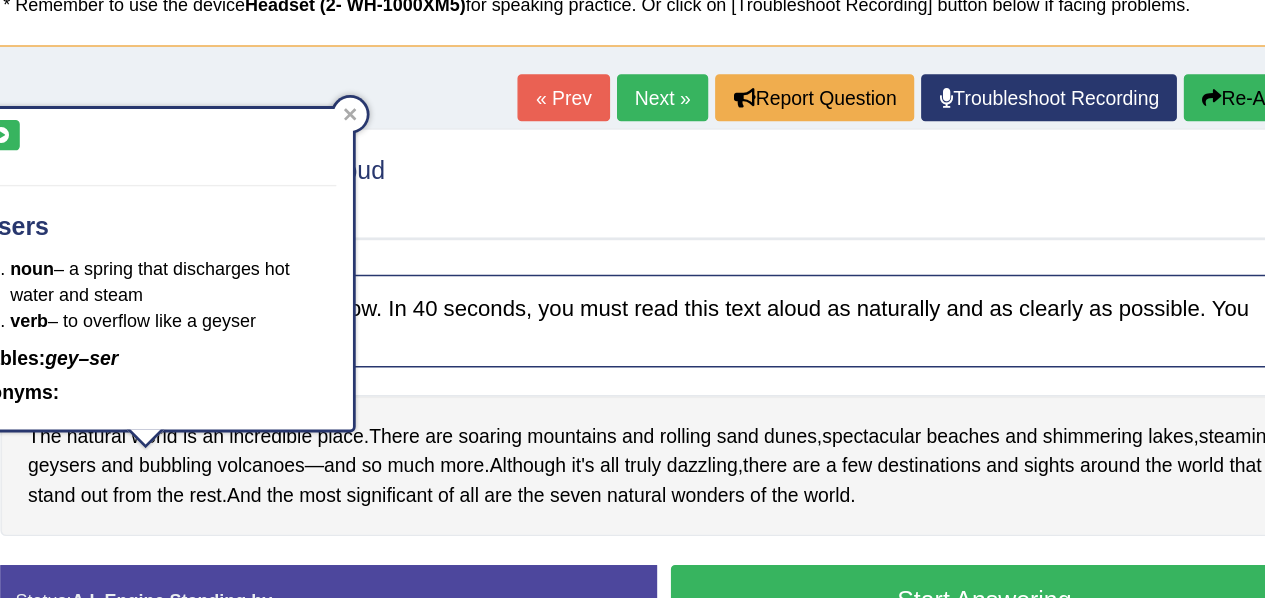 click at bounding box center [273, 109] 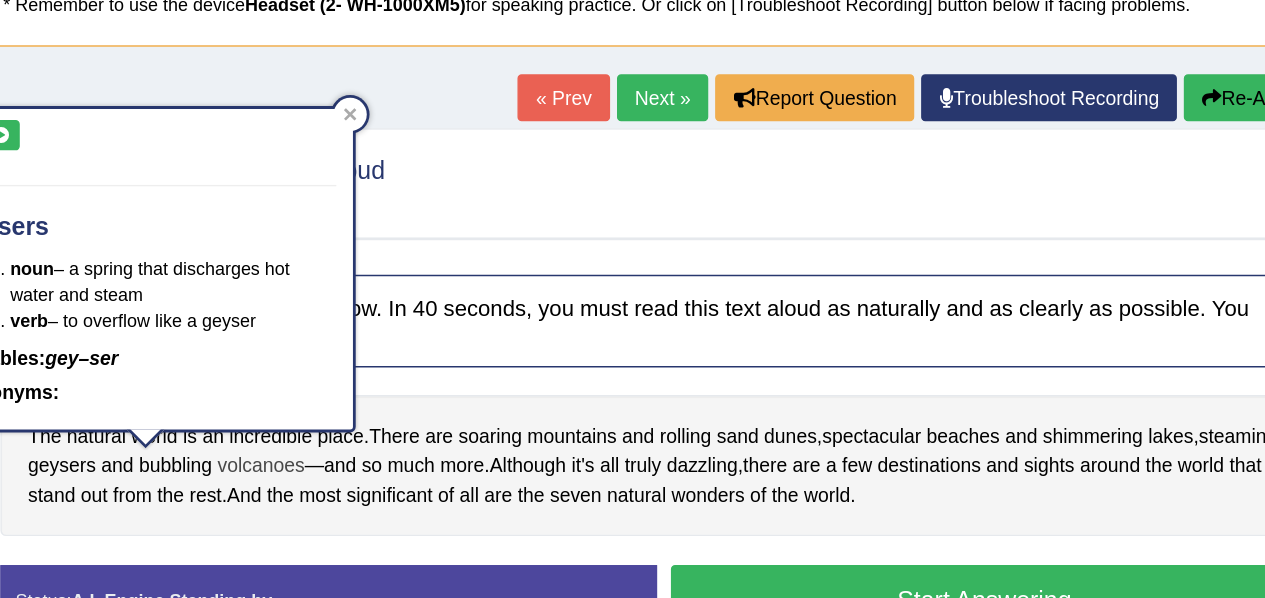 click on "volcanoes" at bounding box center [461, 348] 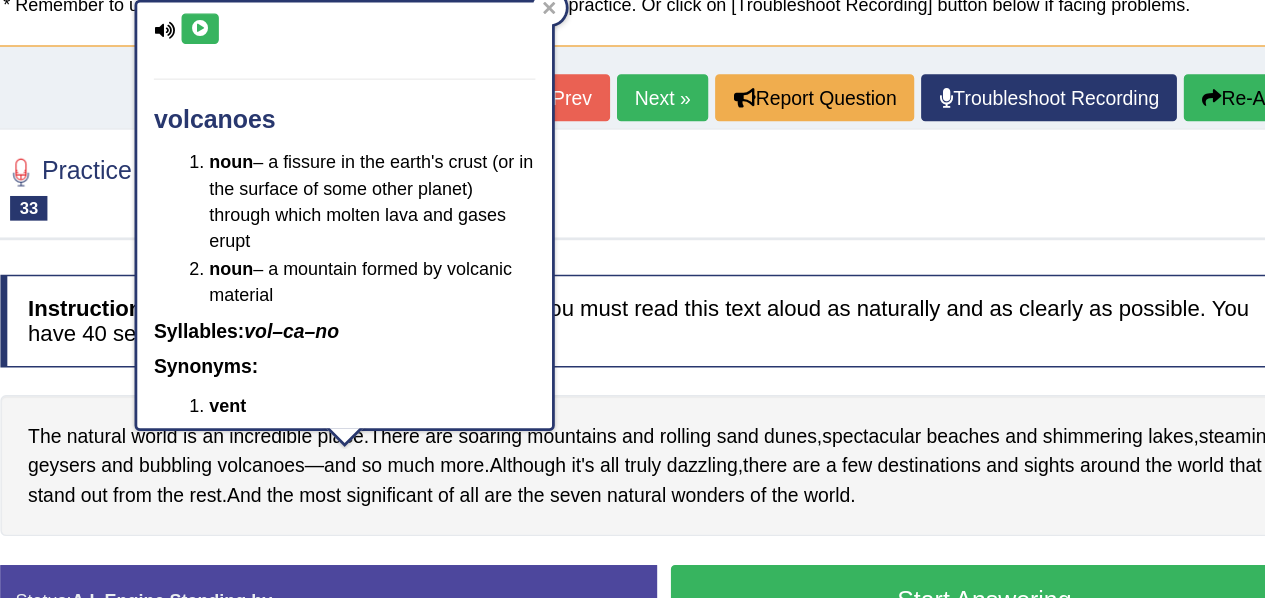 click at bounding box center [417, 32] 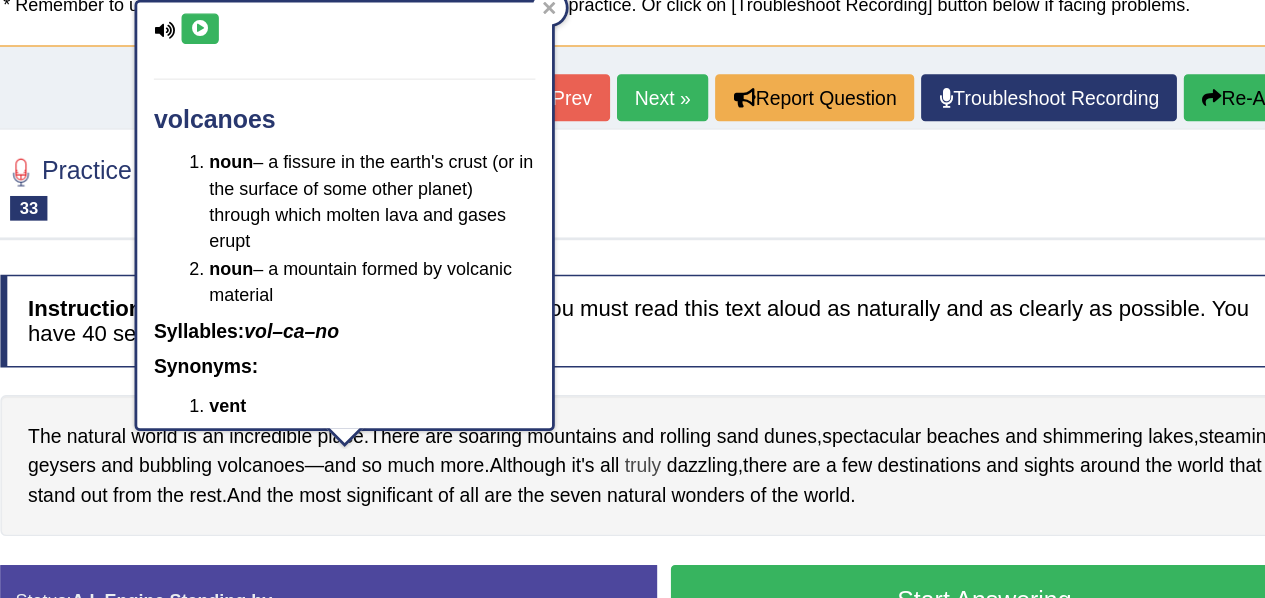 click on "truly" at bounding box center [738, 348] 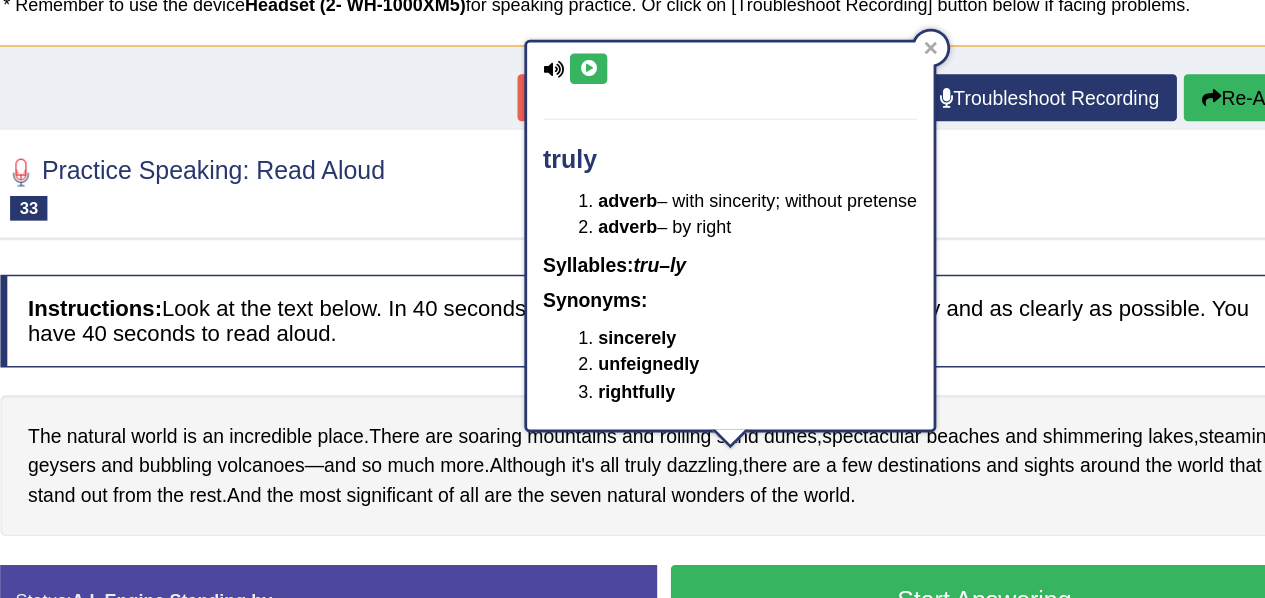 click at bounding box center [698, 61] 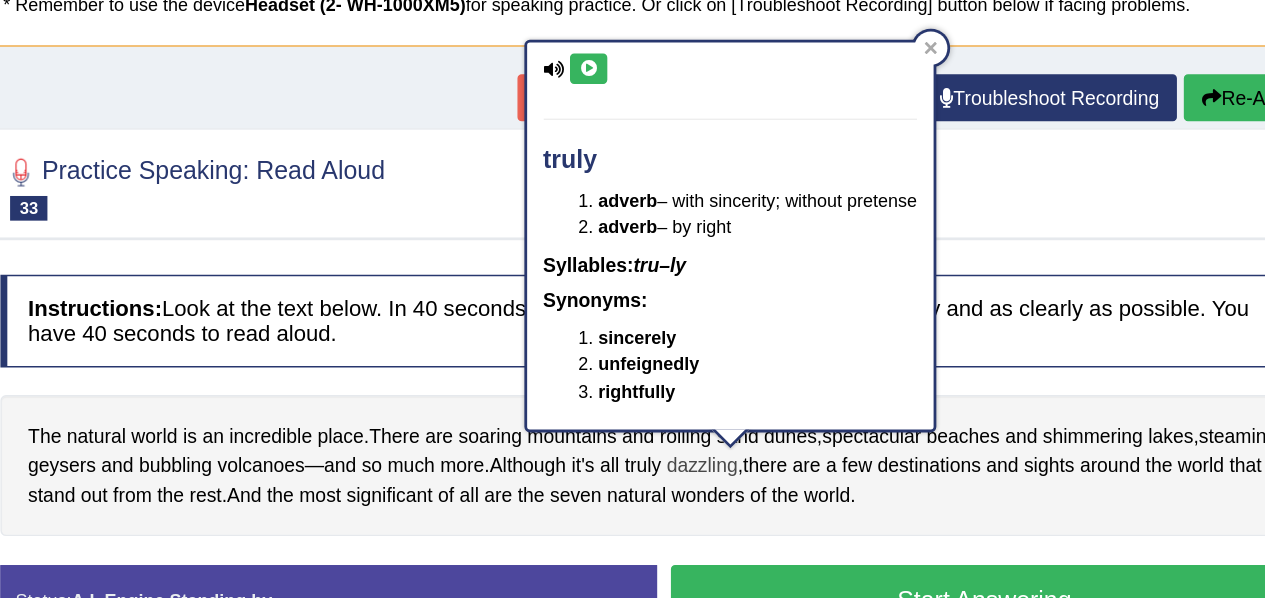 click on "dazzling" at bounding box center (780, 348) 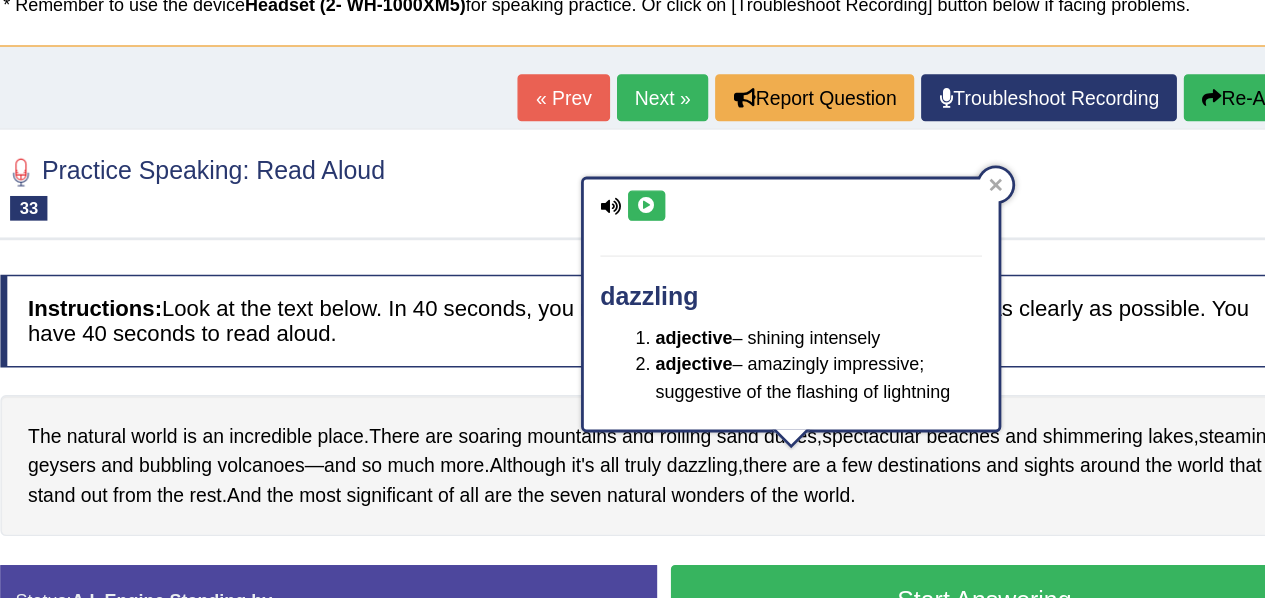 click at bounding box center [740, 160] 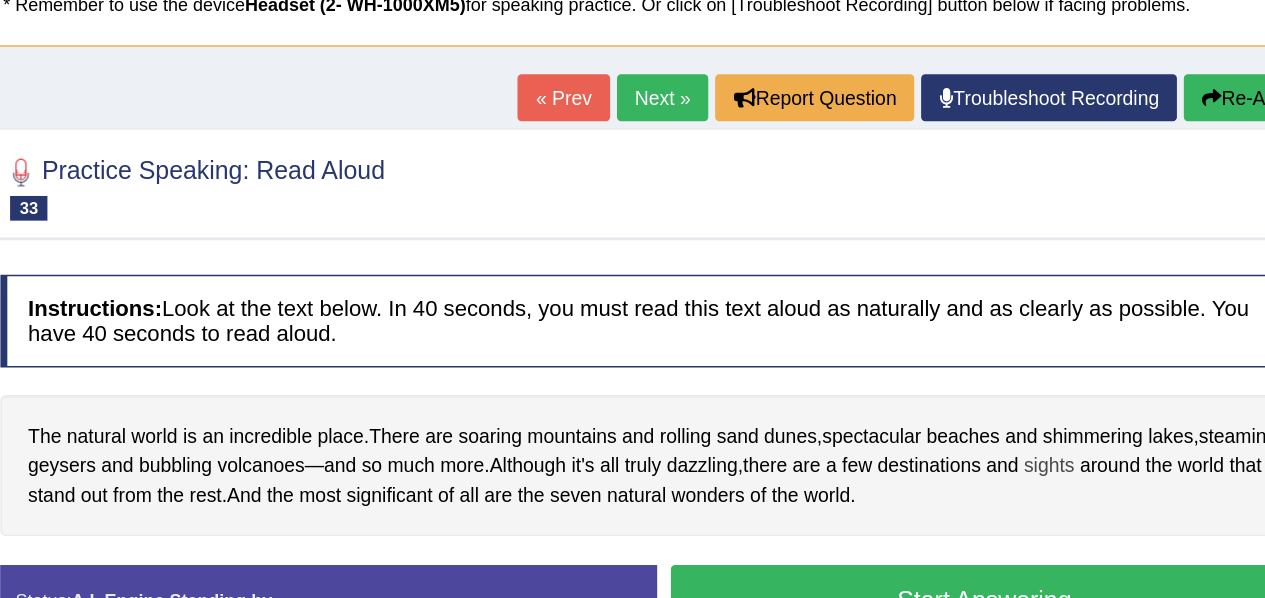click on "sights" at bounding box center [1031, 348] 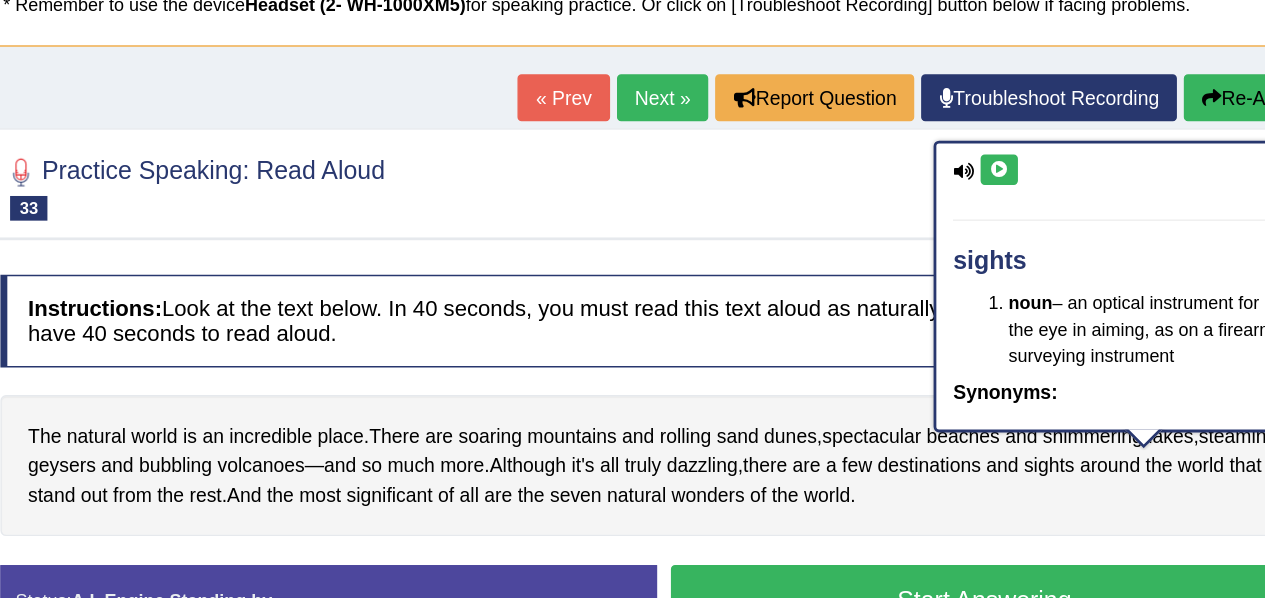 click at bounding box center (995, 134) 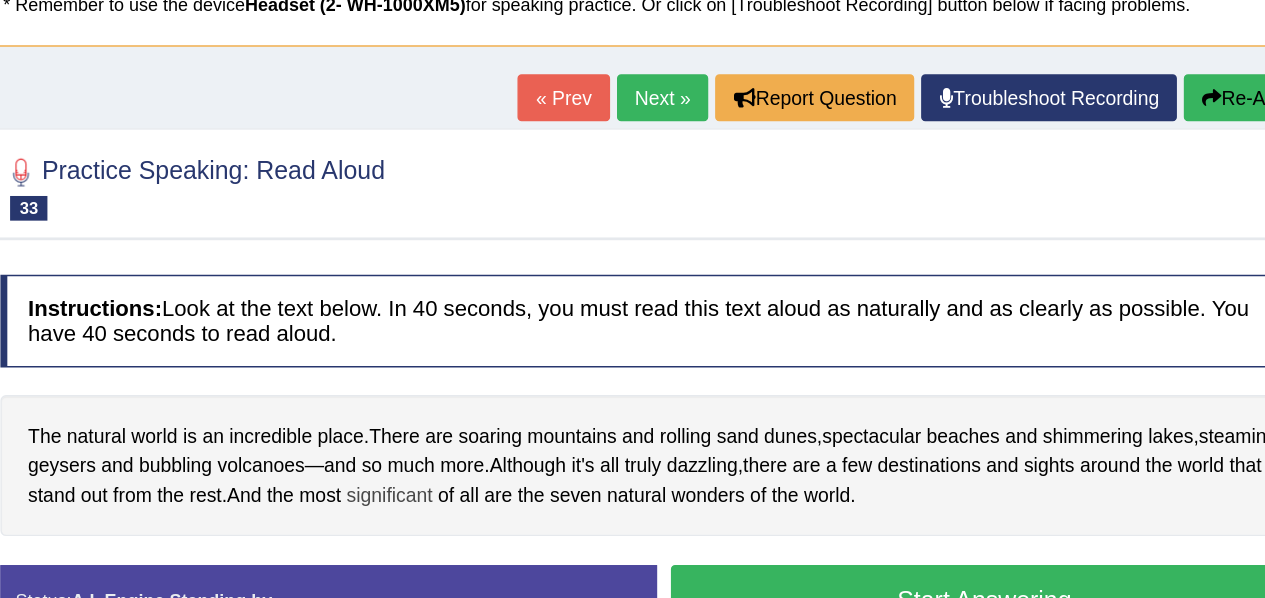 click on "significant" at bounding box center (554, 369) 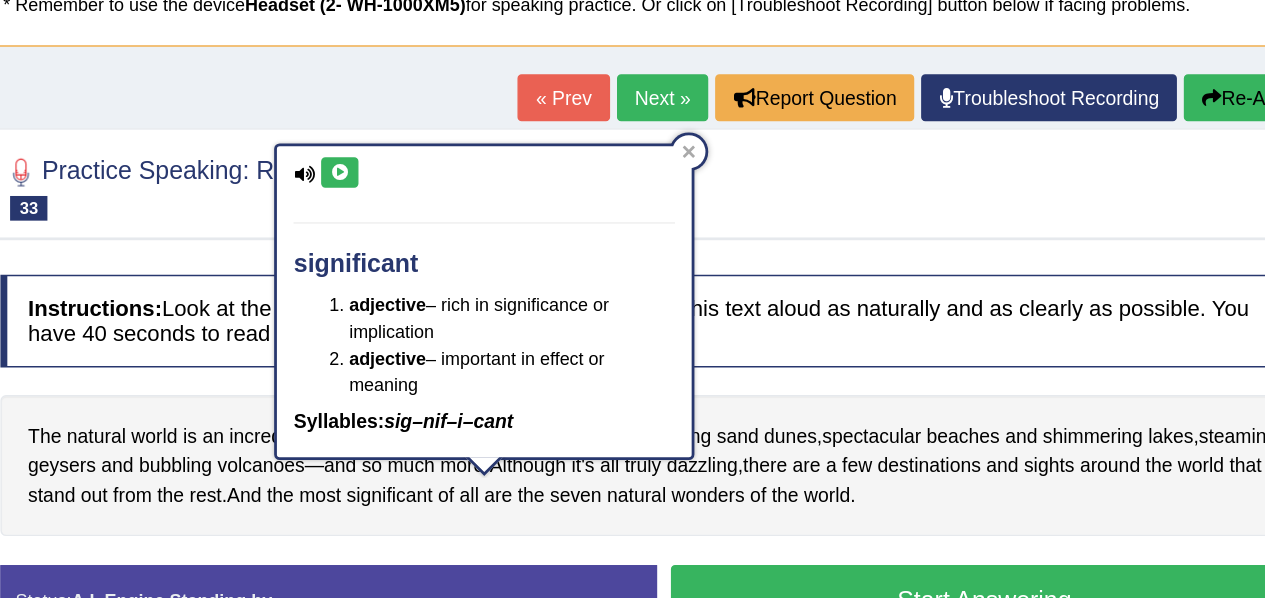 click at bounding box center [747, 146] 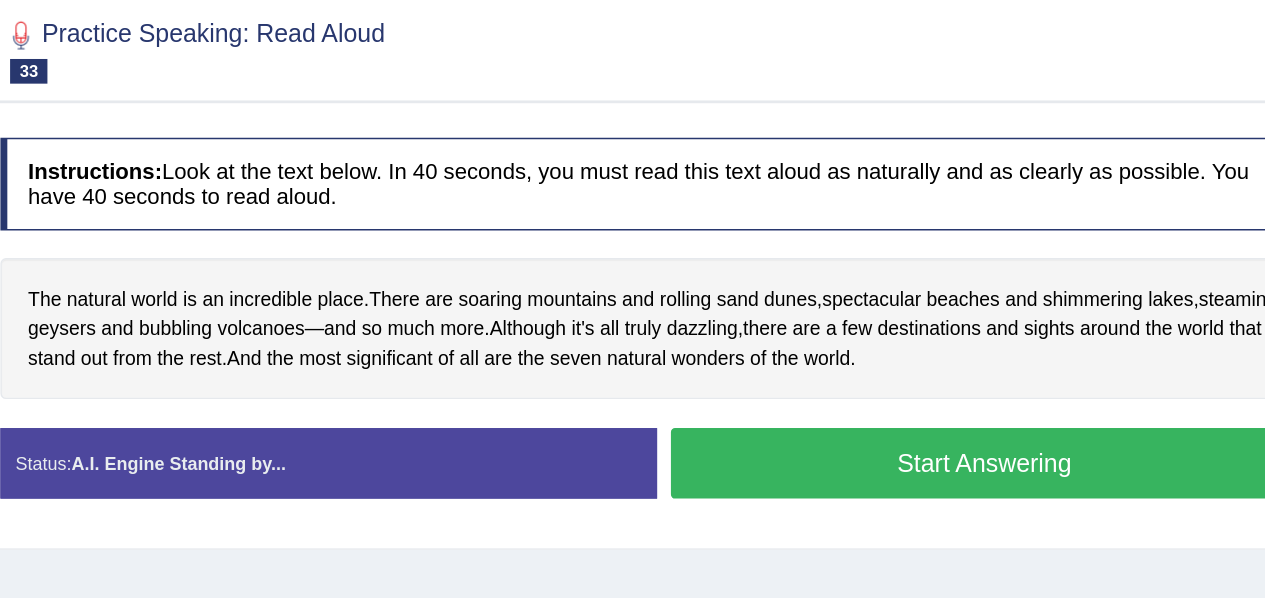 scroll, scrollTop: 145, scrollLeft: 0, axis: vertical 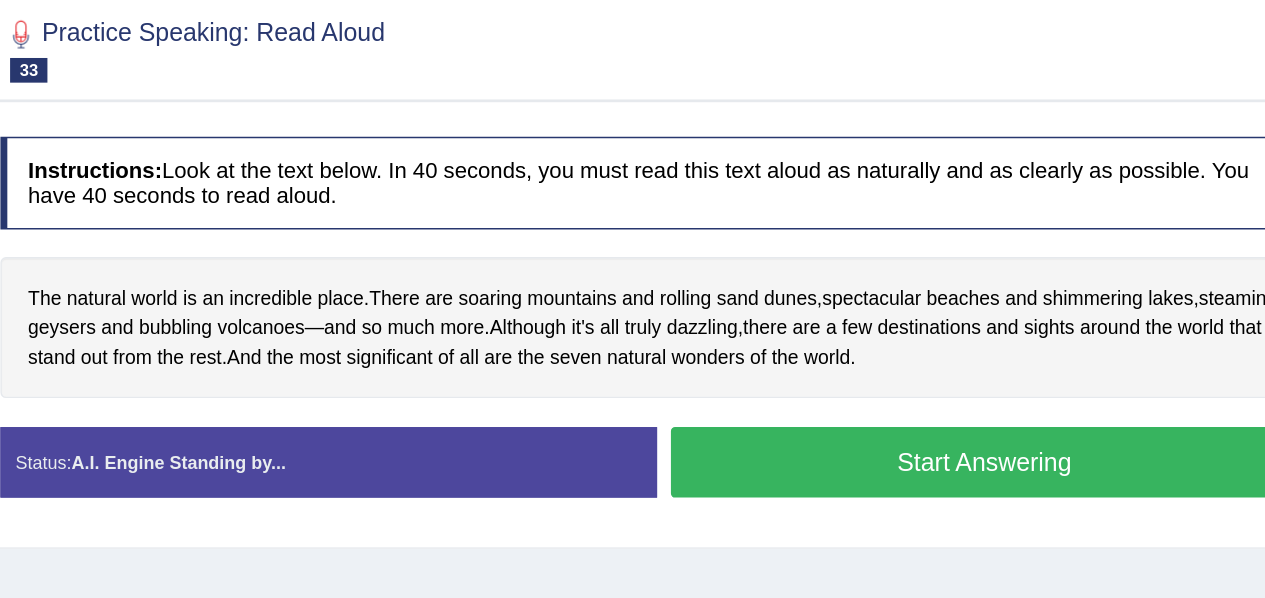 click on "Start Answering" at bounding box center [985, 445] 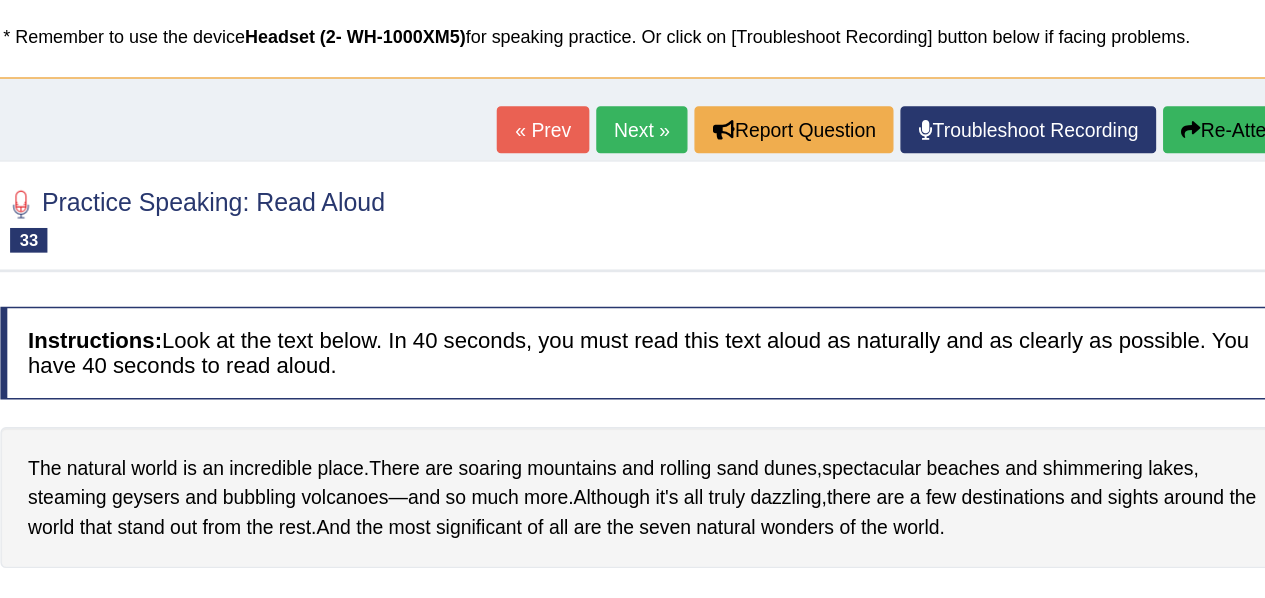 scroll, scrollTop: 132, scrollLeft: 0, axis: vertical 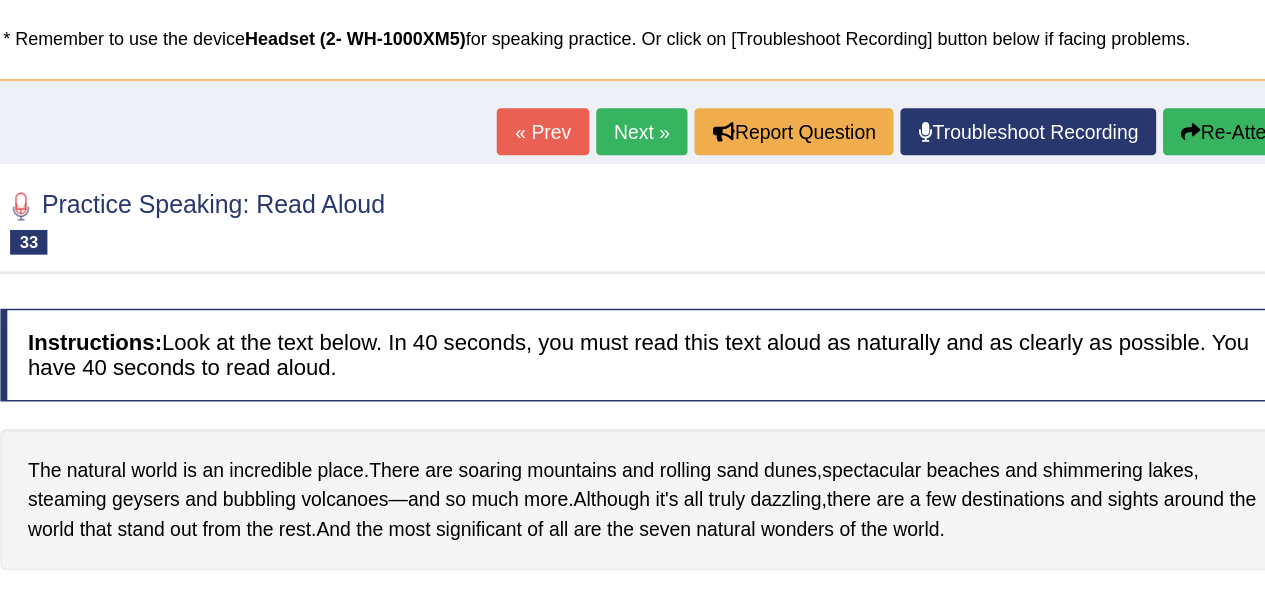 click at bounding box center (1134, 95) 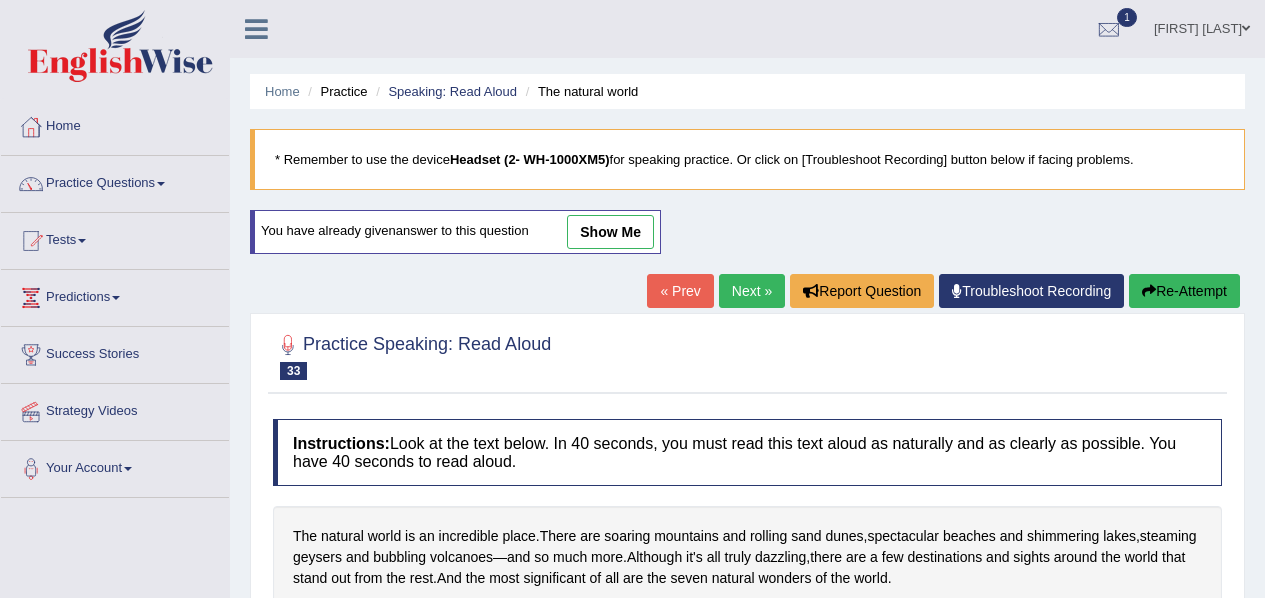 scroll, scrollTop: 132, scrollLeft: 0, axis: vertical 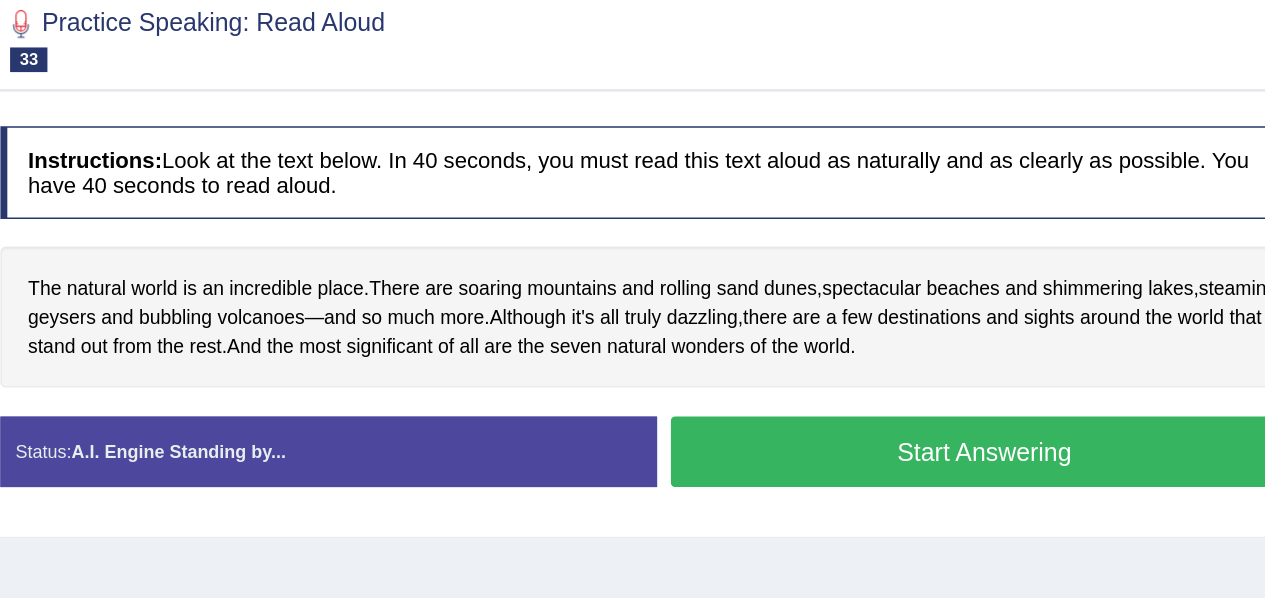 click on "Start Answering" at bounding box center [985, 491] 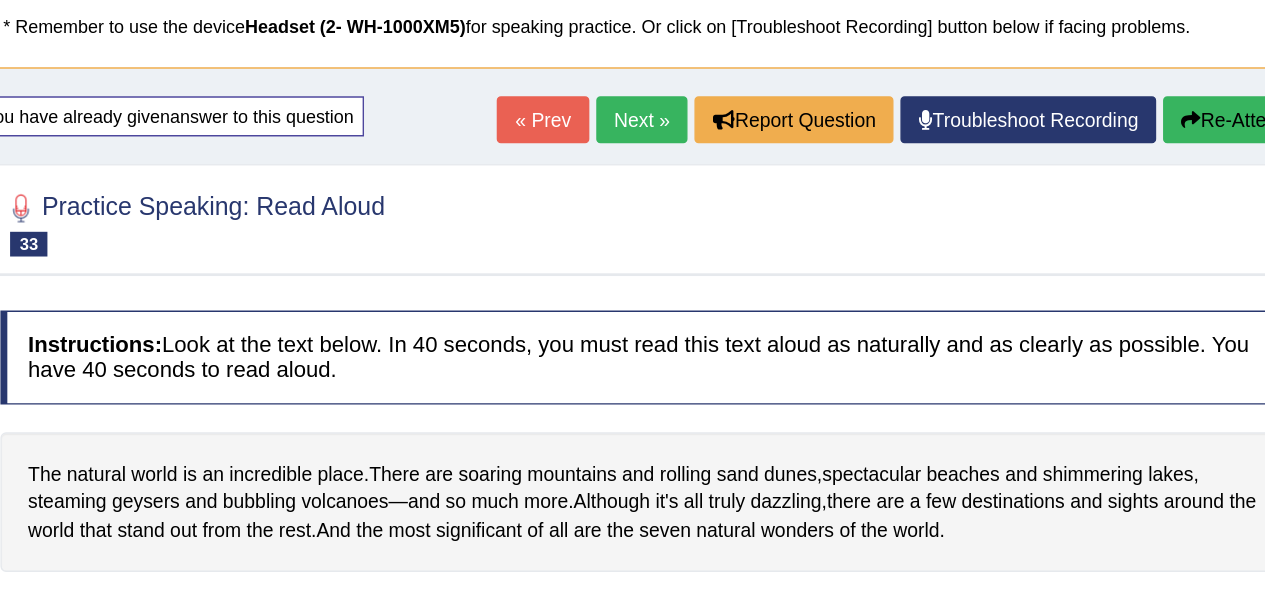 scroll, scrollTop: 138, scrollLeft: 0, axis: vertical 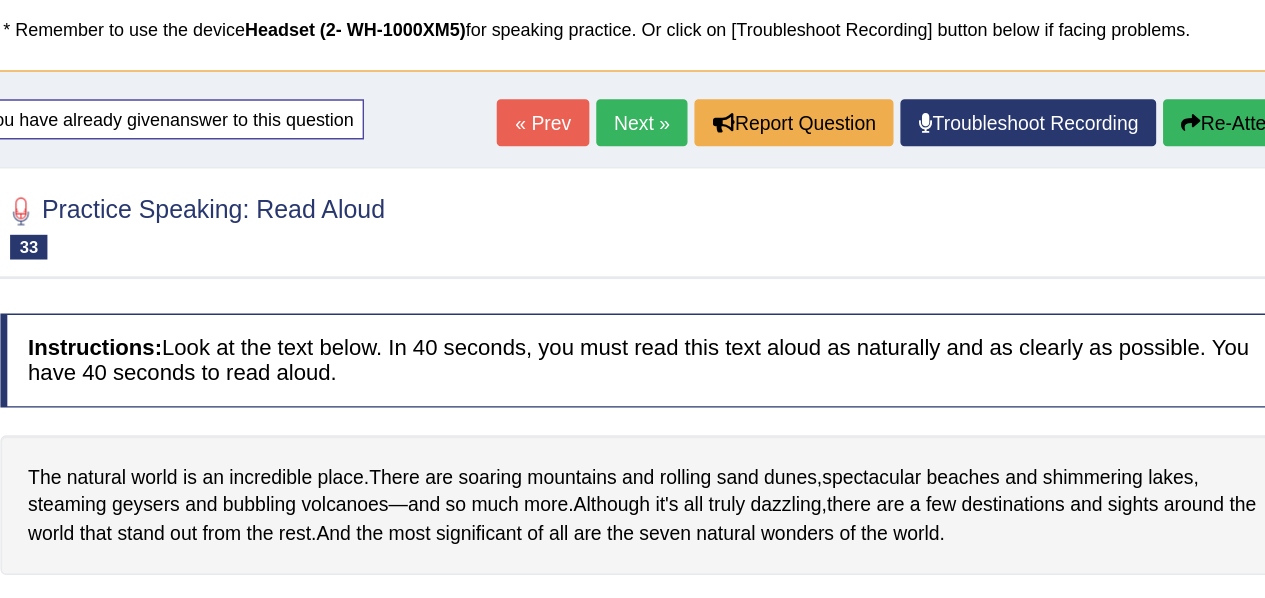 click on "Re-Attempt" at bounding box center (1169, 89) 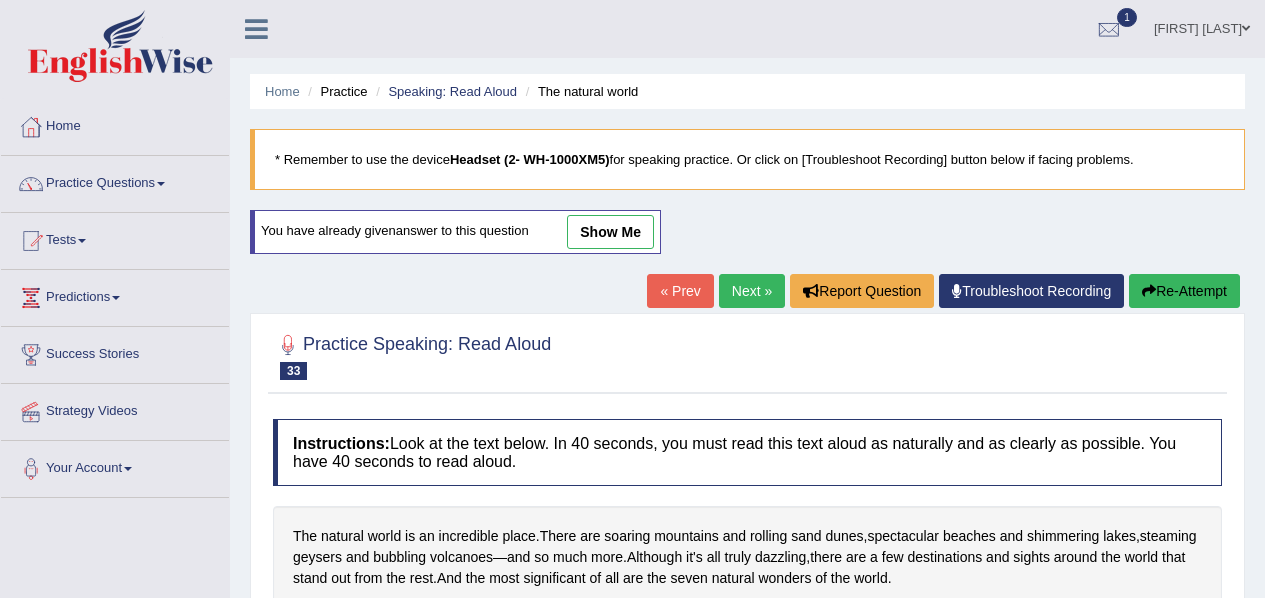 scroll, scrollTop: 138, scrollLeft: 0, axis: vertical 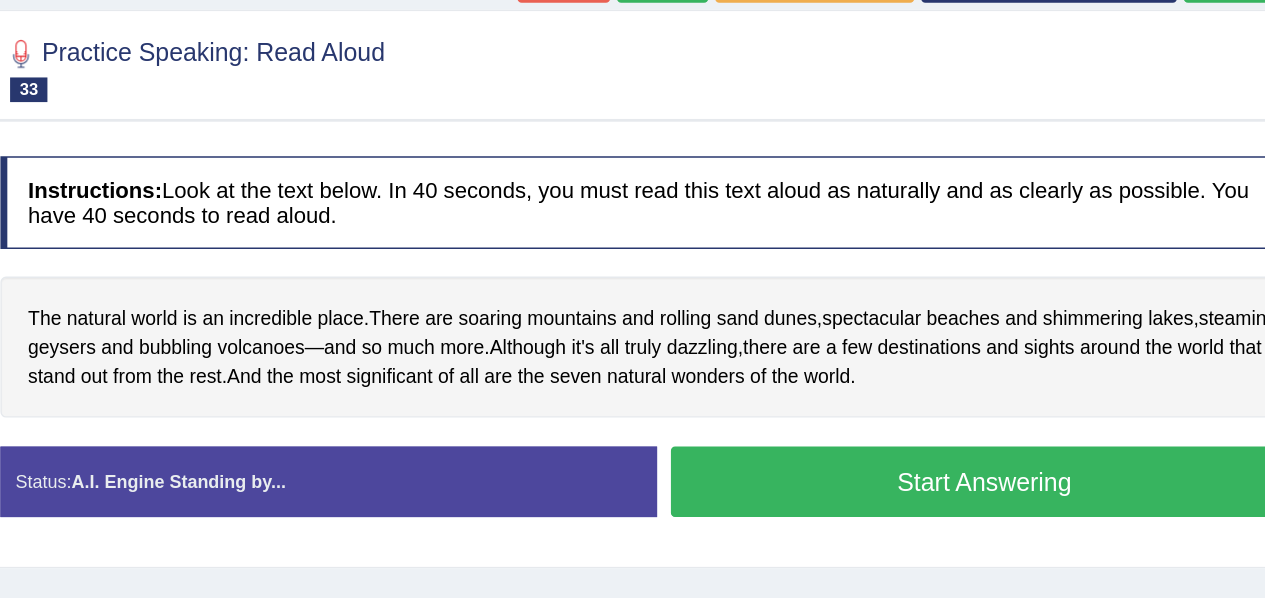 click on "Start Answering" at bounding box center [985, 417] 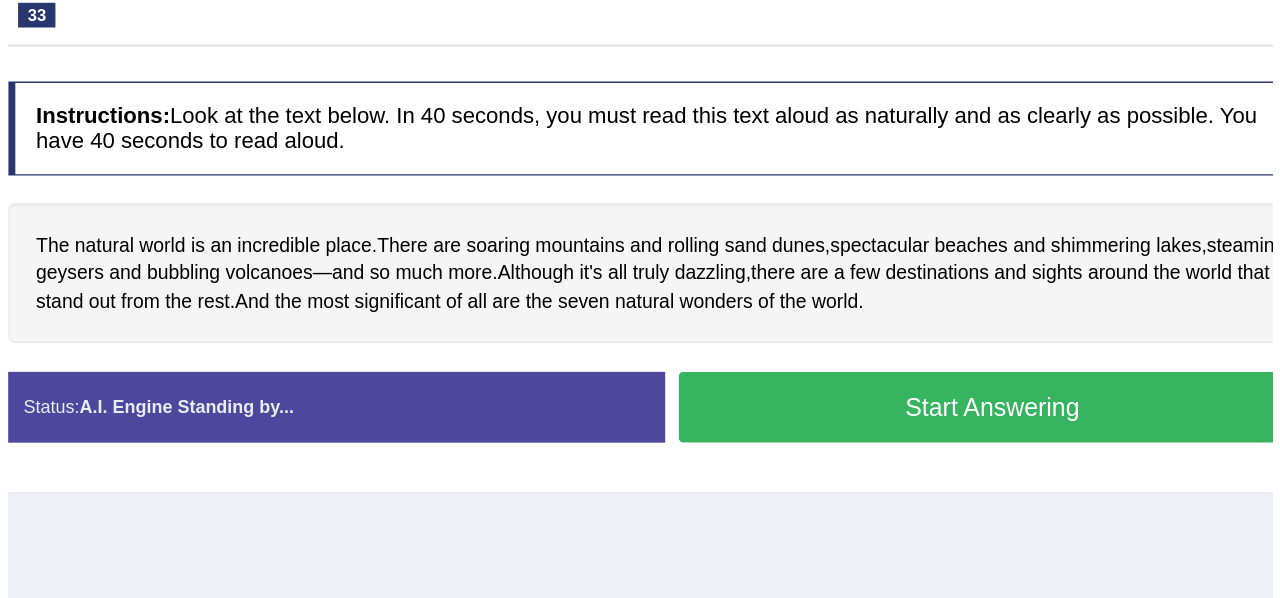 scroll, scrollTop: 174, scrollLeft: 0, axis: vertical 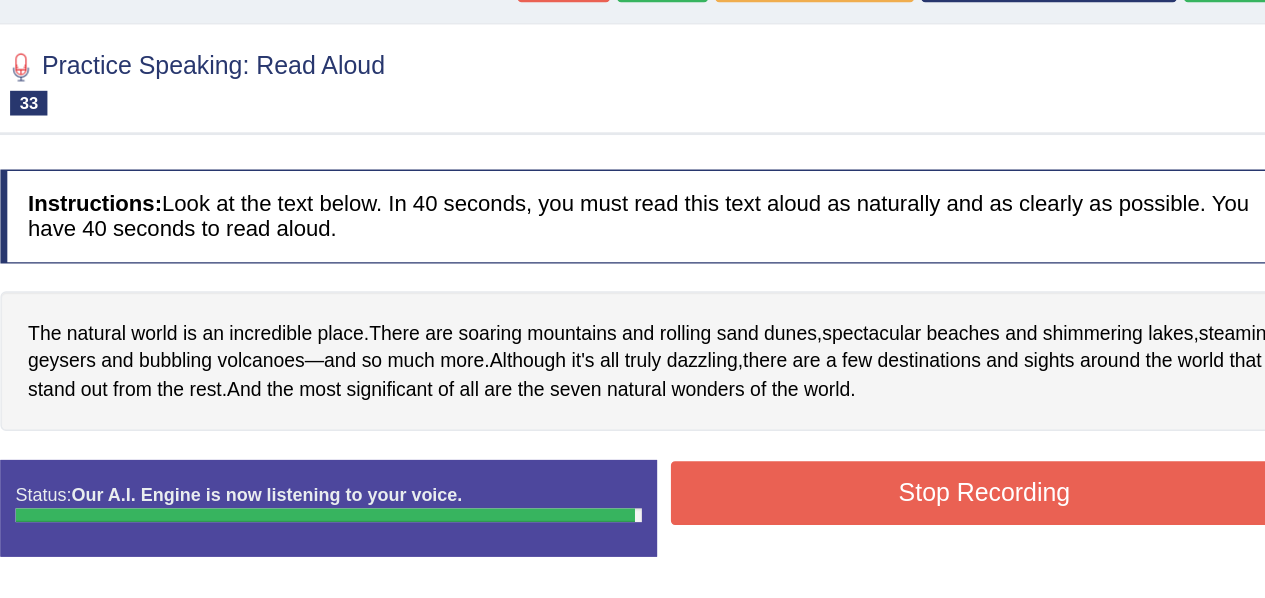 click on "Stop Recording" at bounding box center [985, 425] 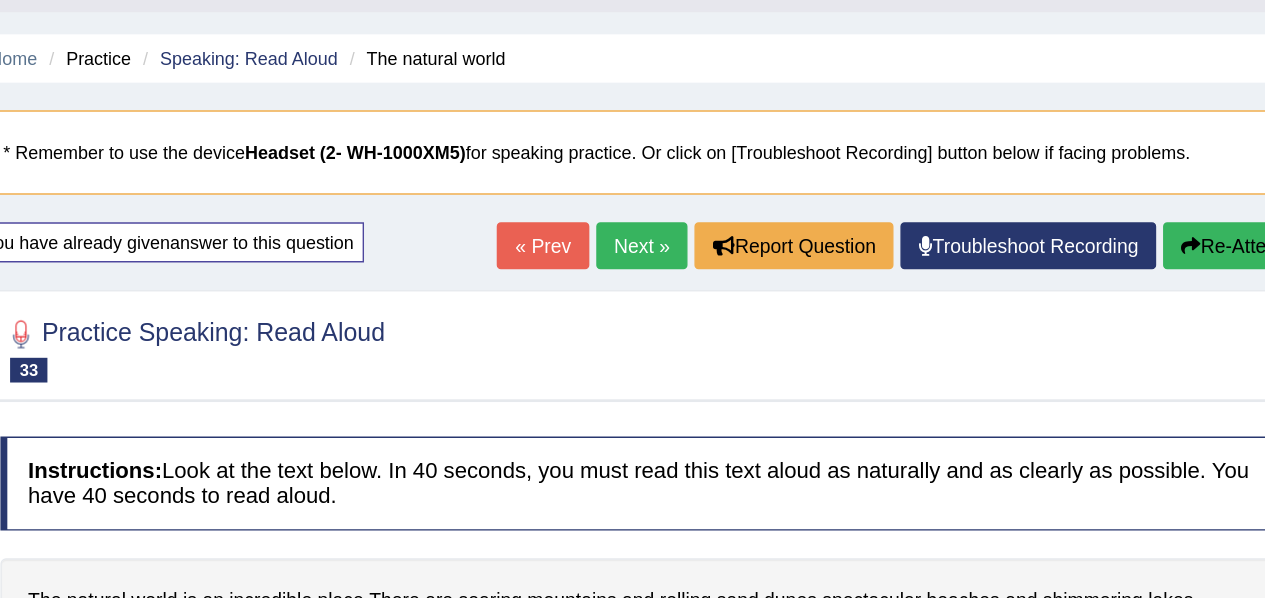 scroll, scrollTop: 49, scrollLeft: 0, axis: vertical 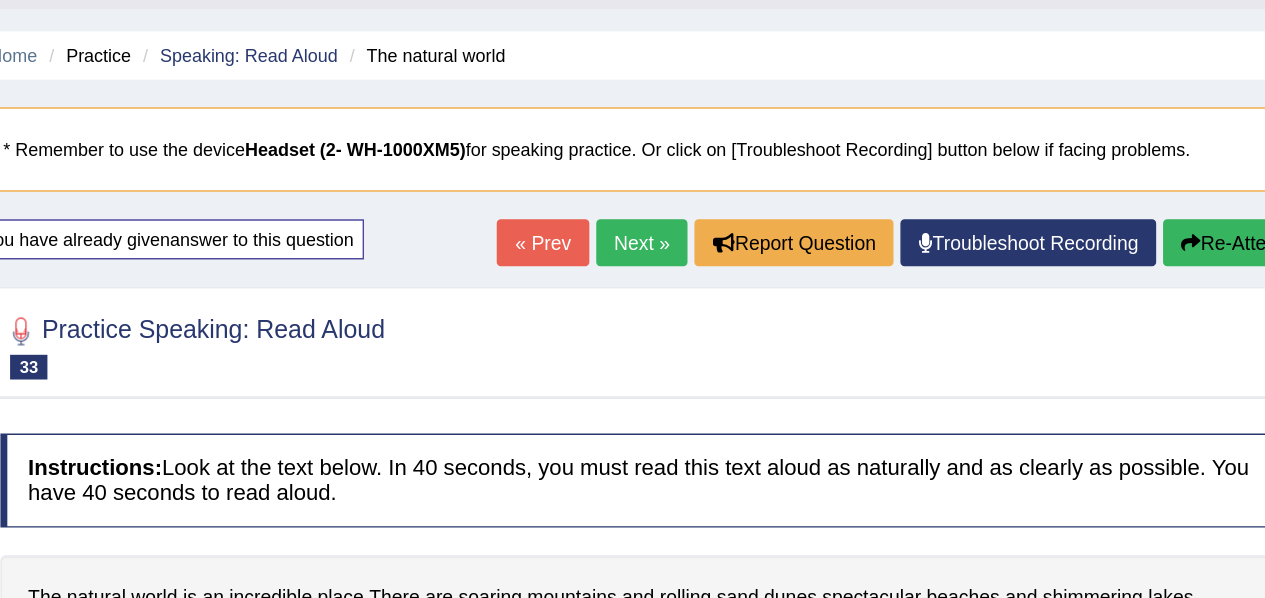 click on "Next »" at bounding box center (737, 178) 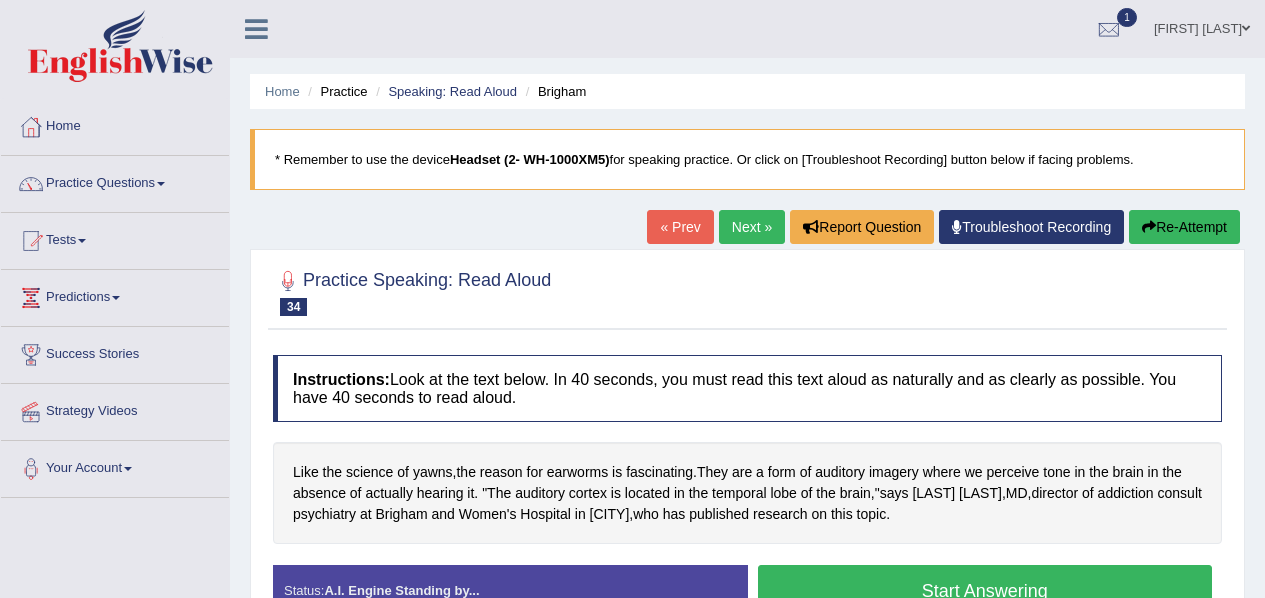 scroll, scrollTop: 0, scrollLeft: 0, axis: both 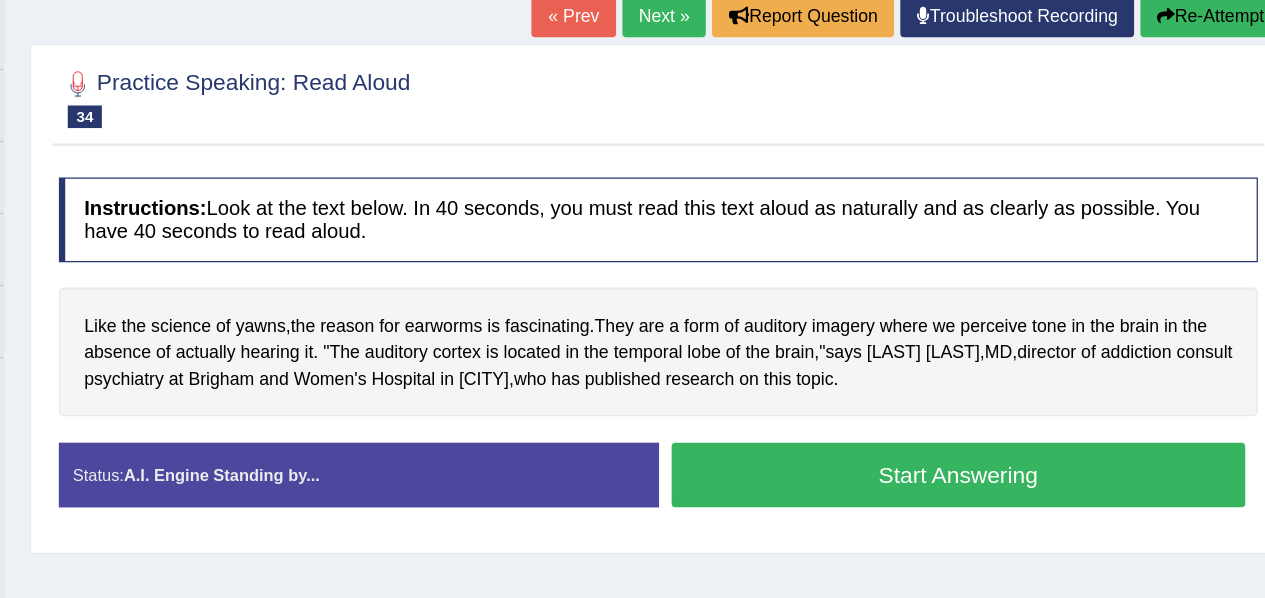 click on "Start Answering" at bounding box center [985, 499] 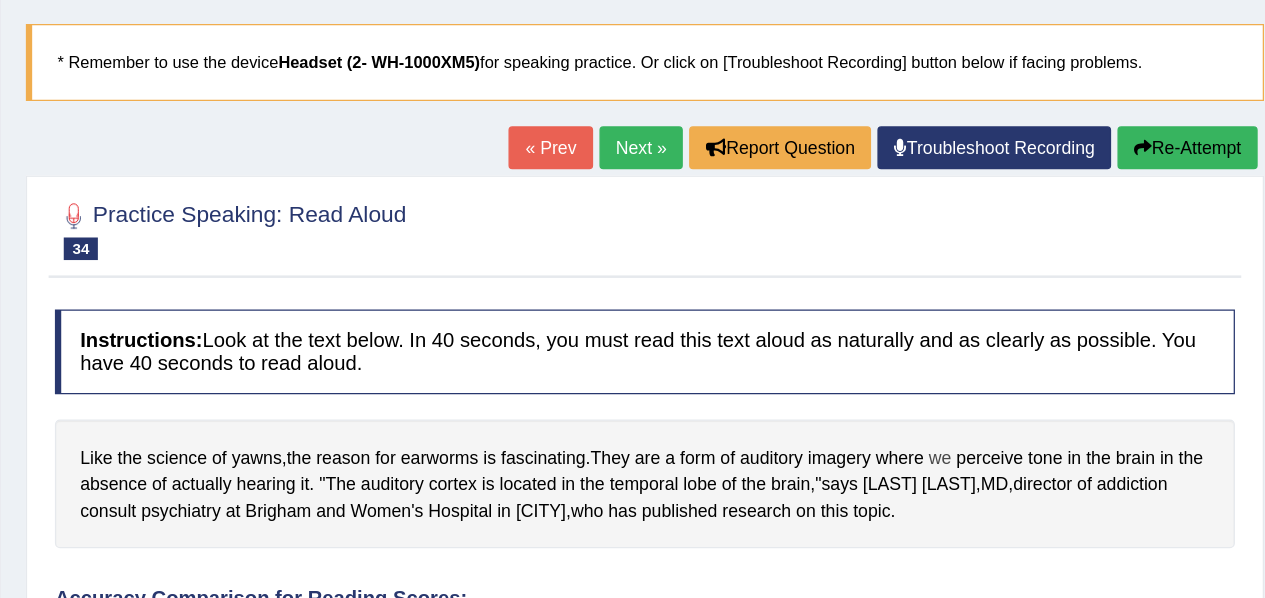 scroll, scrollTop: 108, scrollLeft: 0, axis: vertical 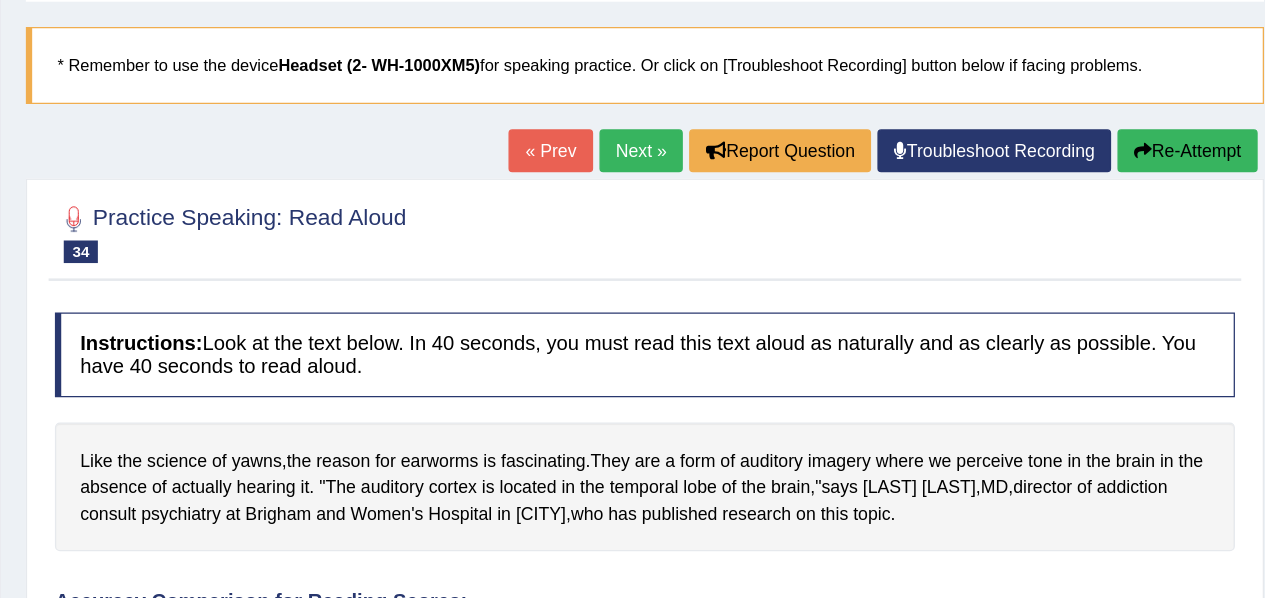 click on "Next »" at bounding box center [737, 119] 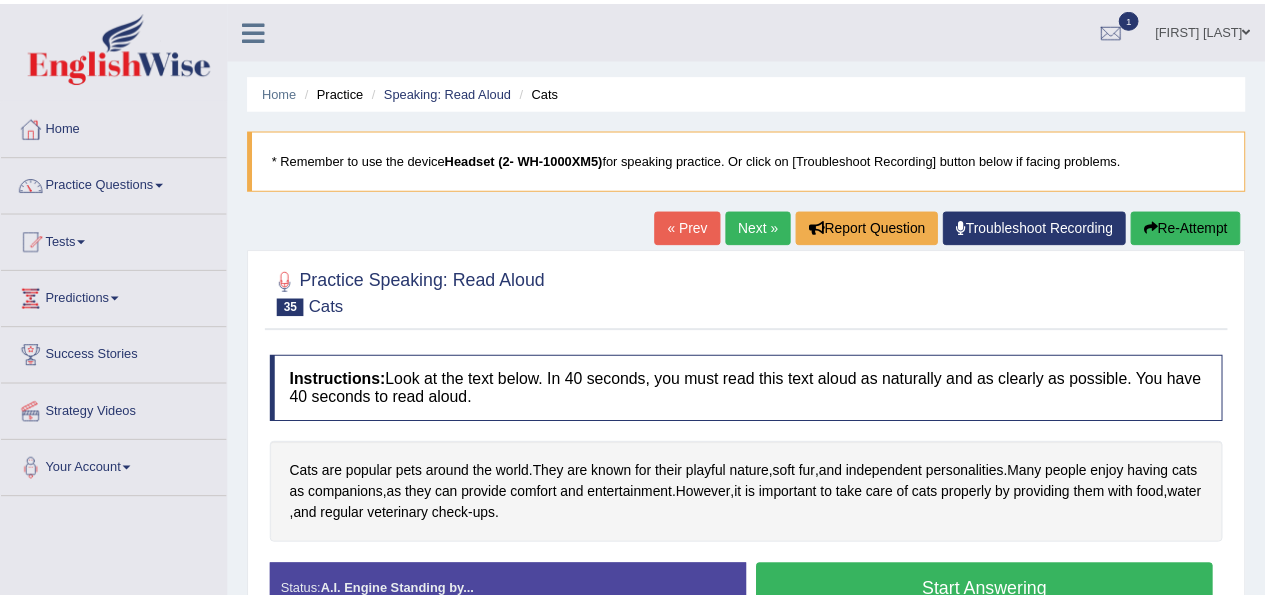 scroll, scrollTop: 0, scrollLeft: 0, axis: both 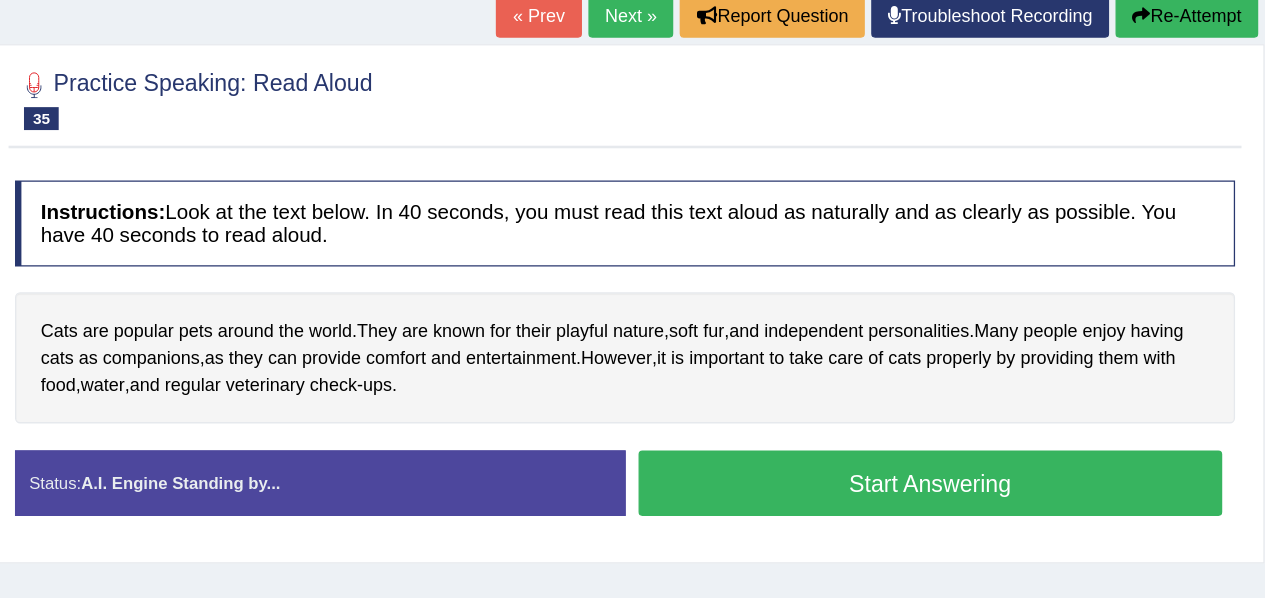 click on "Start Answering" at bounding box center (985, 507) 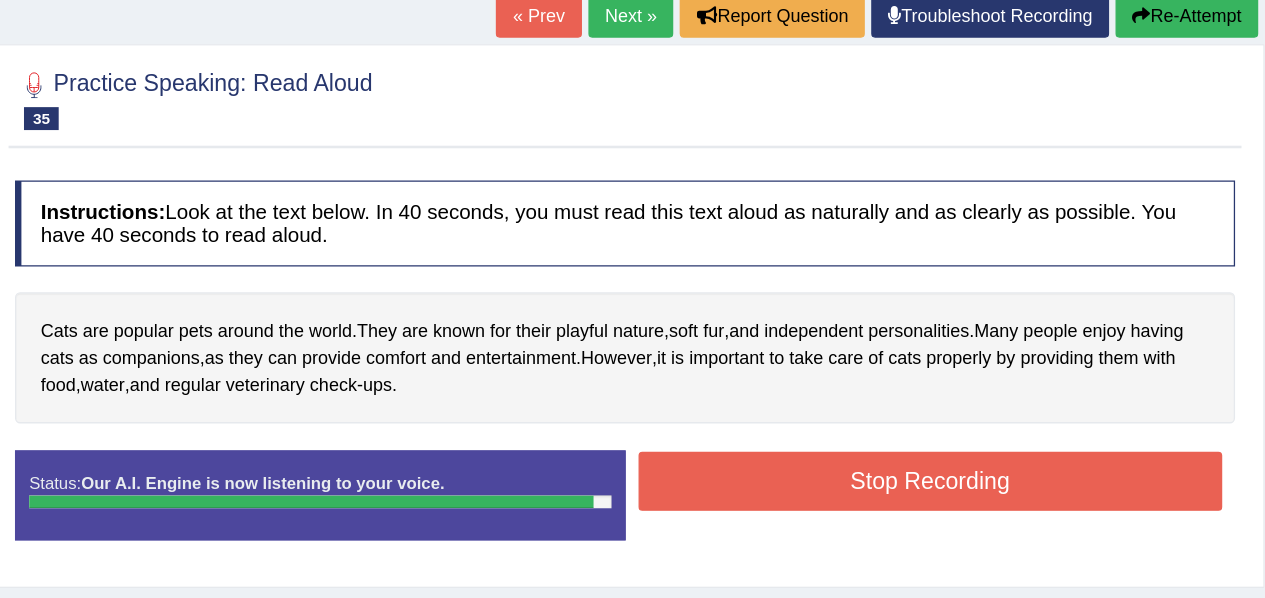 click on "Stop Recording" at bounding box center [985, 506] 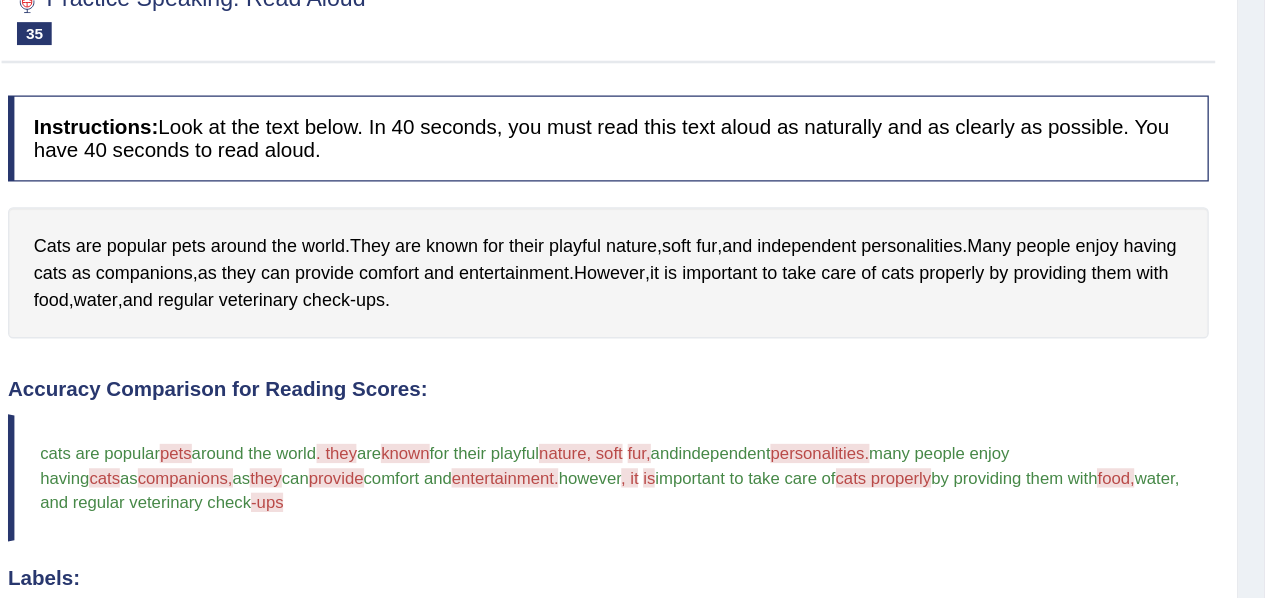 scroll, scrollTop: 280, scrollLeft: 0, axis: vertical 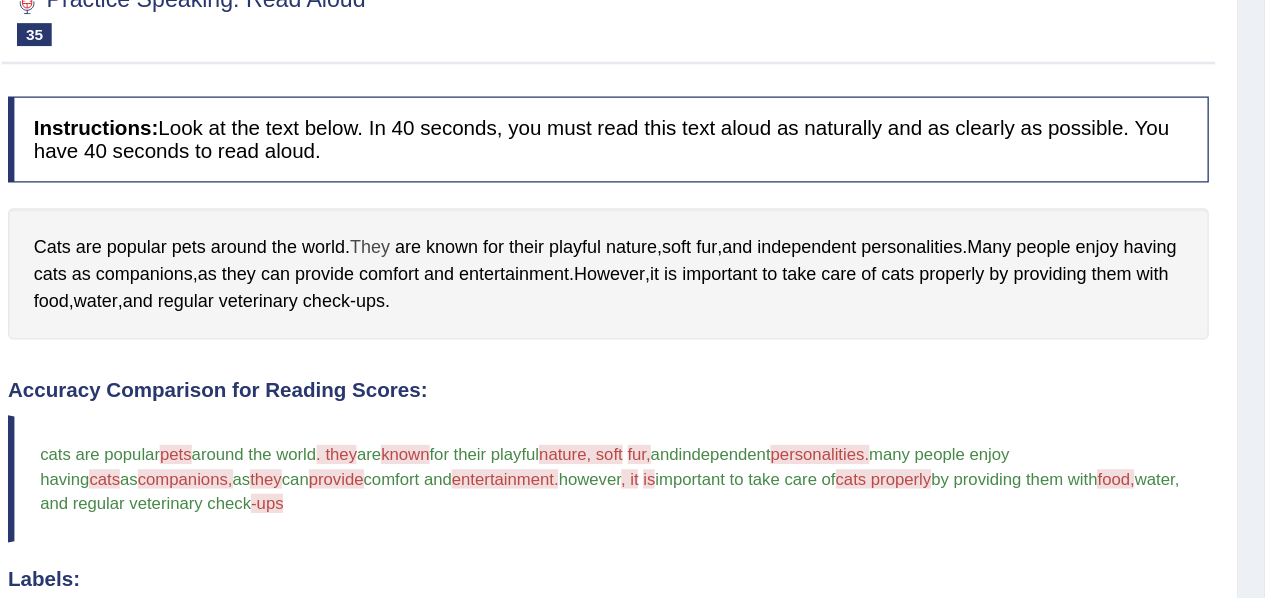 click on "They" at bounding box center [554, 192] 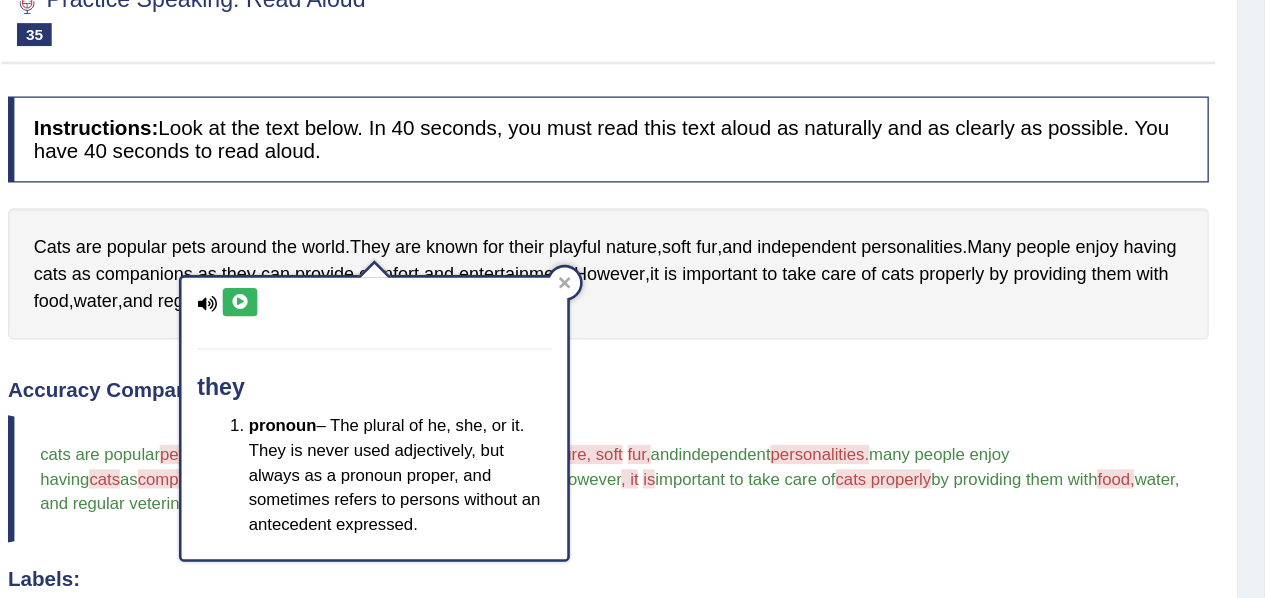 click at bounding box center [453, 235] 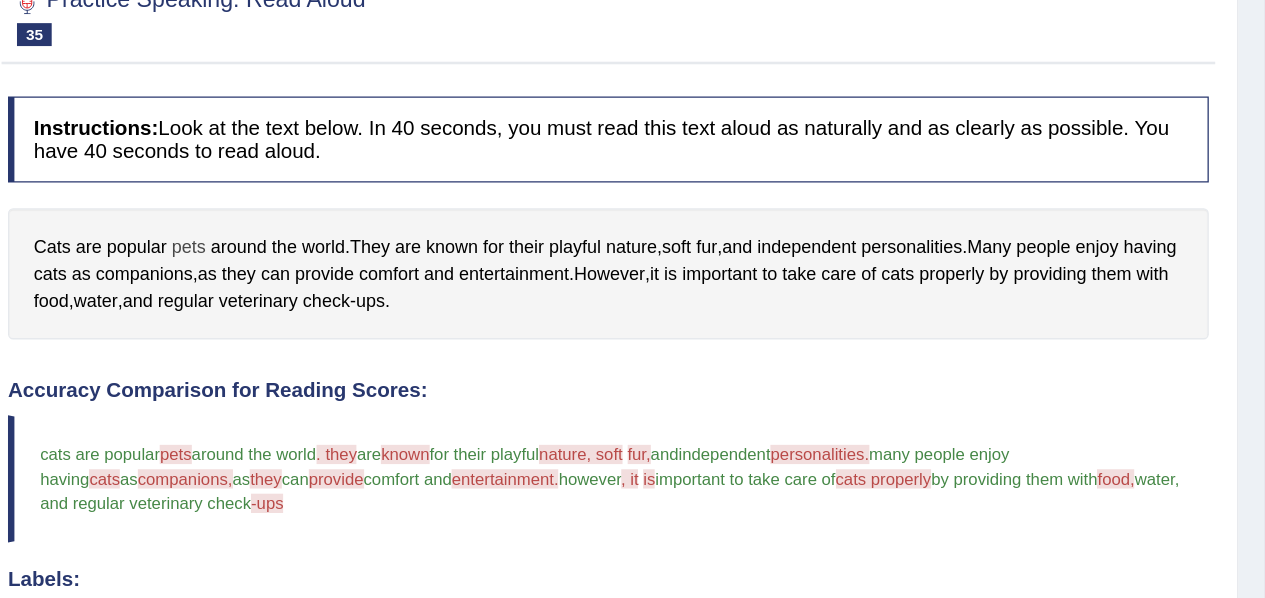 click on "pets" at bounding box center [413, 192] 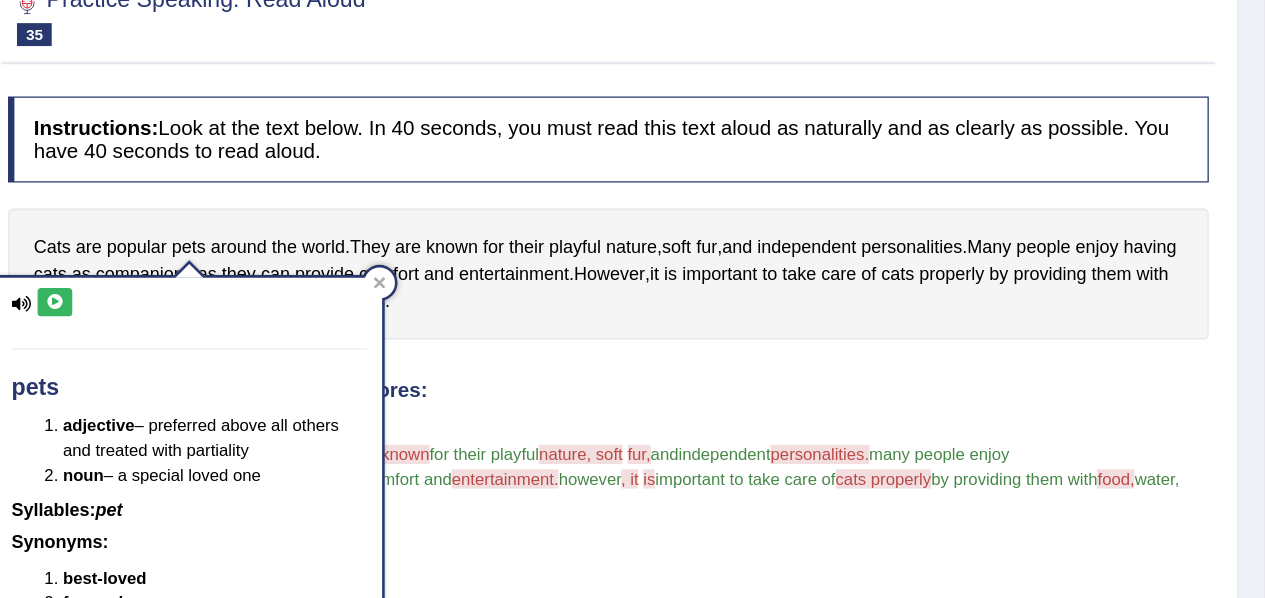 click at bounding box center (309, 235) 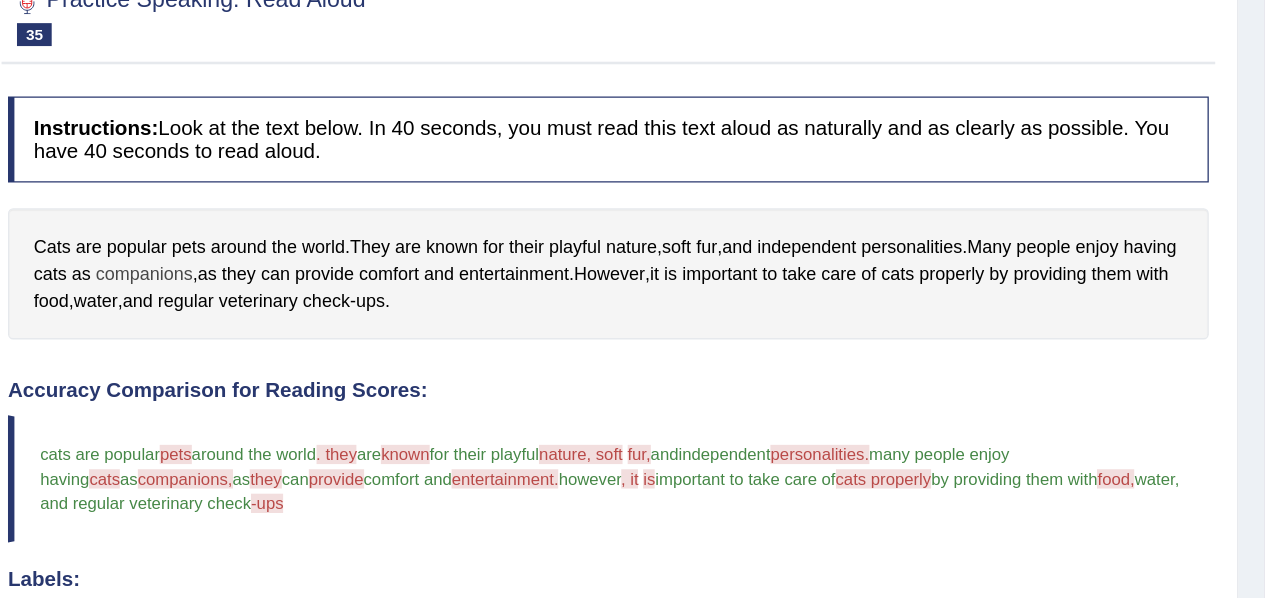 click on "companions" at bounding box center (379, 213) 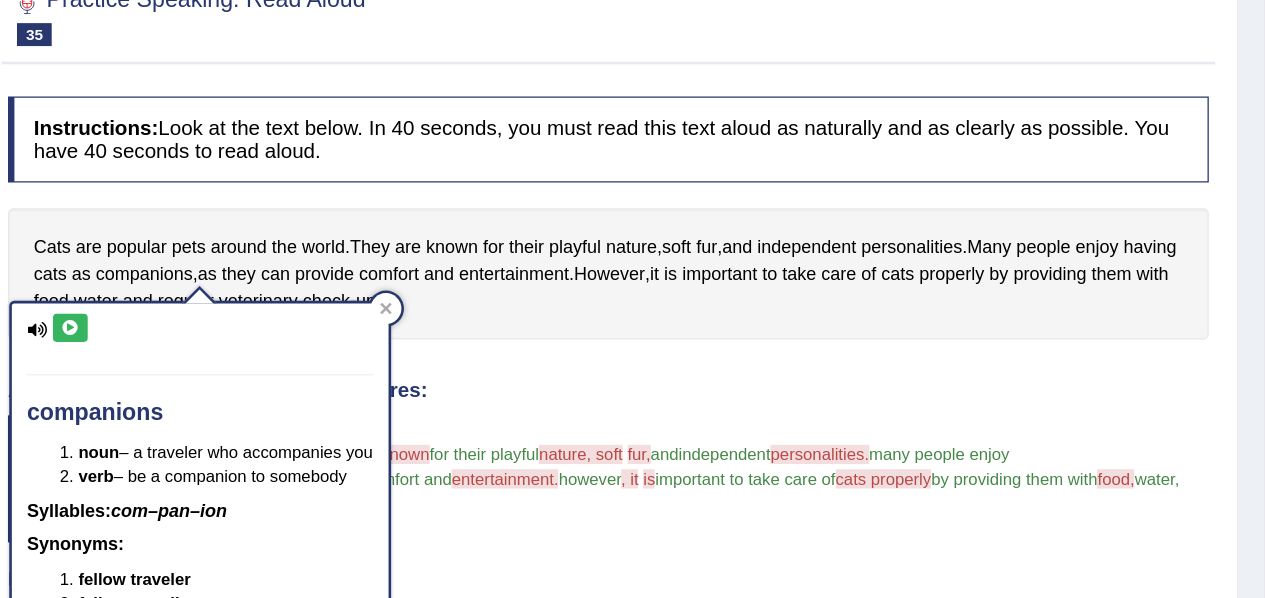 click at bounding box center (321, 255) 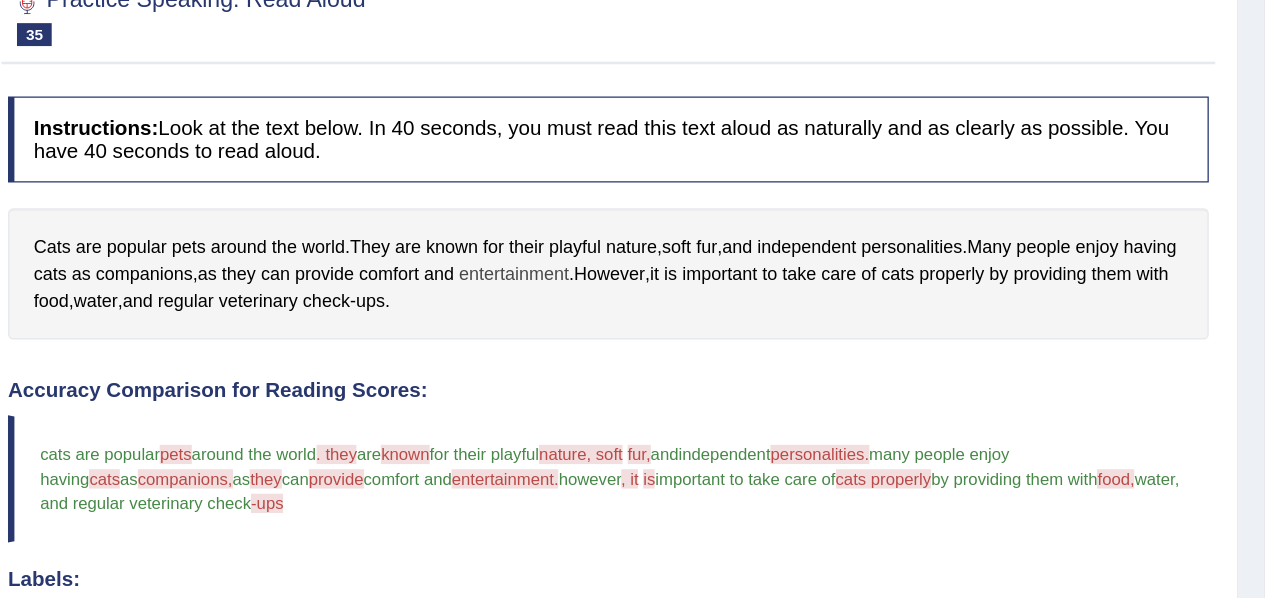 click on "entertainment" at bounding box center (667, 213) 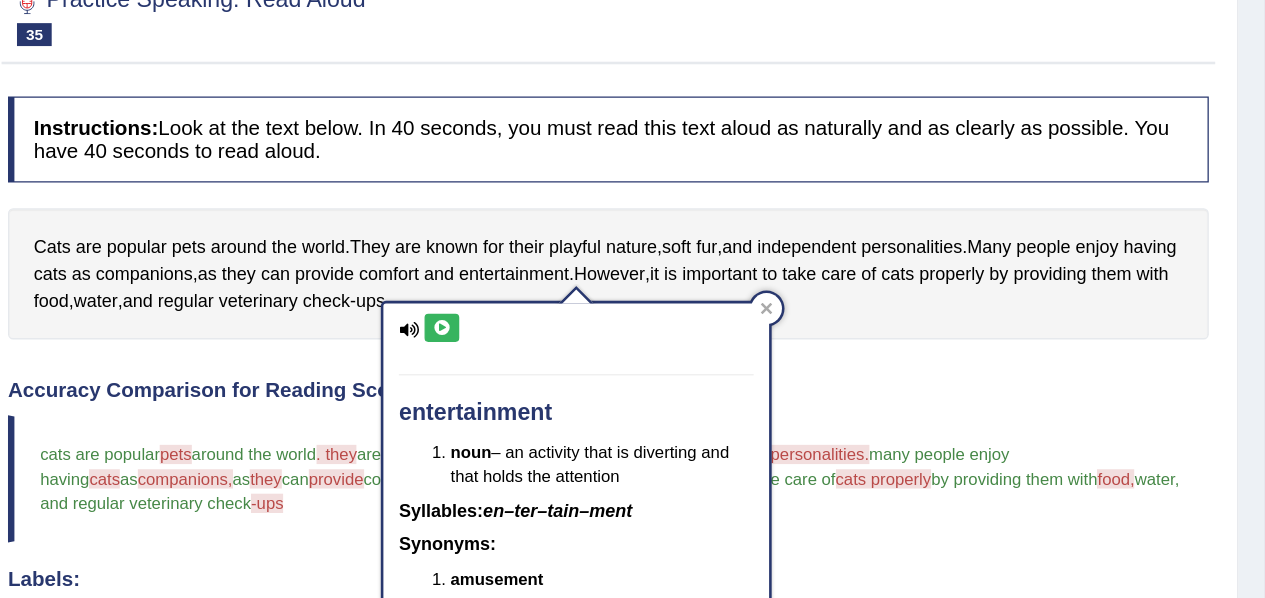 click at bounding box center [610, 255] 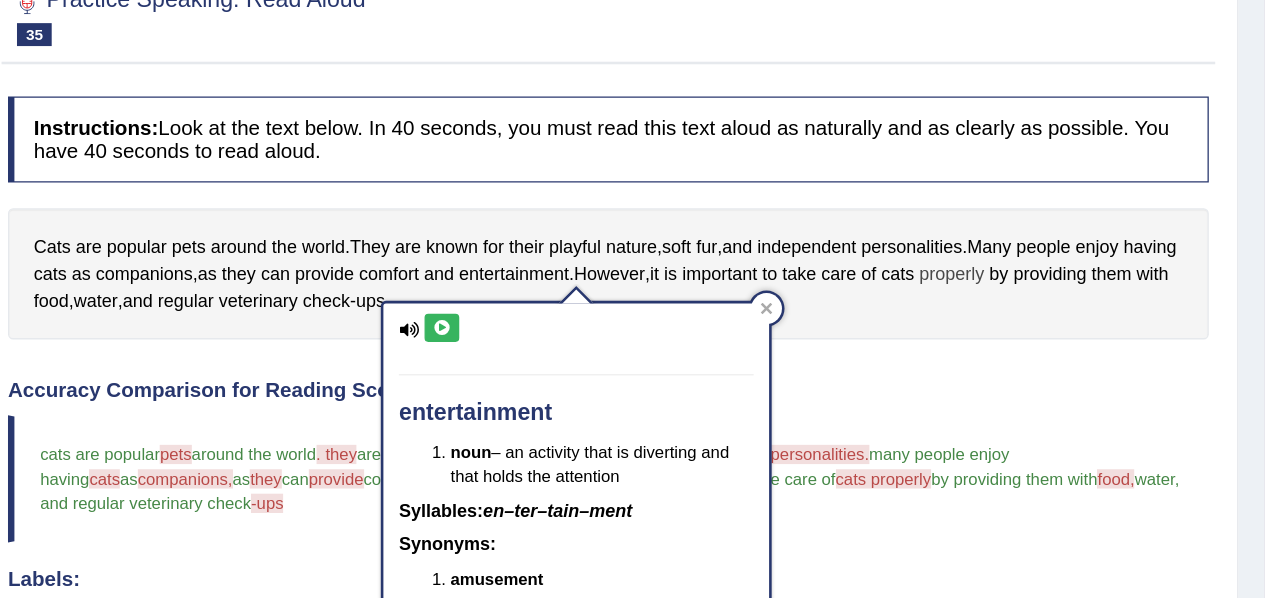 click on "properly" at bounding box center [1007, 213] 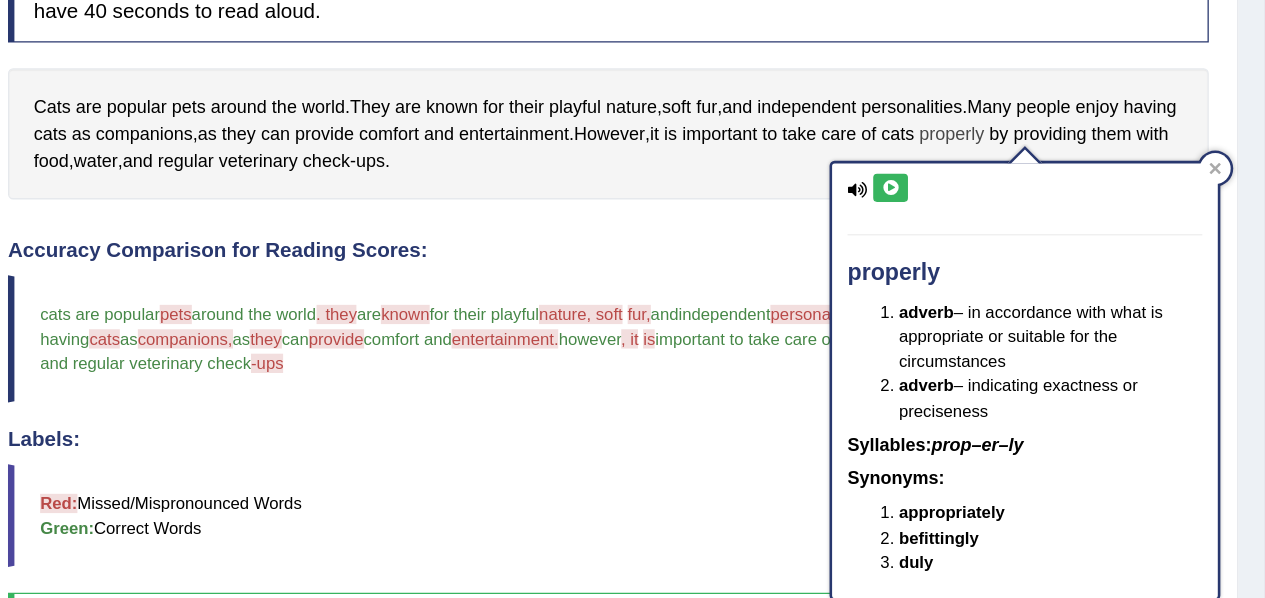 scroll, scrollTop: 280, scrollLeft: 0, axis: vertical 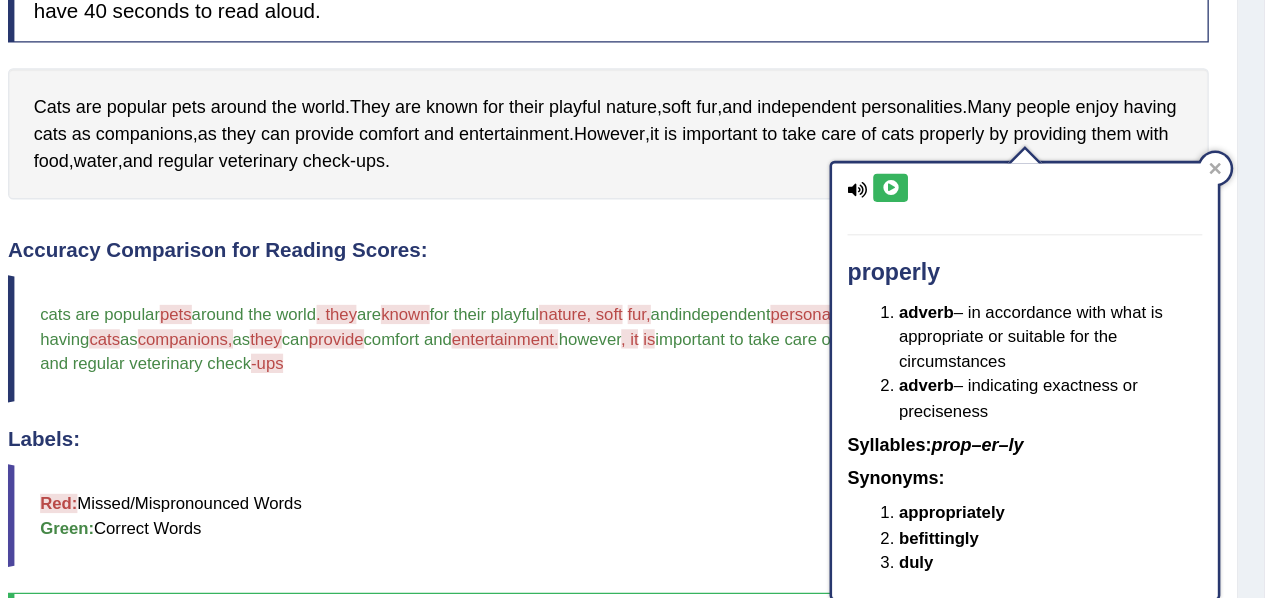 click at bounding box center [959, 255] 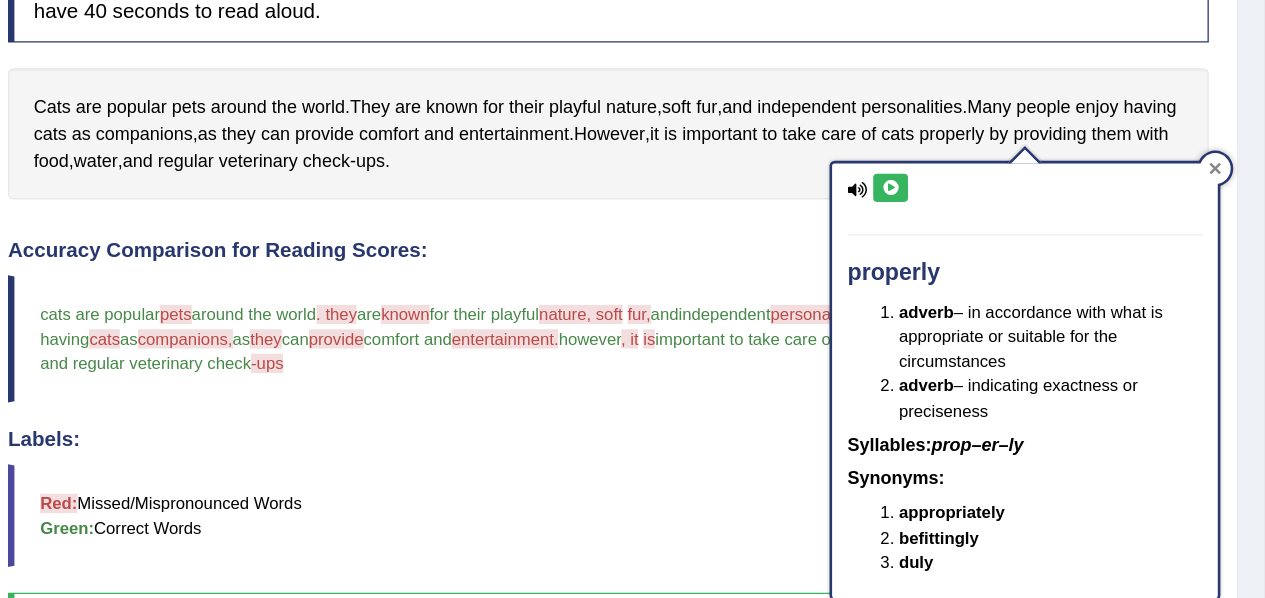 click 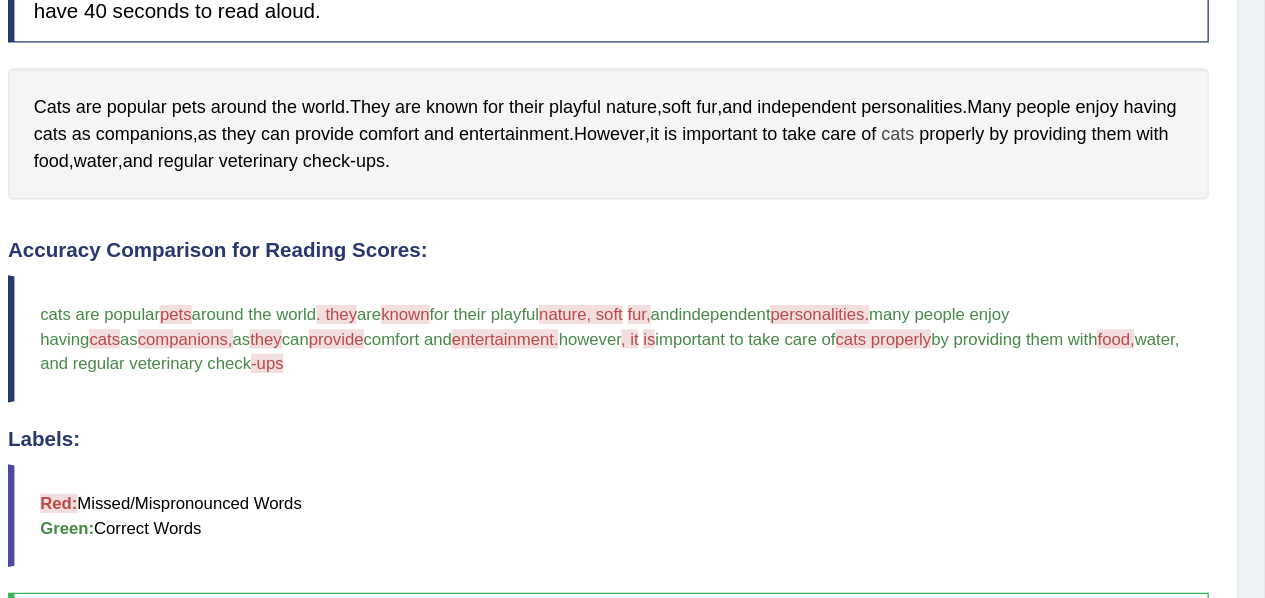 click on "cats" at bounding box center (965, 213) 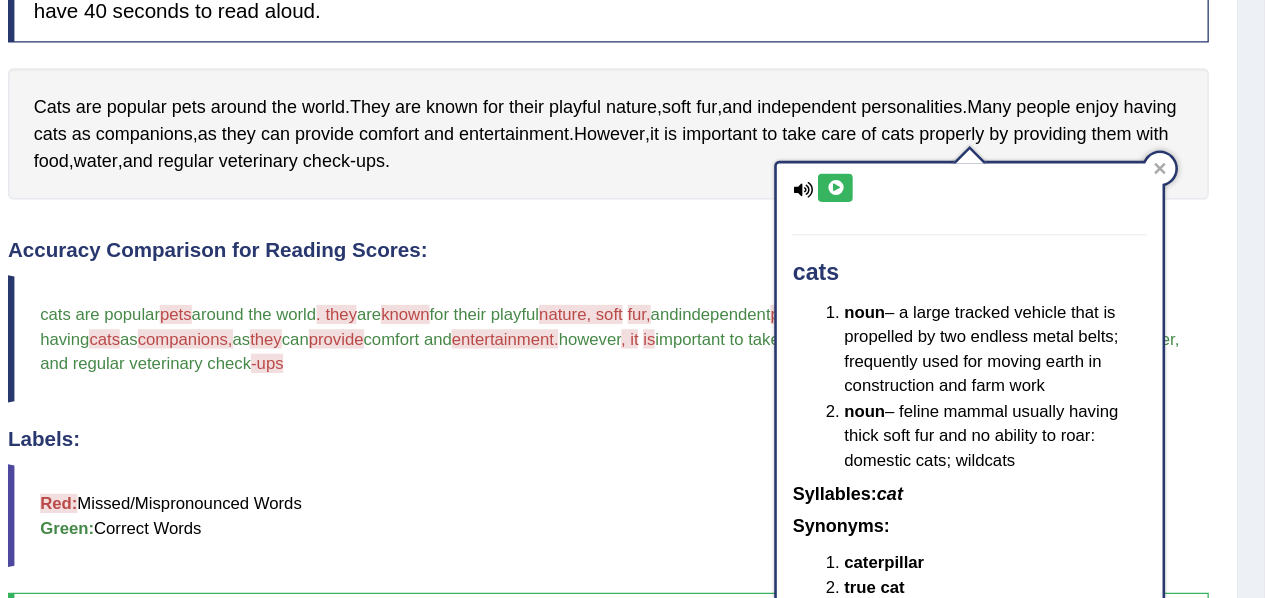 click at bounding box center (916, 255) 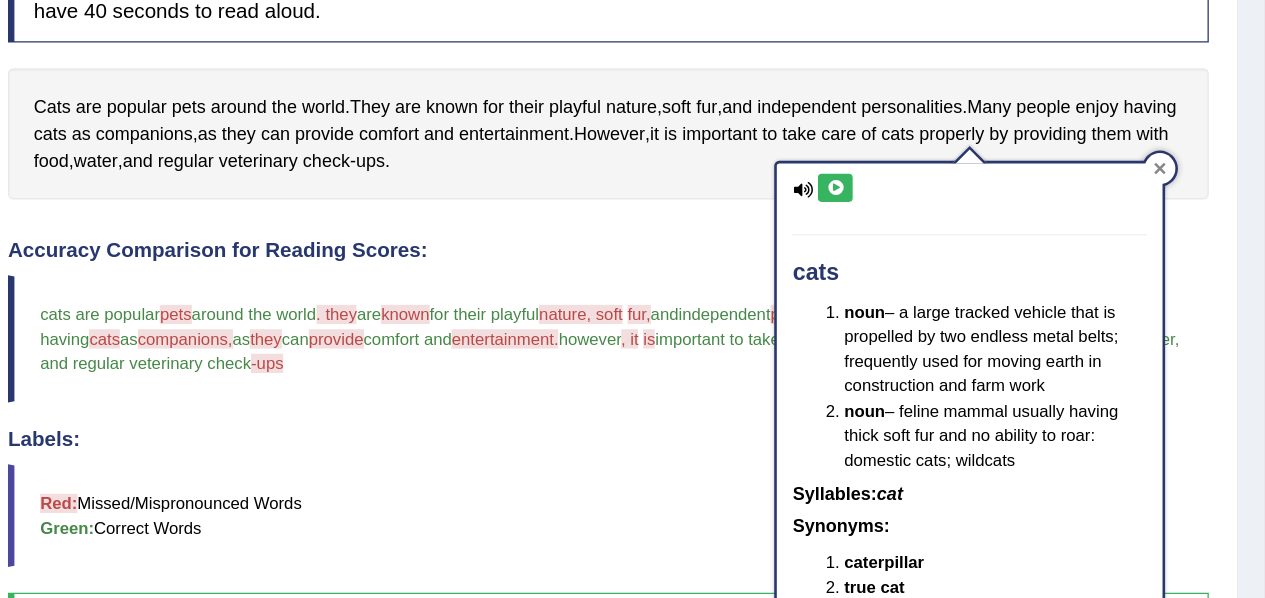 drag, startPoint x: 1161, startPoint y: 225, endPoint x: 1167, endPoint y: 237, distance: 13.416408 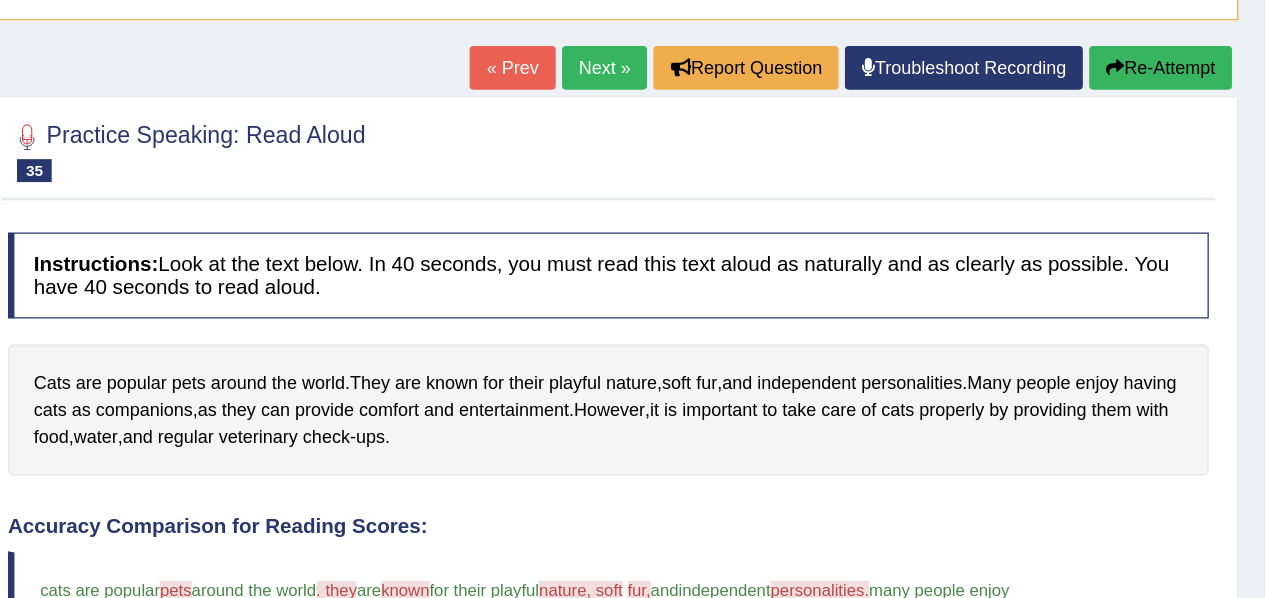 scroll, scrollTop: 168, scrollLeft: 0, axis: vertical 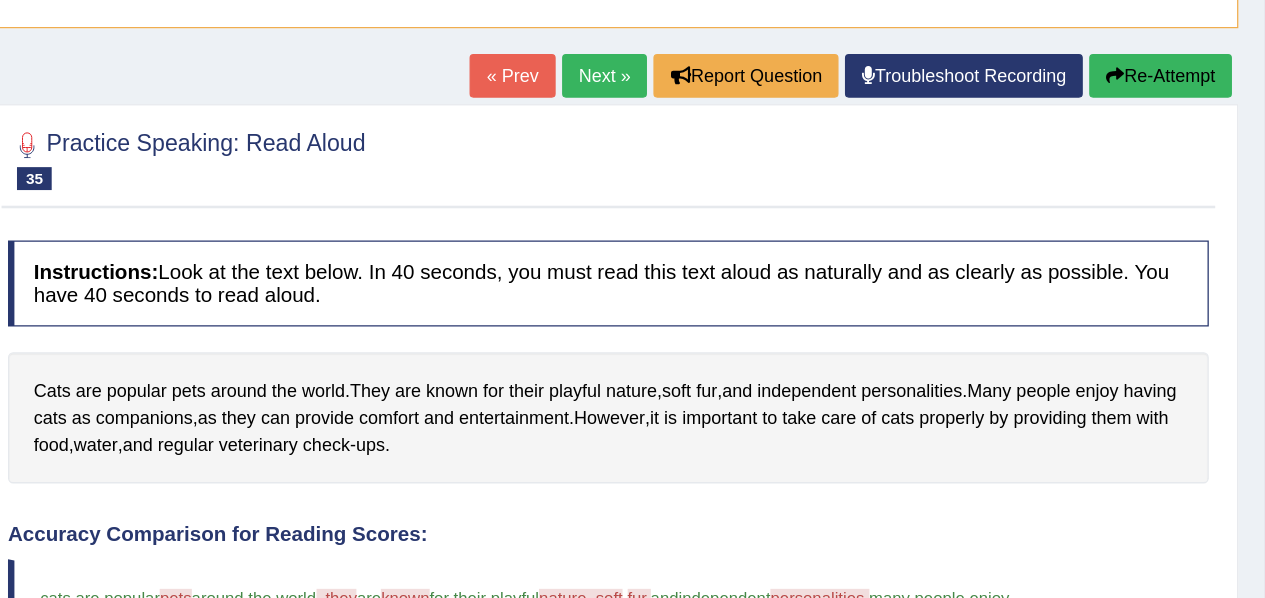click on "Re-Attempt" at bounding box center (1169, 59) 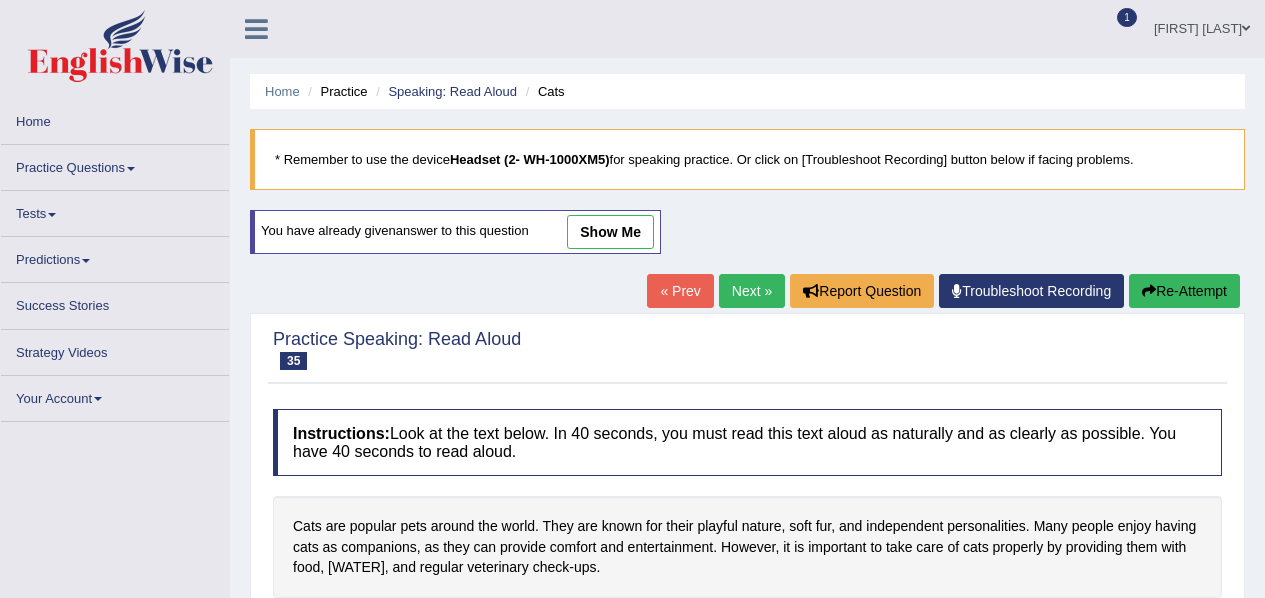 scroll, scrollTop: 168, scrollLeft: 0, axis: vertical 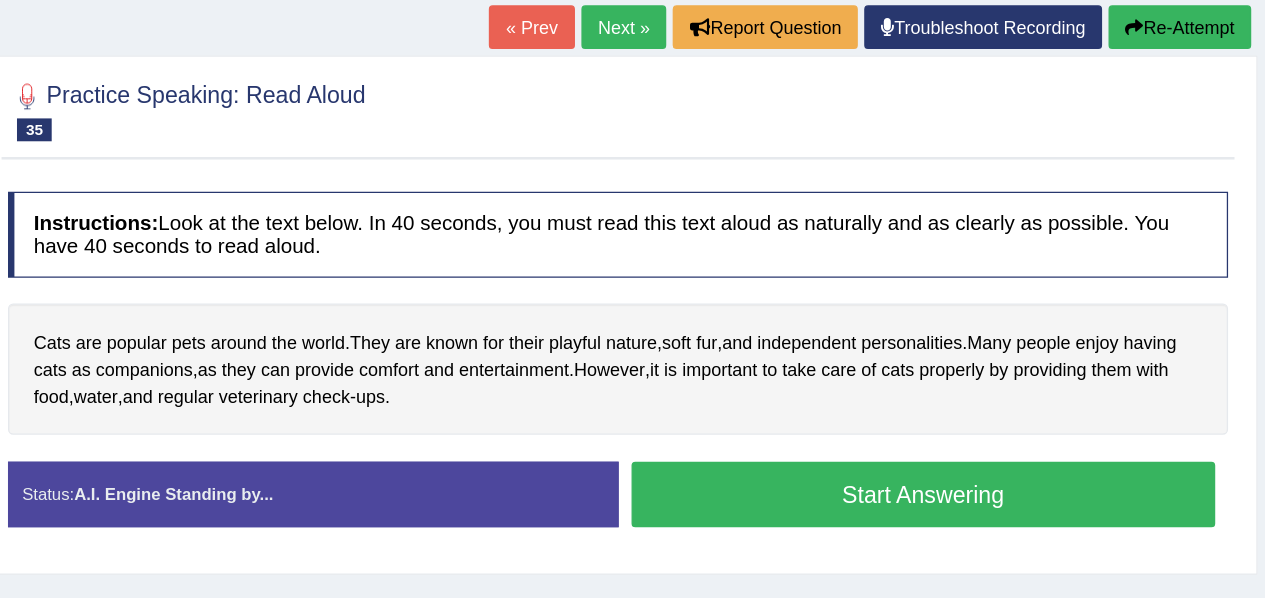 click on "Start Answering" at bounding box center (985, 486) 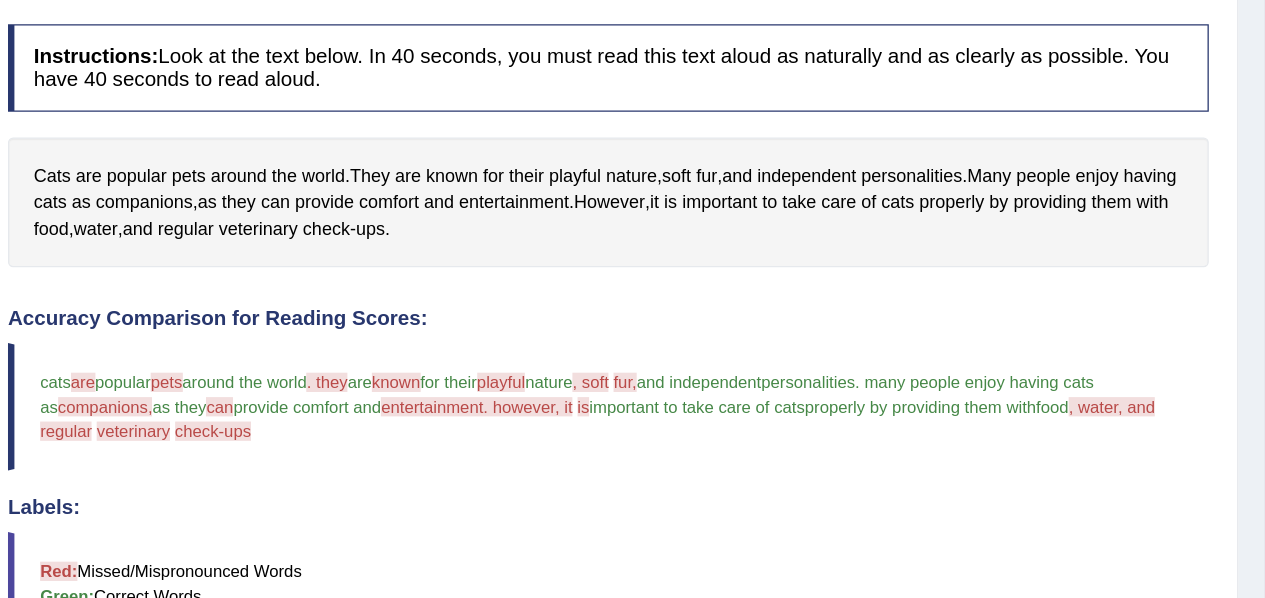 scroll, scrollTop: 344, scrollLeft: 0, axis: vertical 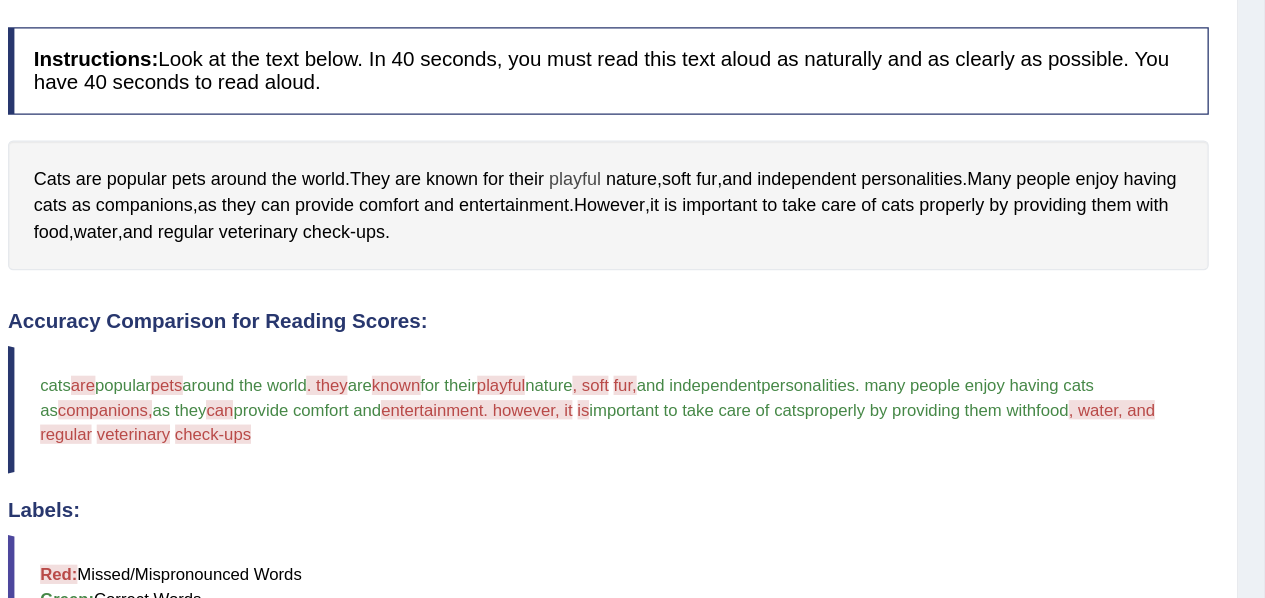 click on "playful" at bounding box center [714, 139] 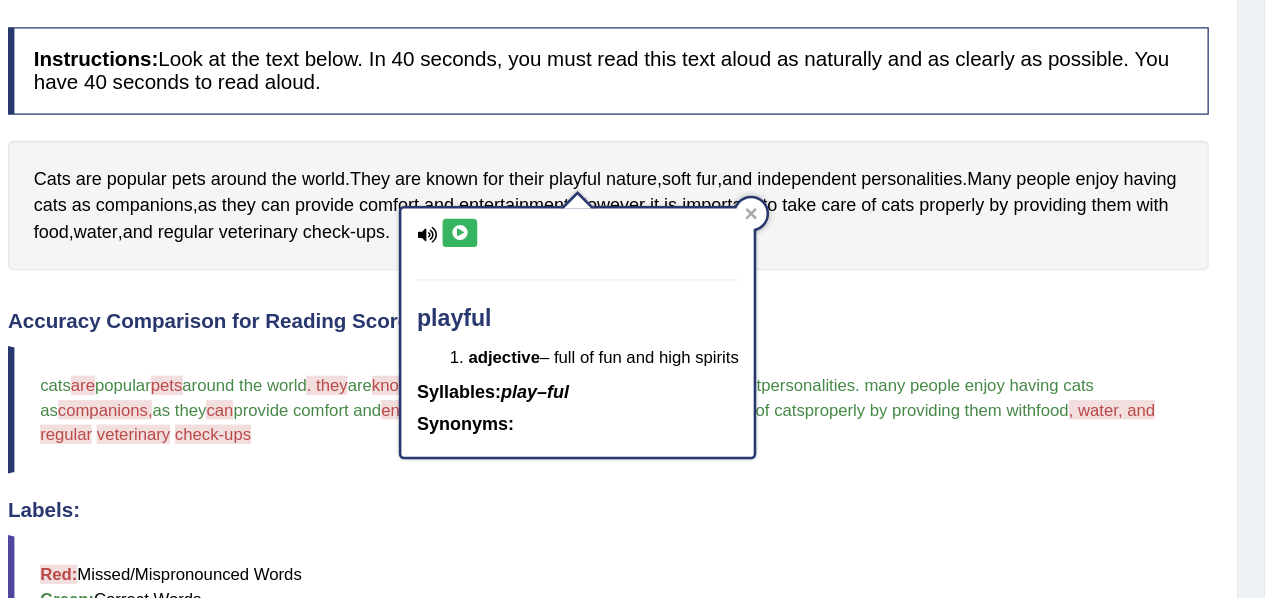 click at bounding box center [624, 181] 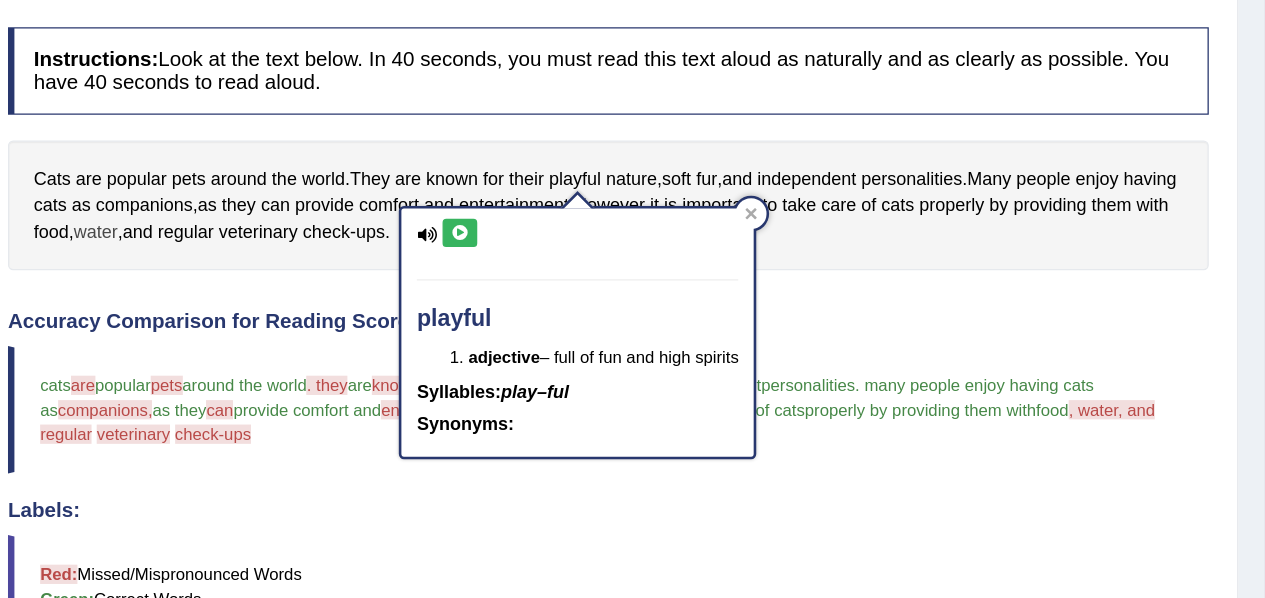 click on "water" at bounding box center (341, 180) 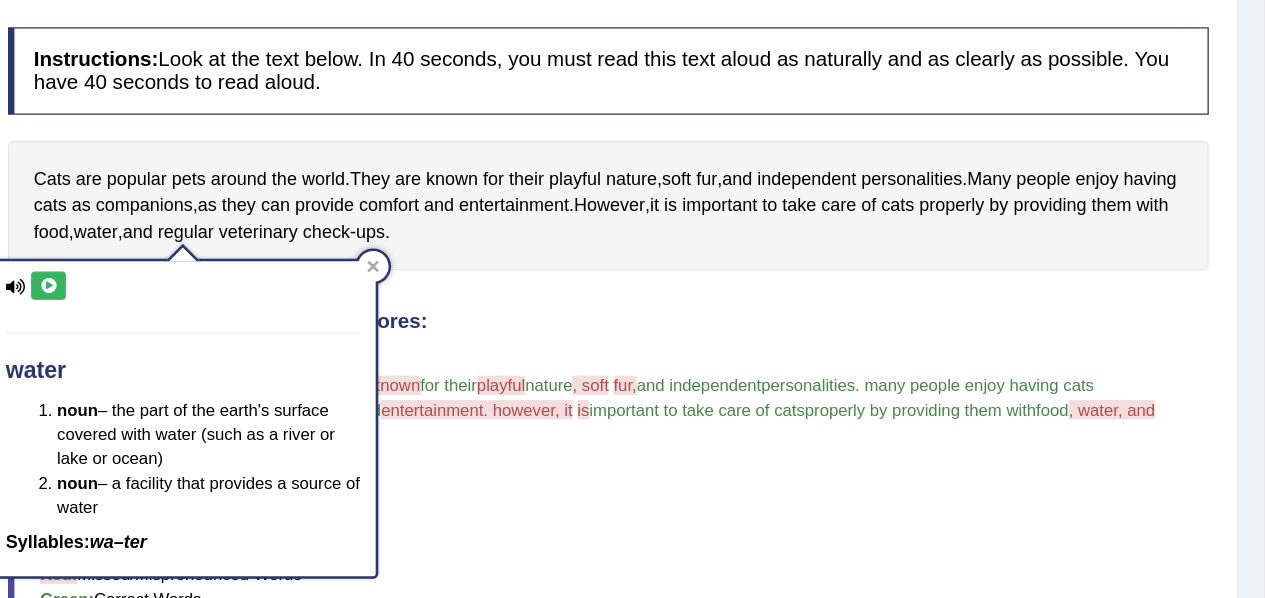 click at bounding box center [304, 222] 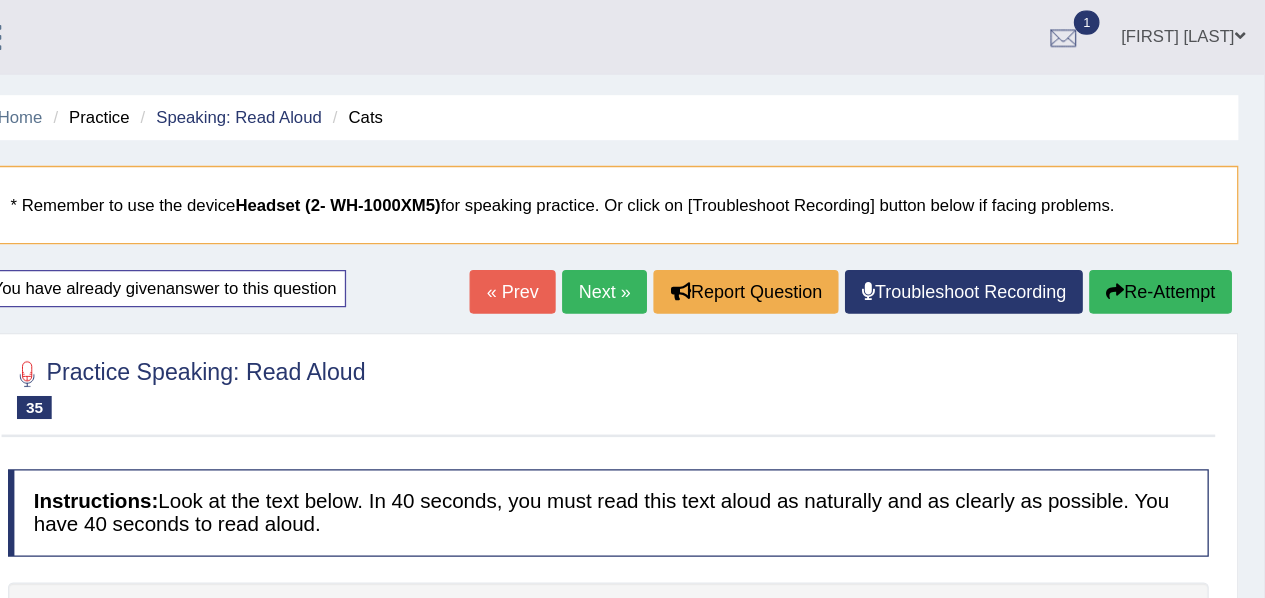 click on "Next »" at bounding box center (737, 227) 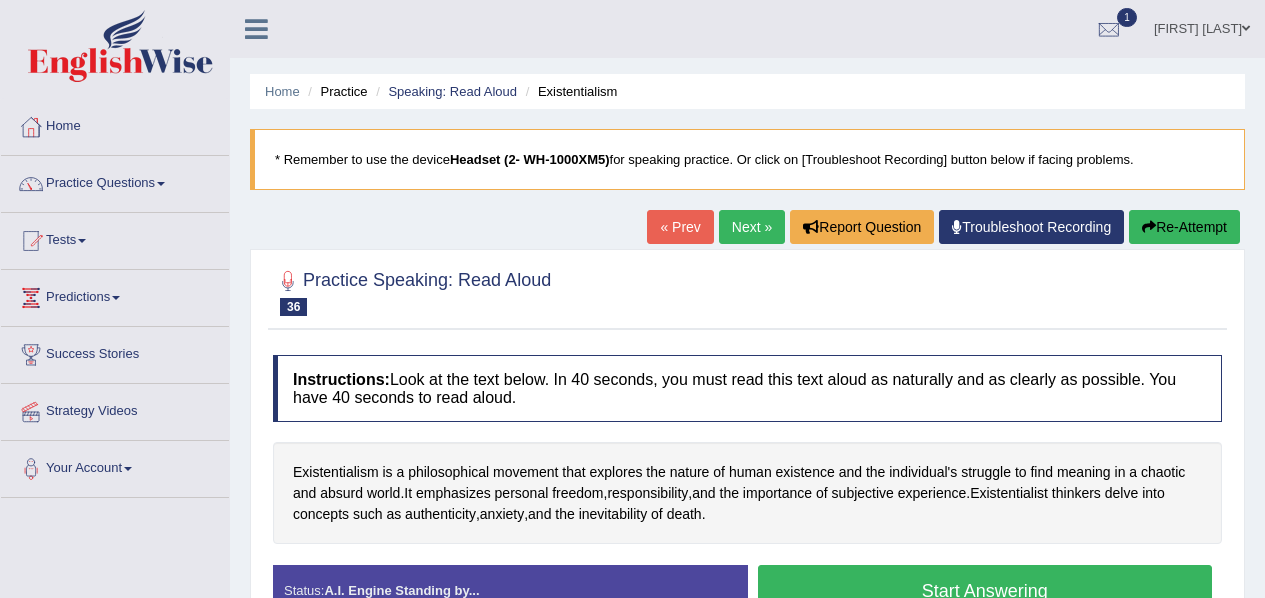 scroll, scrollTop: 0, scrollLeft: 0, axis: both 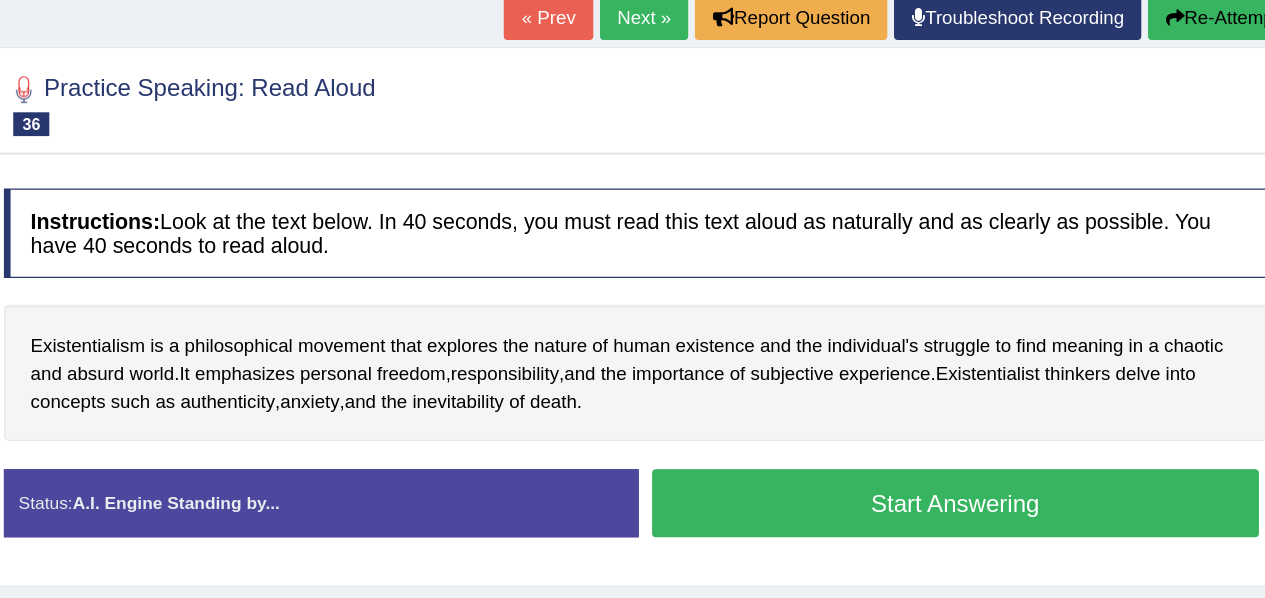 click on "Start Answering" at bounding box center [985, 501] 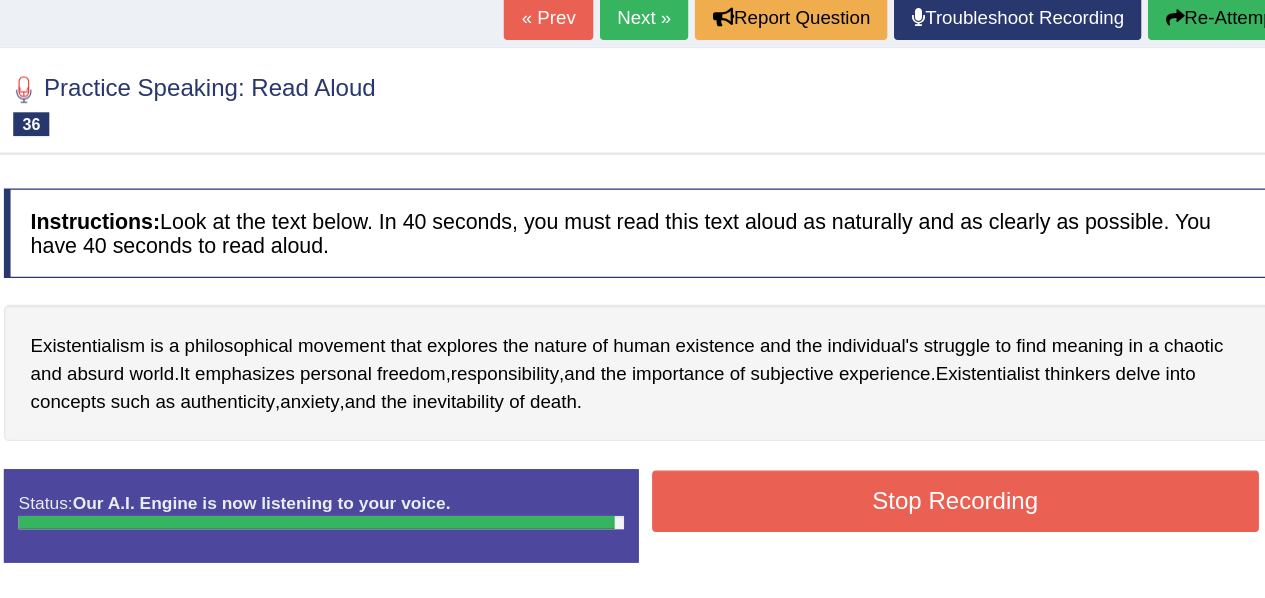 click on "Stop Recording" at bounding box center [985, 500] 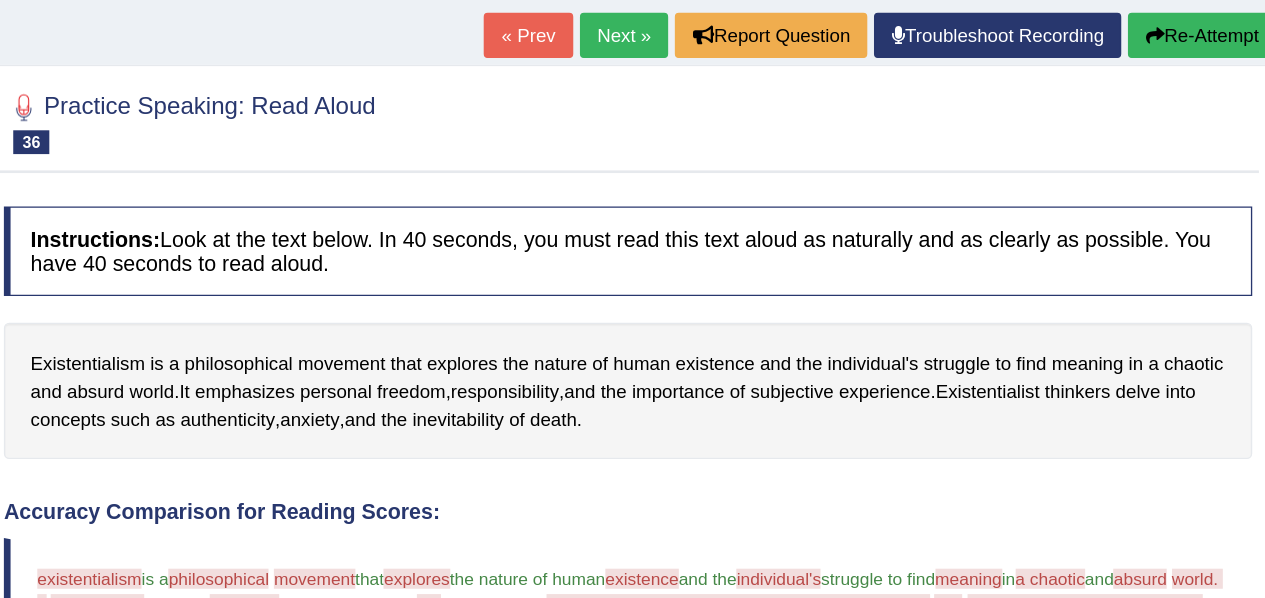 scroll, scrollTop: 135, scrollLeft: 0, axis: vertical 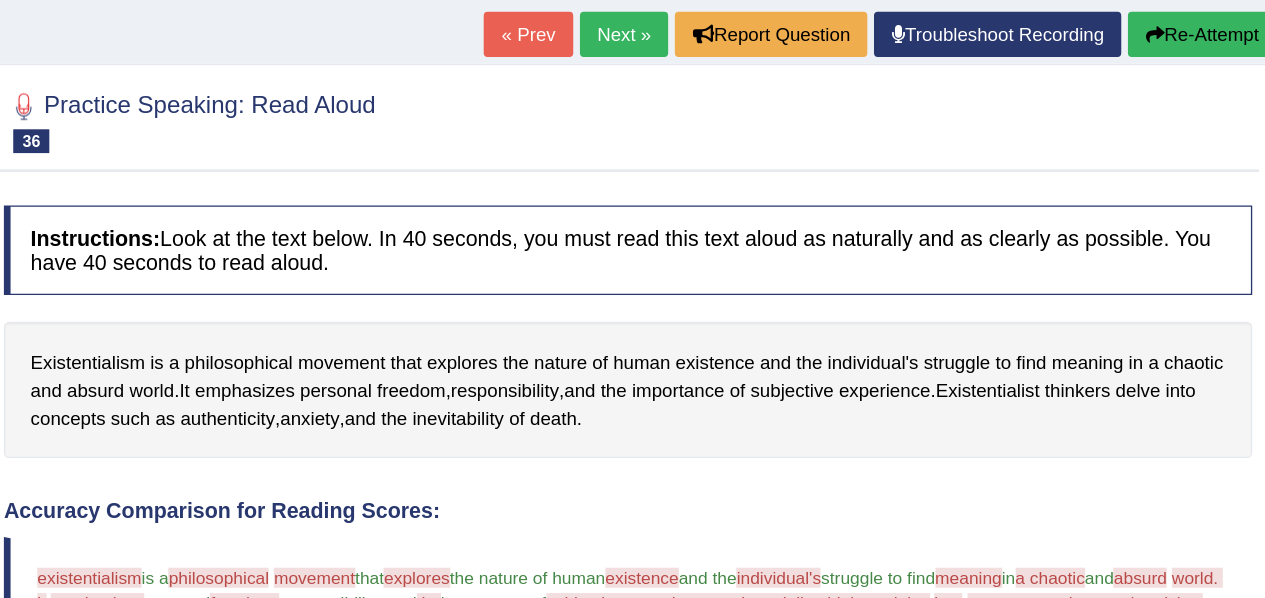 click on "Re-Attempt" at bounding box center [1169, 91] 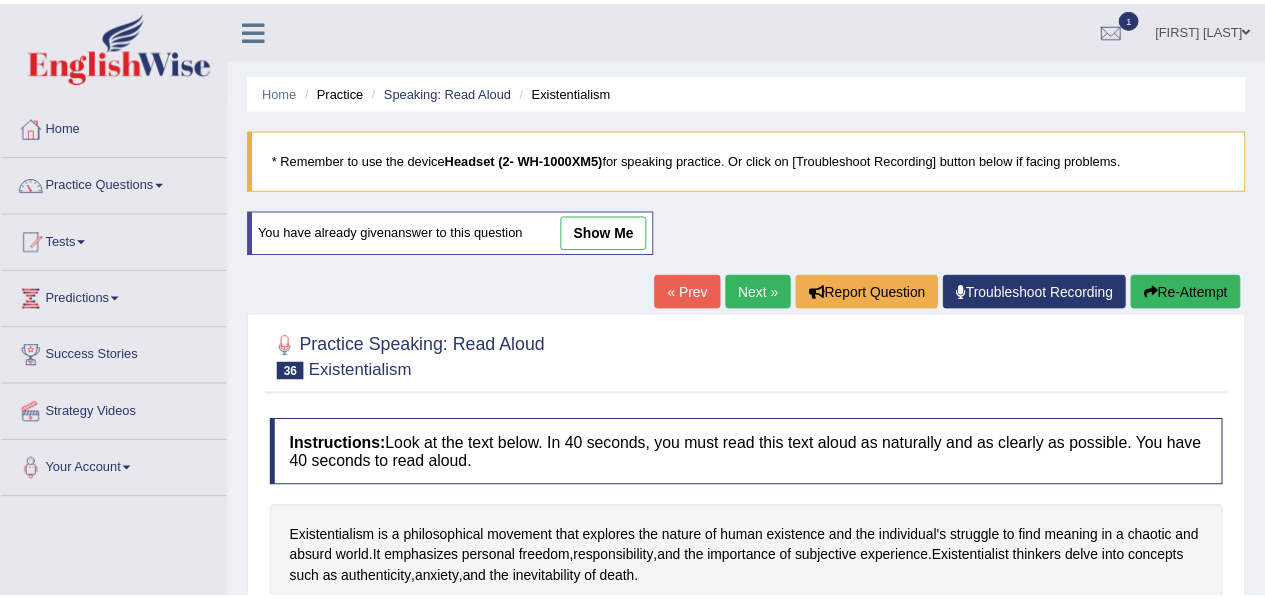 scroll, scrollTop: 136, scrollLeft: 0, axis: vertical 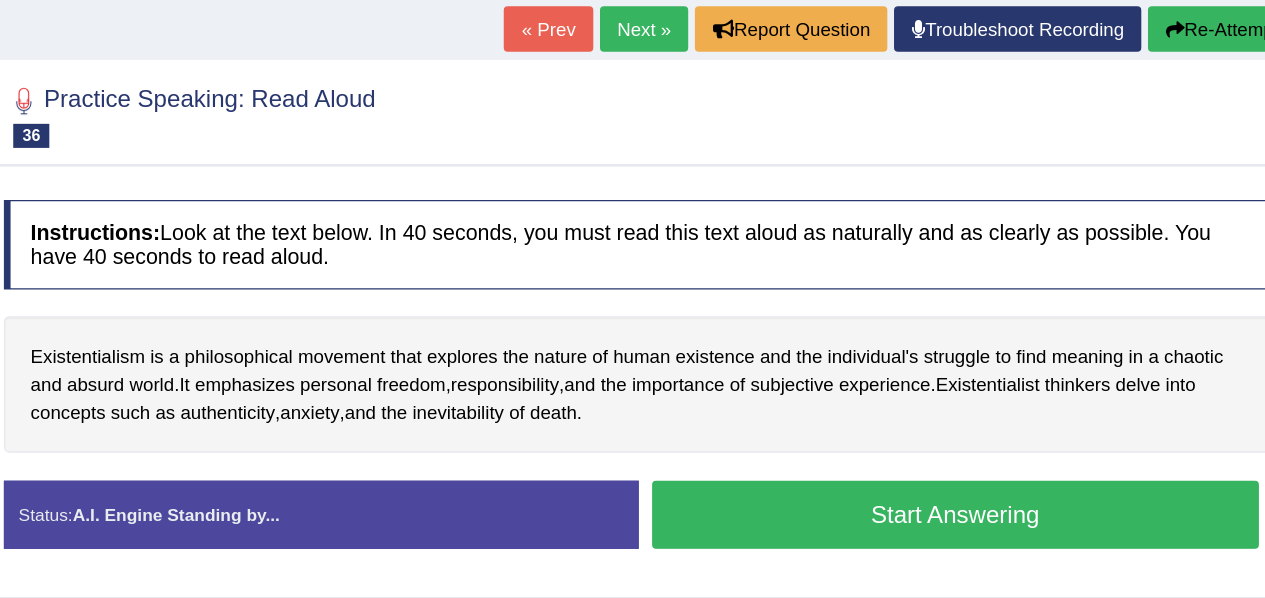 click on "Start Answering" at bounding box center [985, 519] 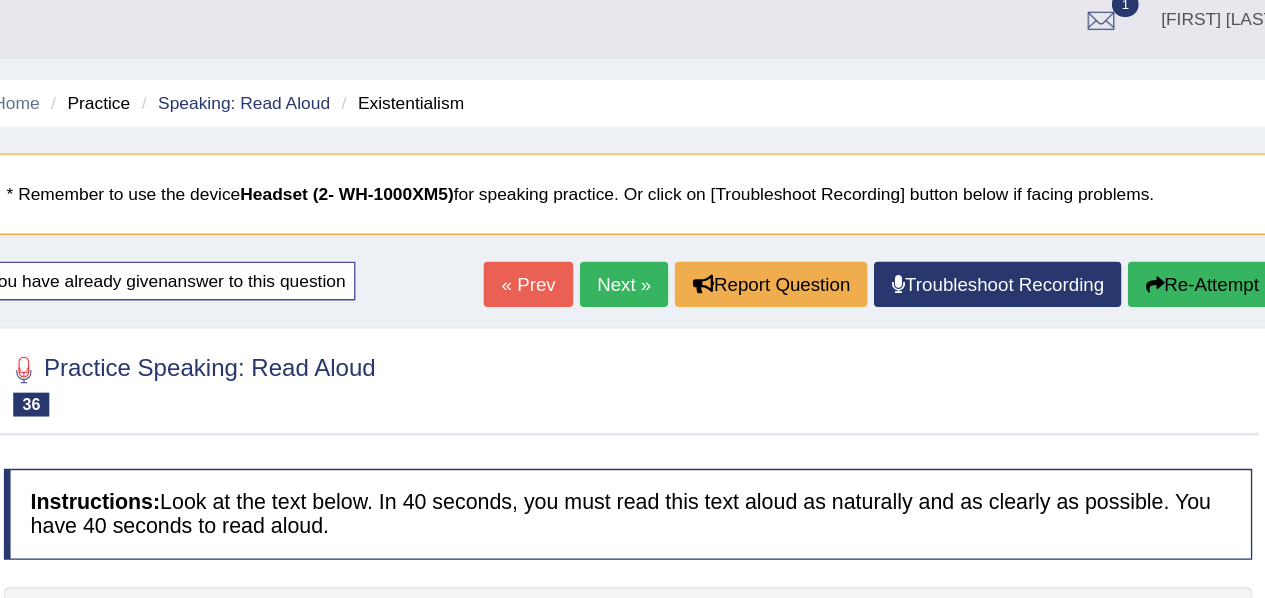 scroll, scrollTop: 12, scrollLeft: 0, axis: vertical 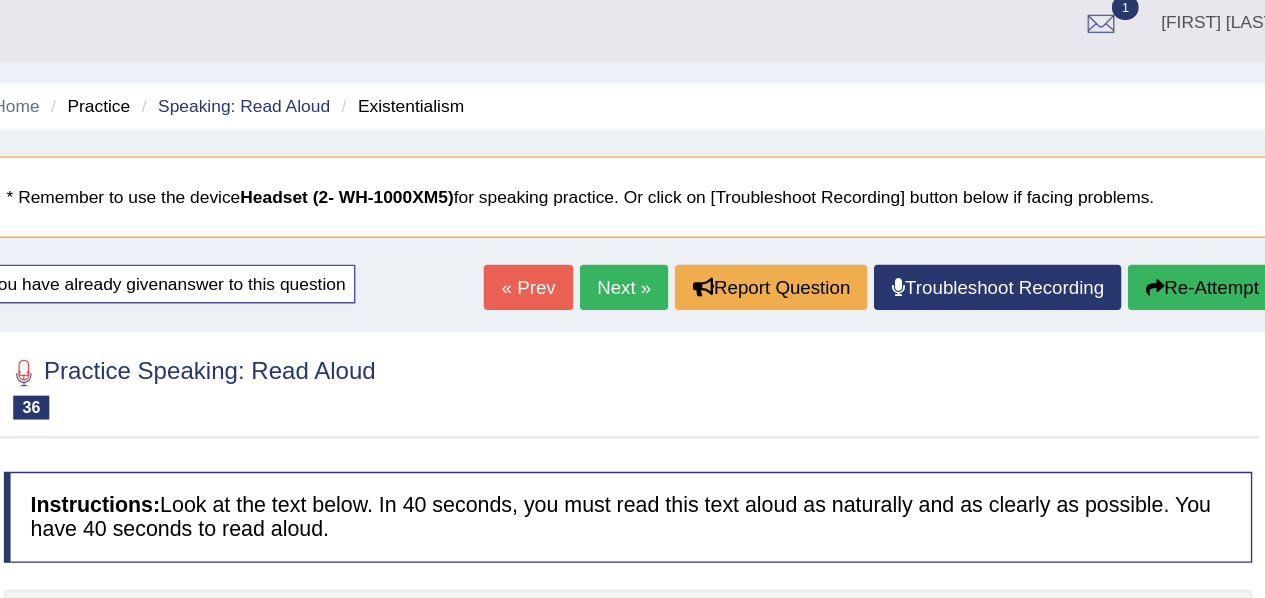 click on "Next »" at bounding box center (737, 215) 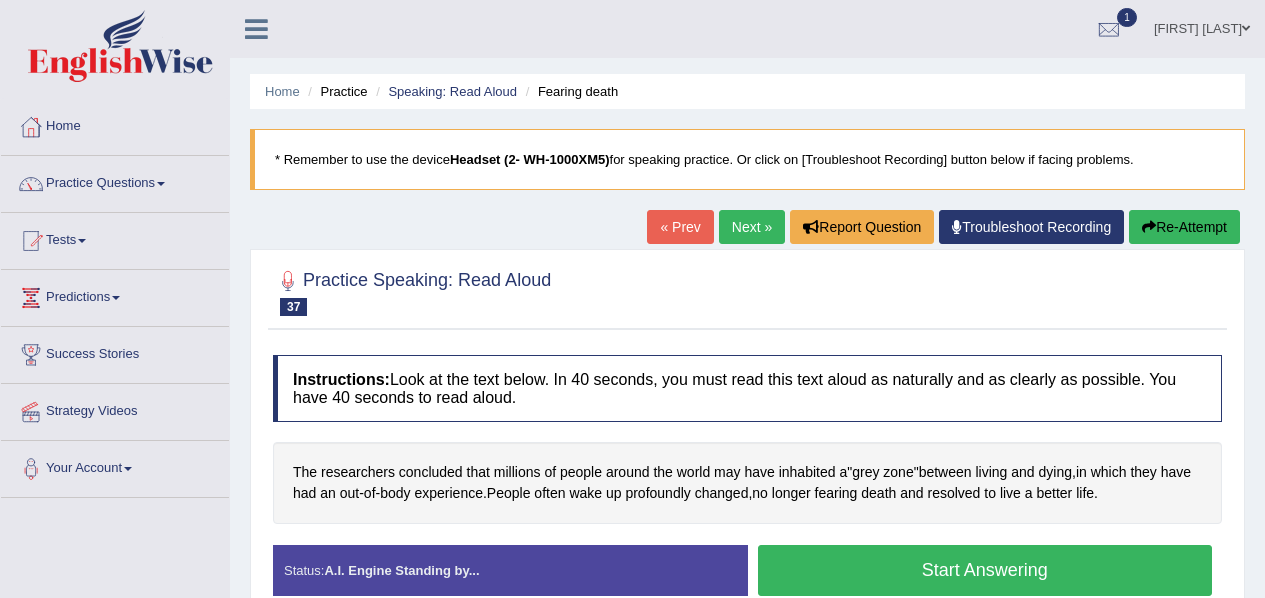 scroll, scrollTop: 0, scrollLeft: 0, axis: both 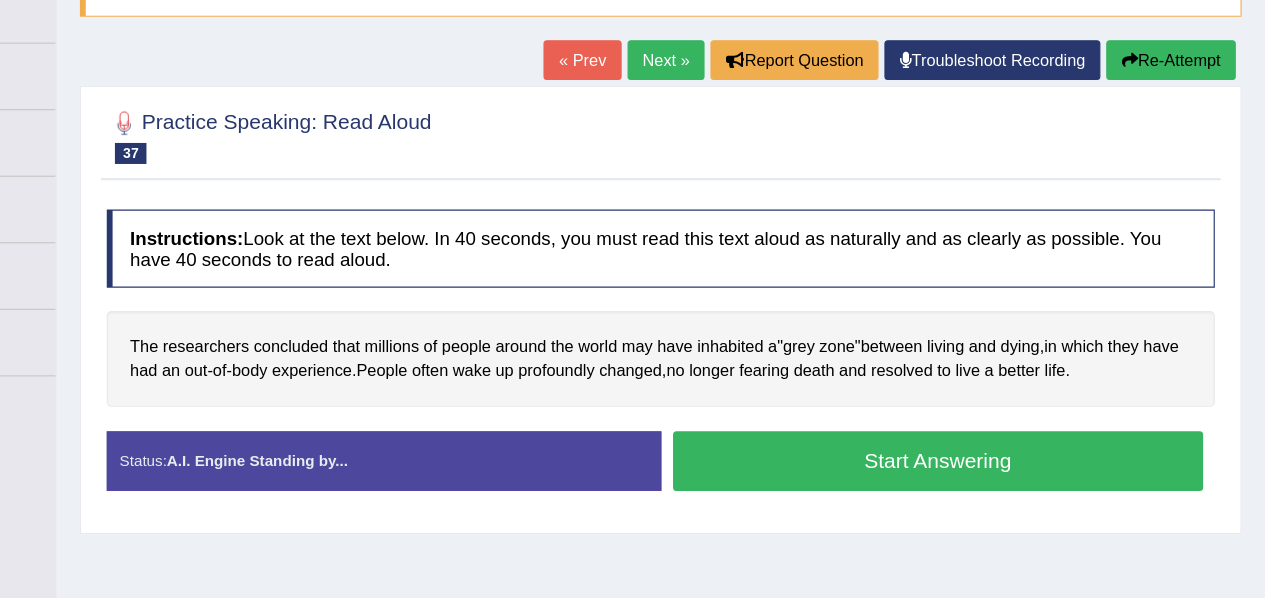 click on "Start Answering" at bounding box center (985, 480) 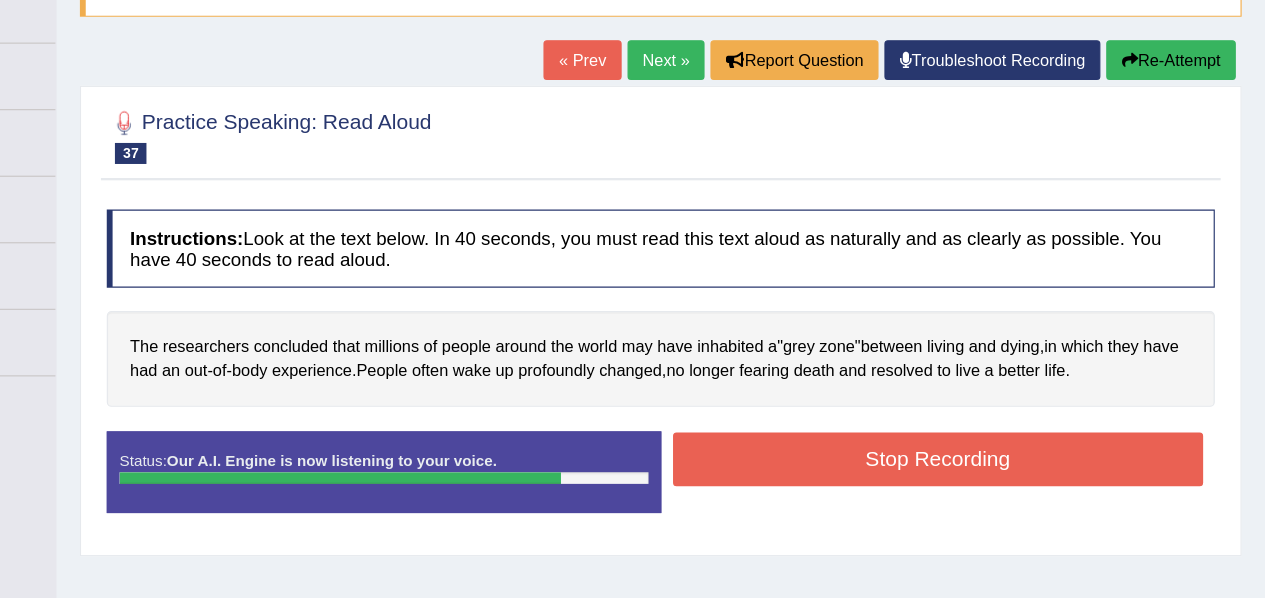 click on "Stop Recording" at bounding box center [985, 479] 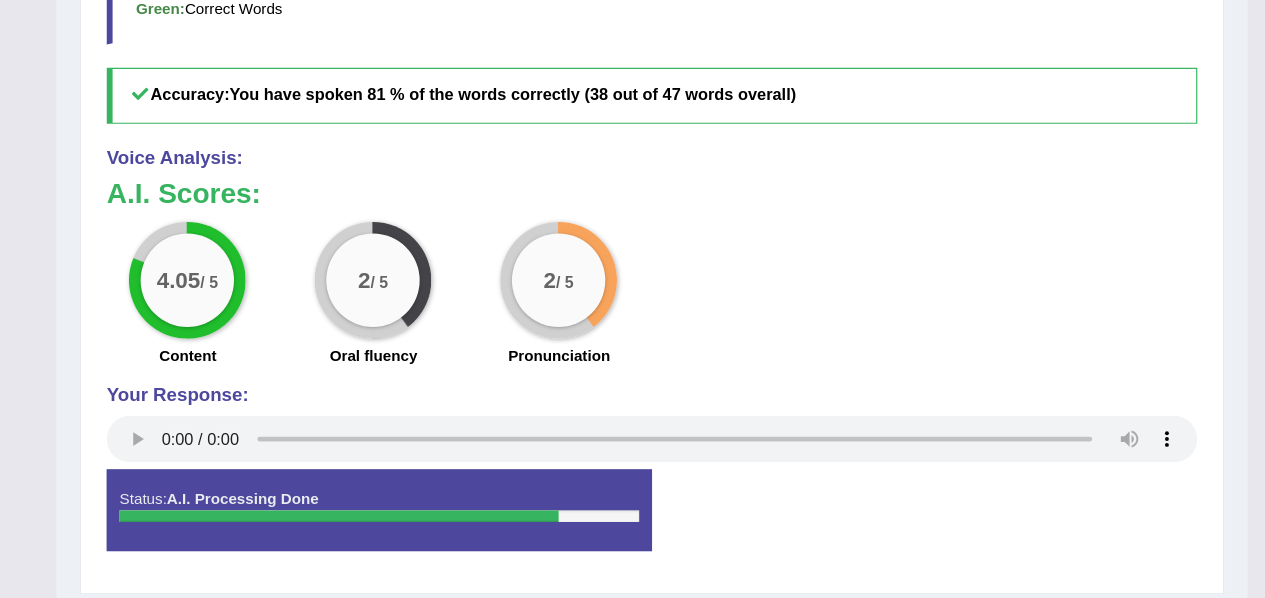 scroll, scrollTop: 722, scrollLeft: 0, axis: vertical 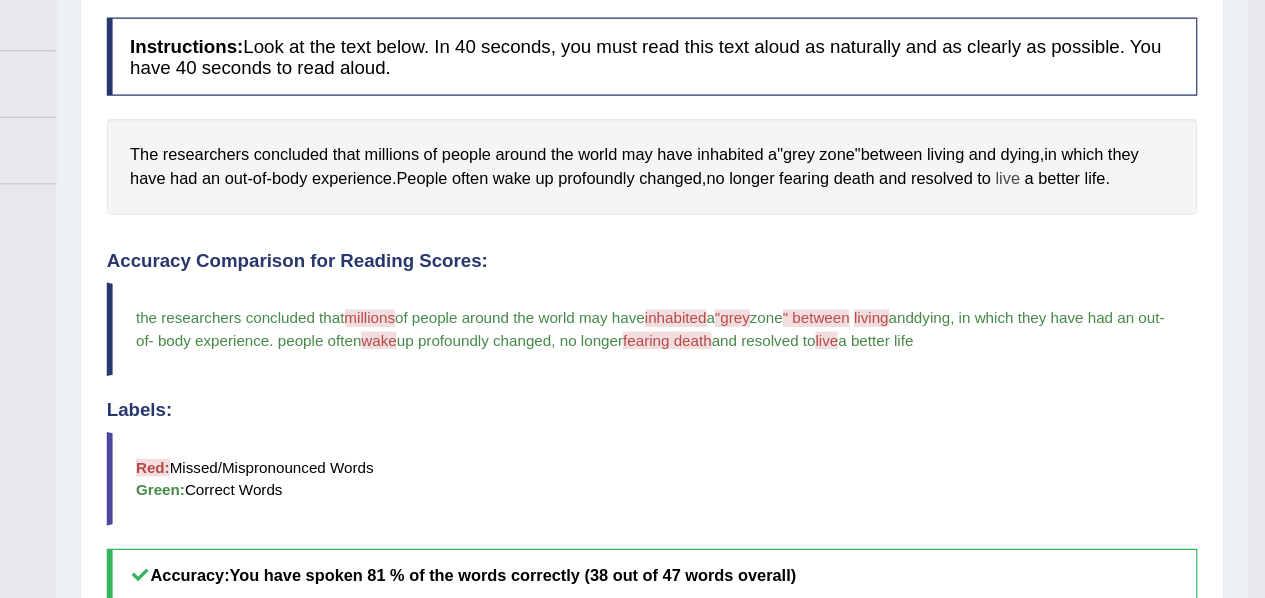 click on "live" at bounding box center [1044, 153] 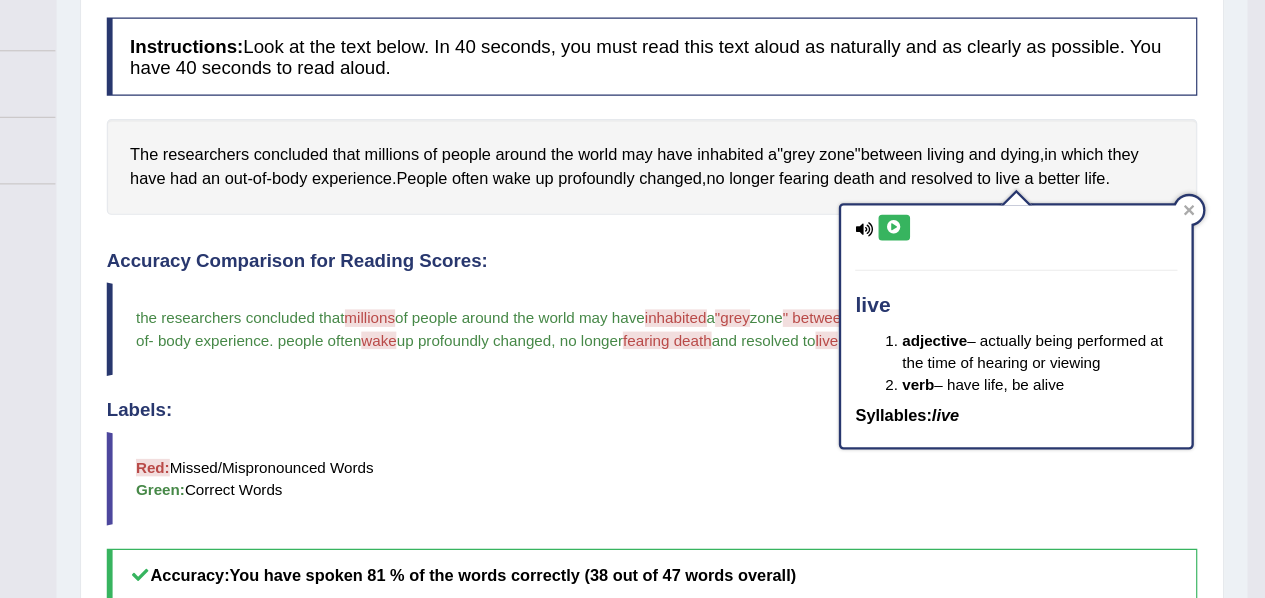 click at bounding box center [947, 195] 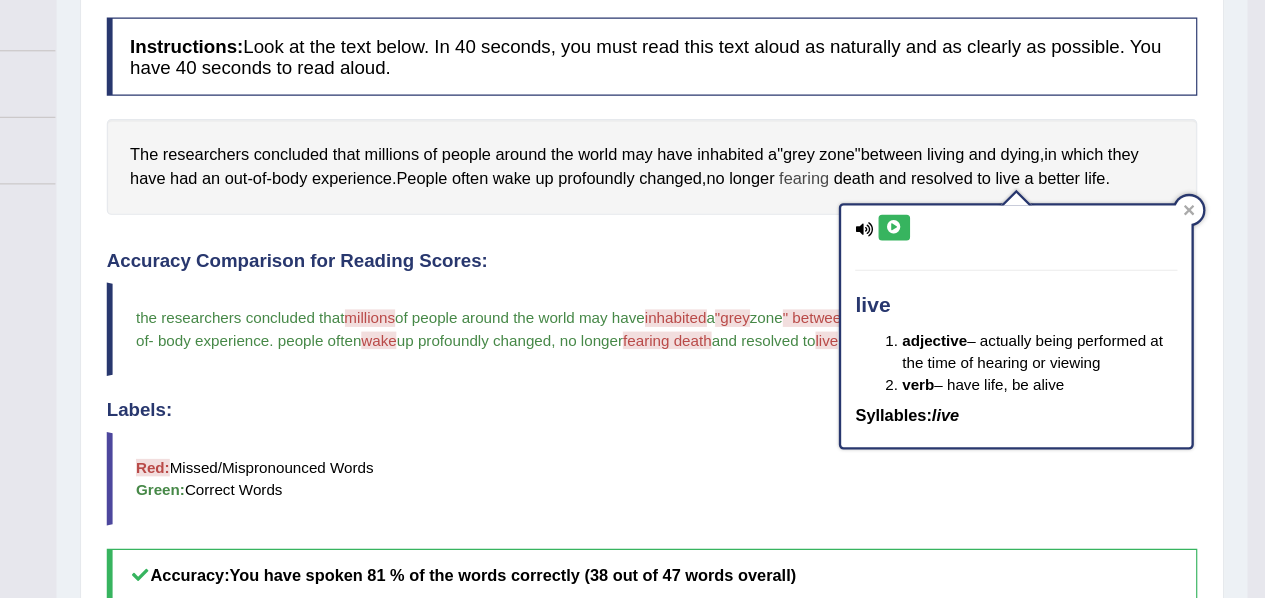 click on "fearing" at bounding box center (870, 153) 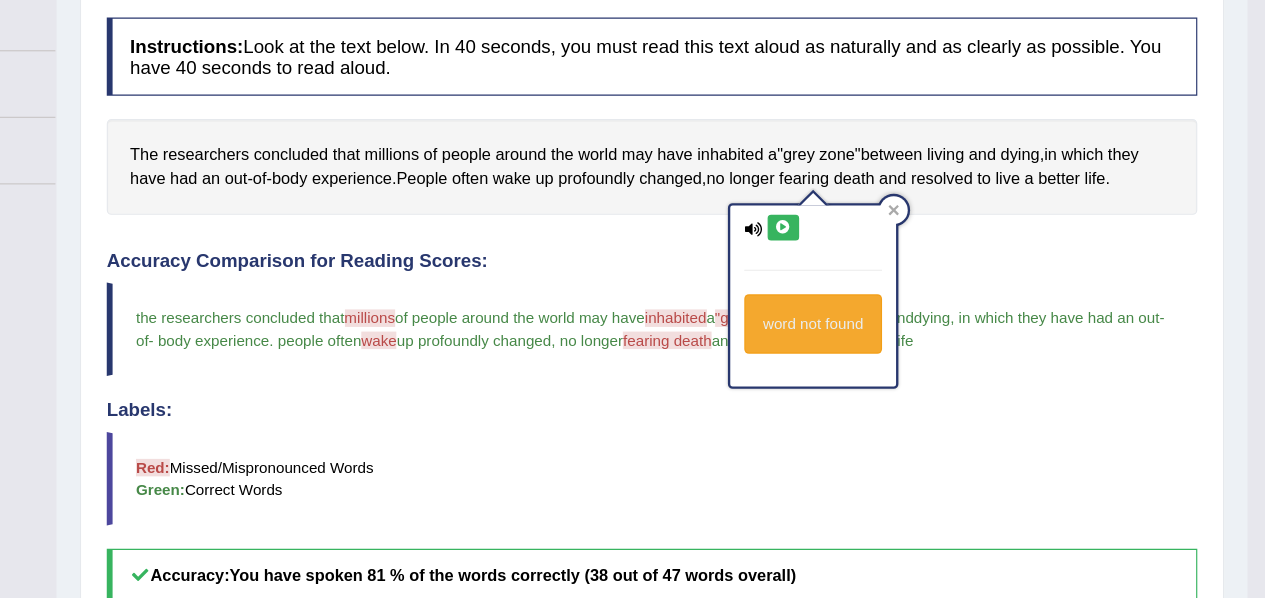 click at bounding box center [852, 195] 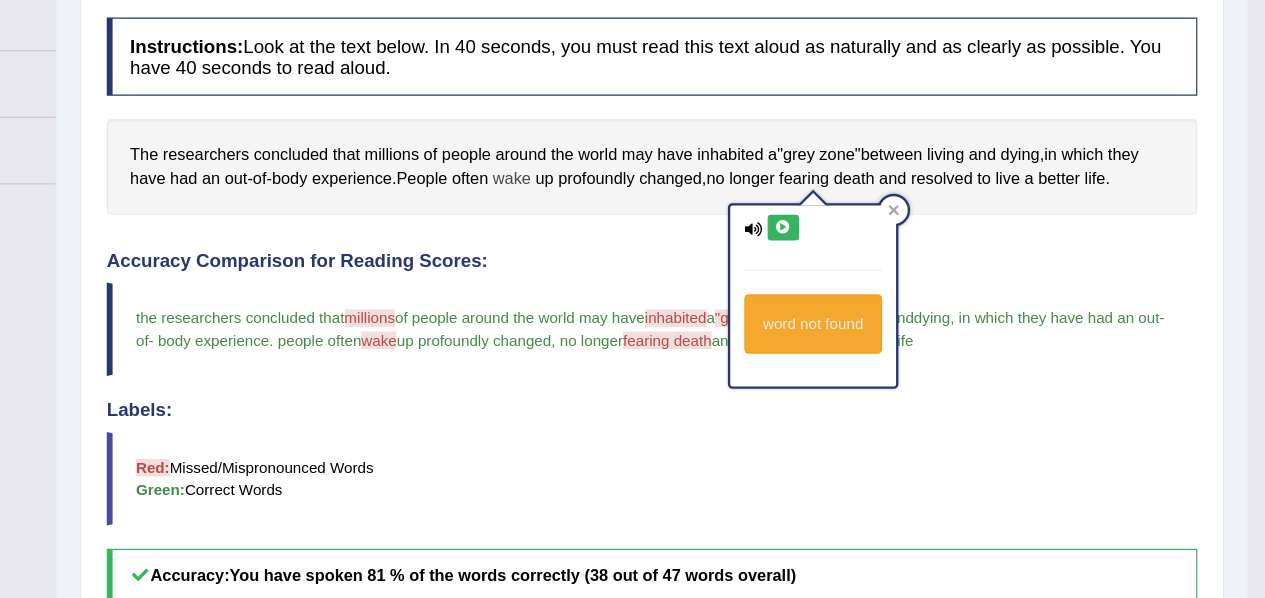 click on "wake" at bounding box center [620, 153] 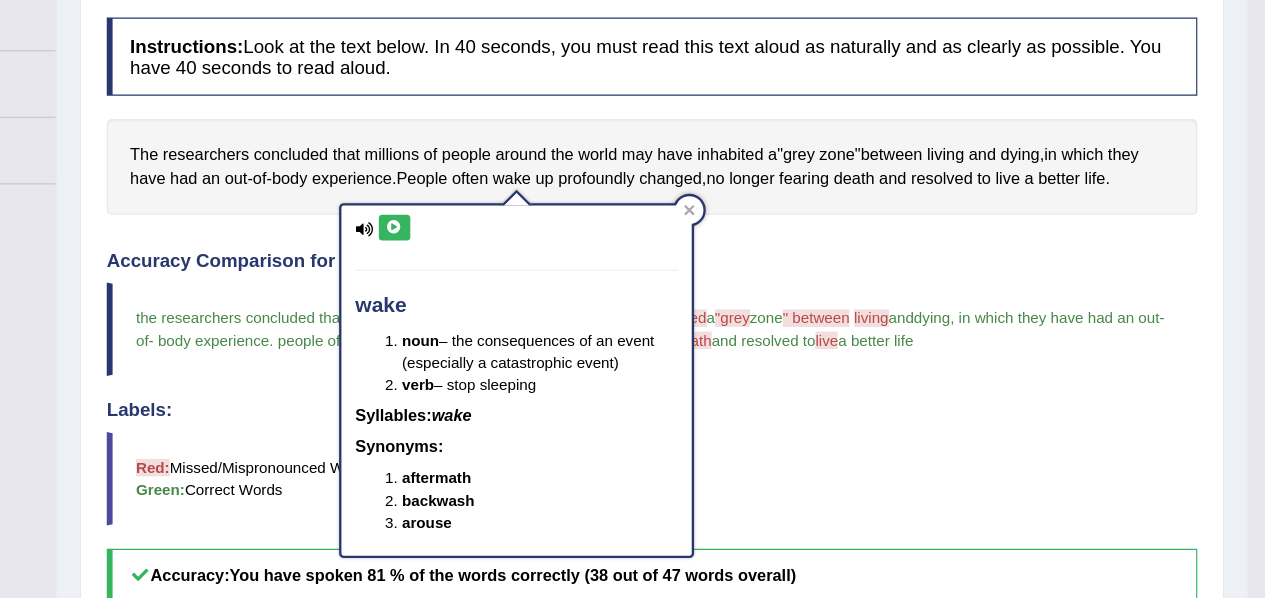 click at bounding box center (519, 195) 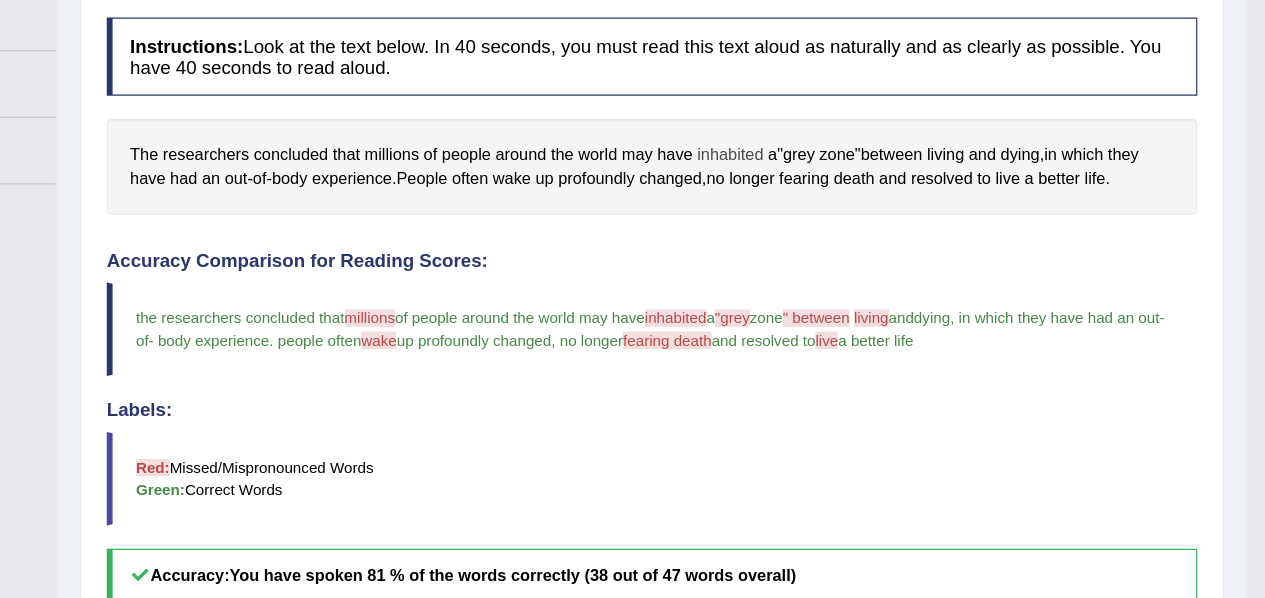 click on "inhabited" at bounding box center [807, 132] 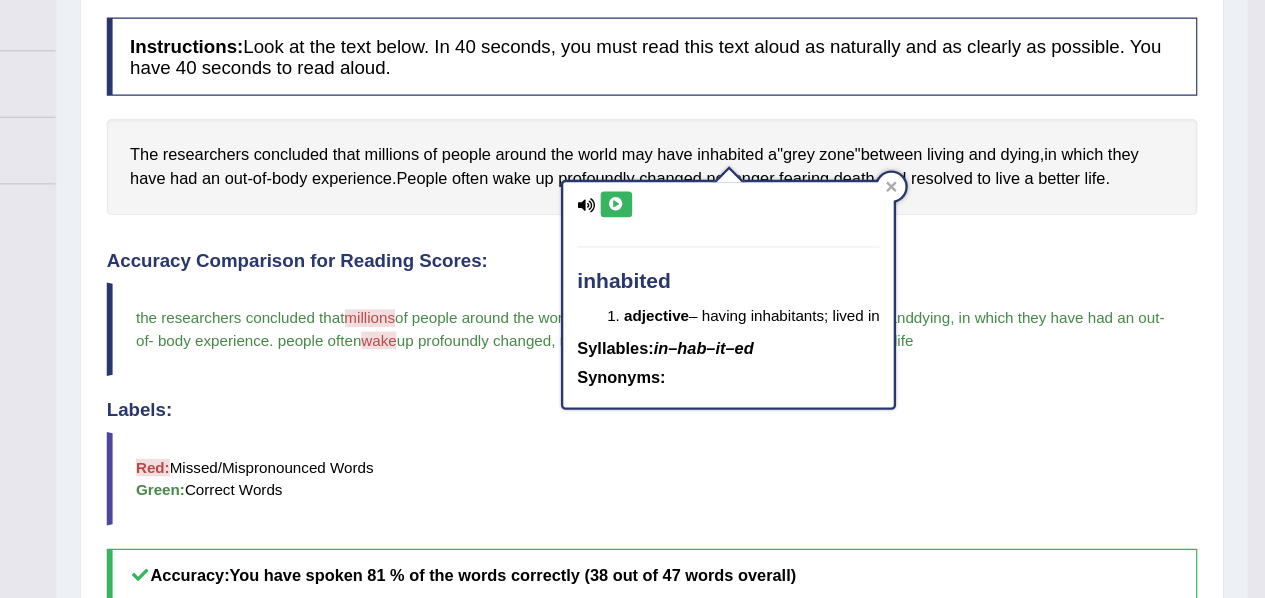 click at bounding box center [709, 175] 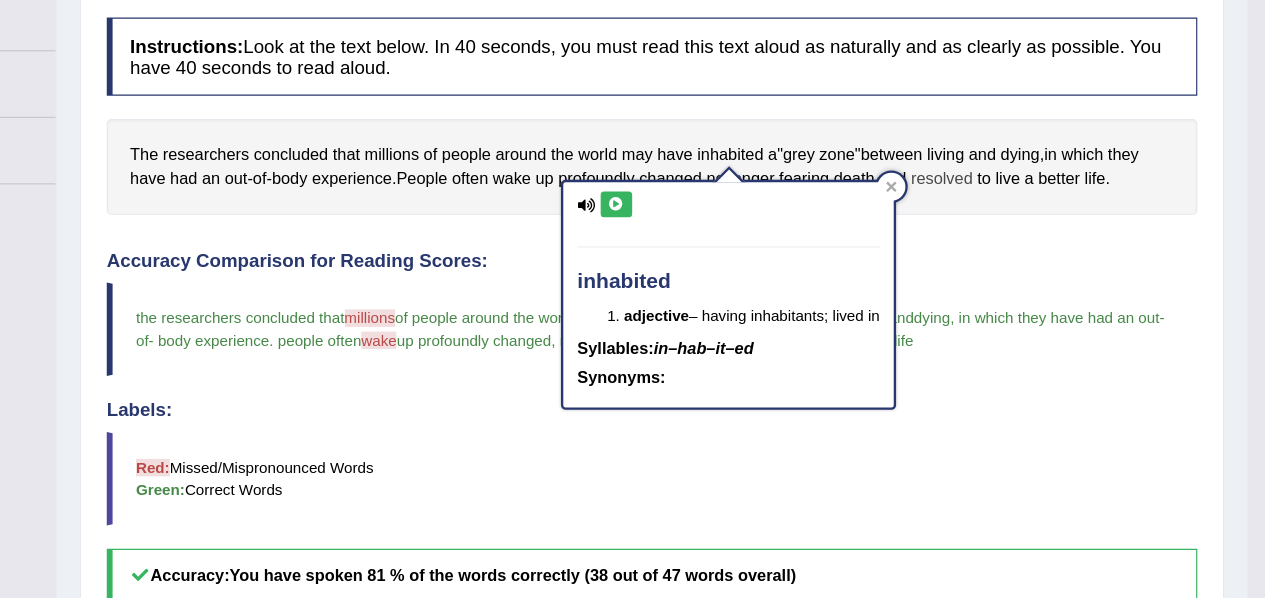 click on "resolved" at bounding box center [988, 153] 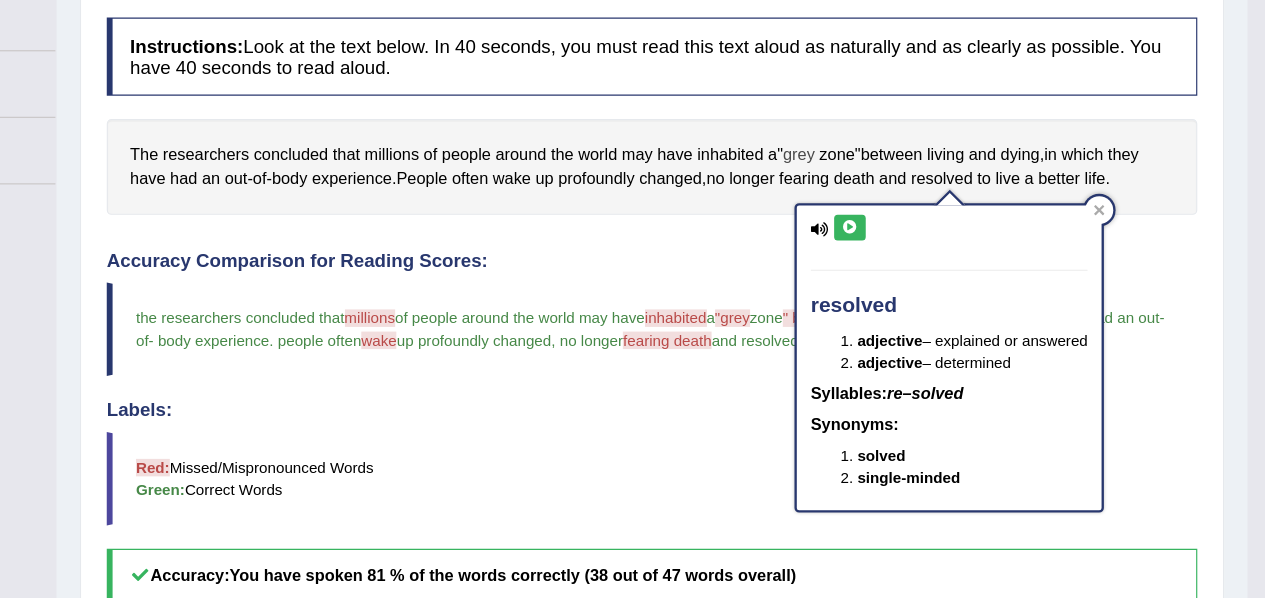click on "grey" at bounding box center [865, 132] 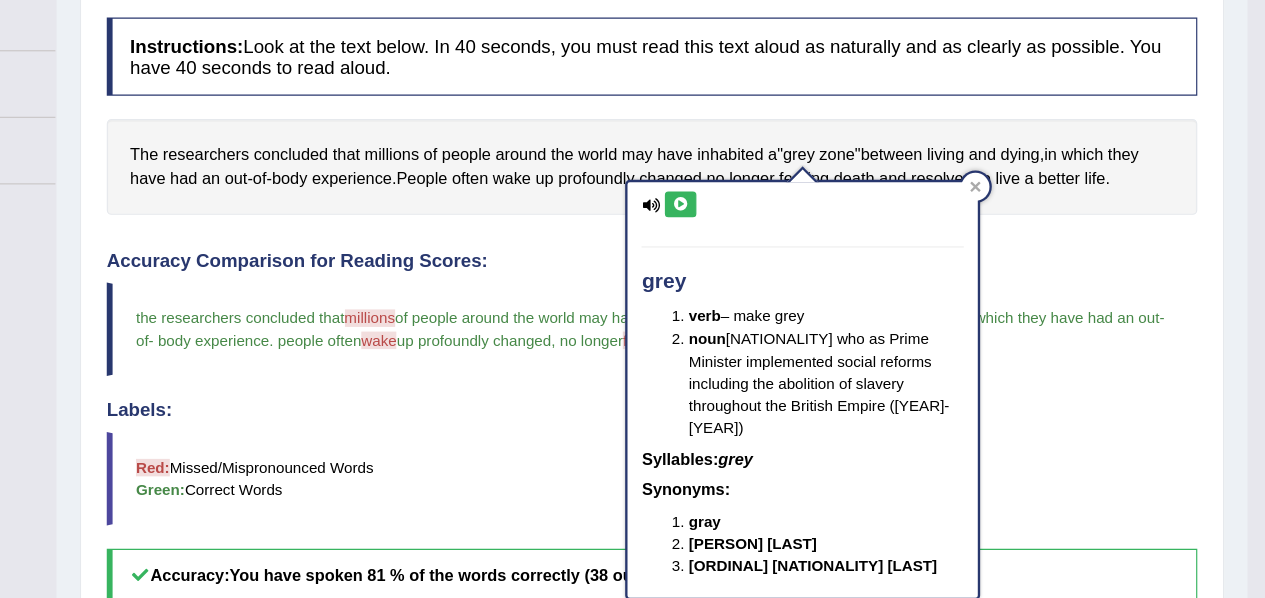 click at bounding box center (764, 175) 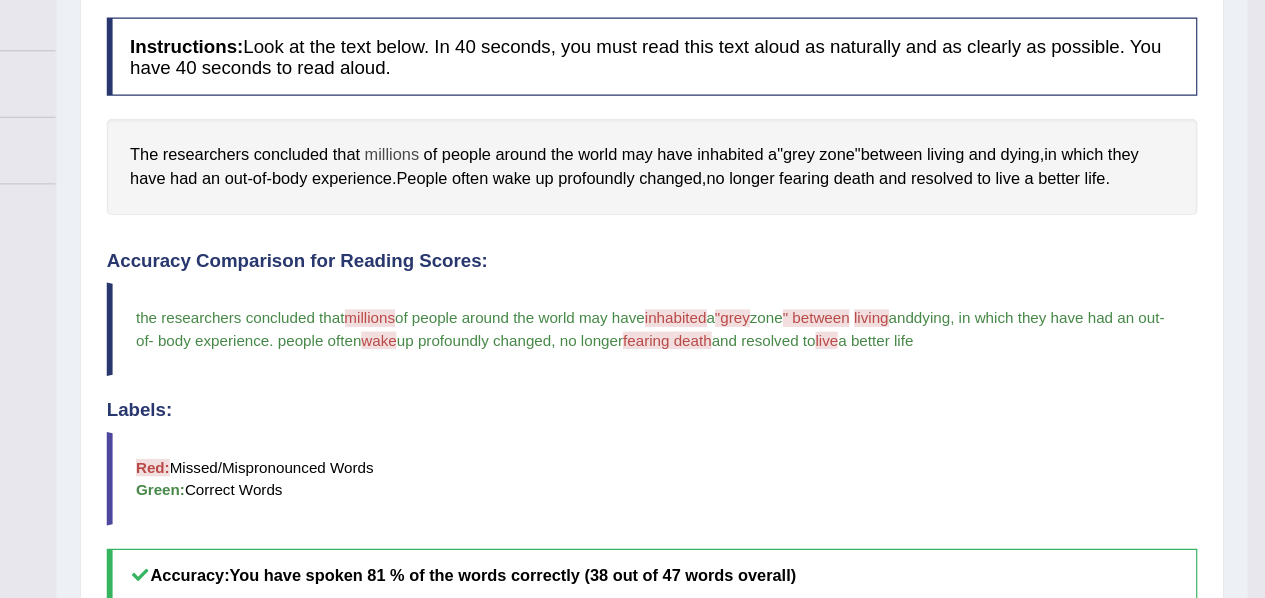 click on "millions" at bounding box center (517, 132) 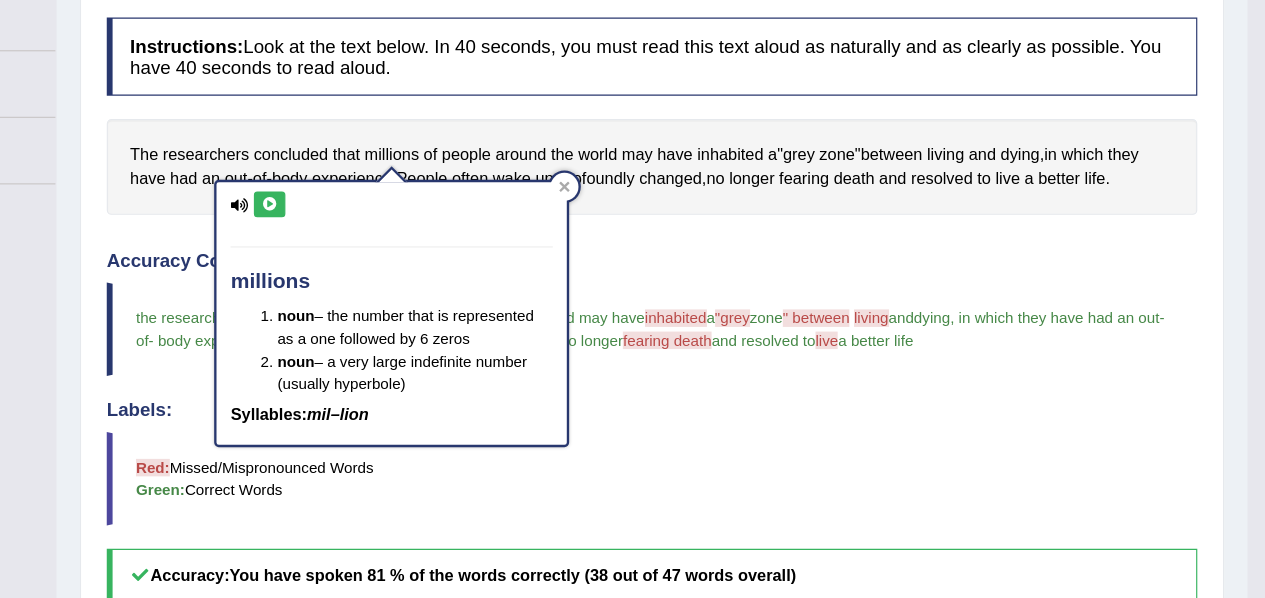 click at bounding box center [412, 175] 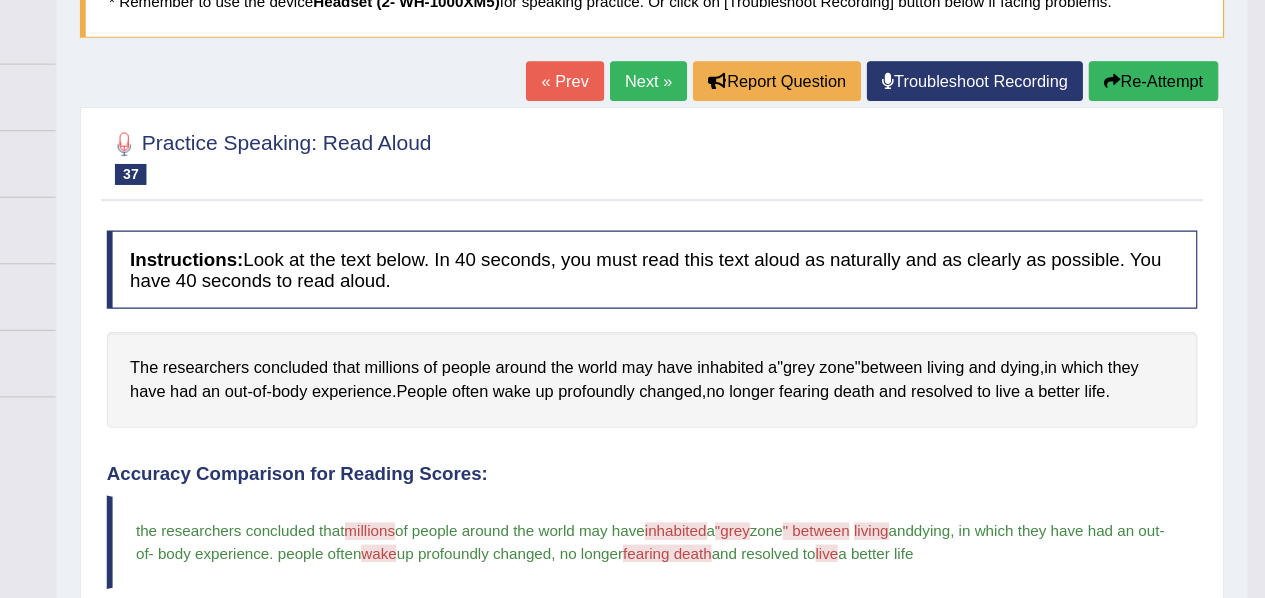 scroll, scrollTop: 155, scrollLeft: 0, axis: vertical 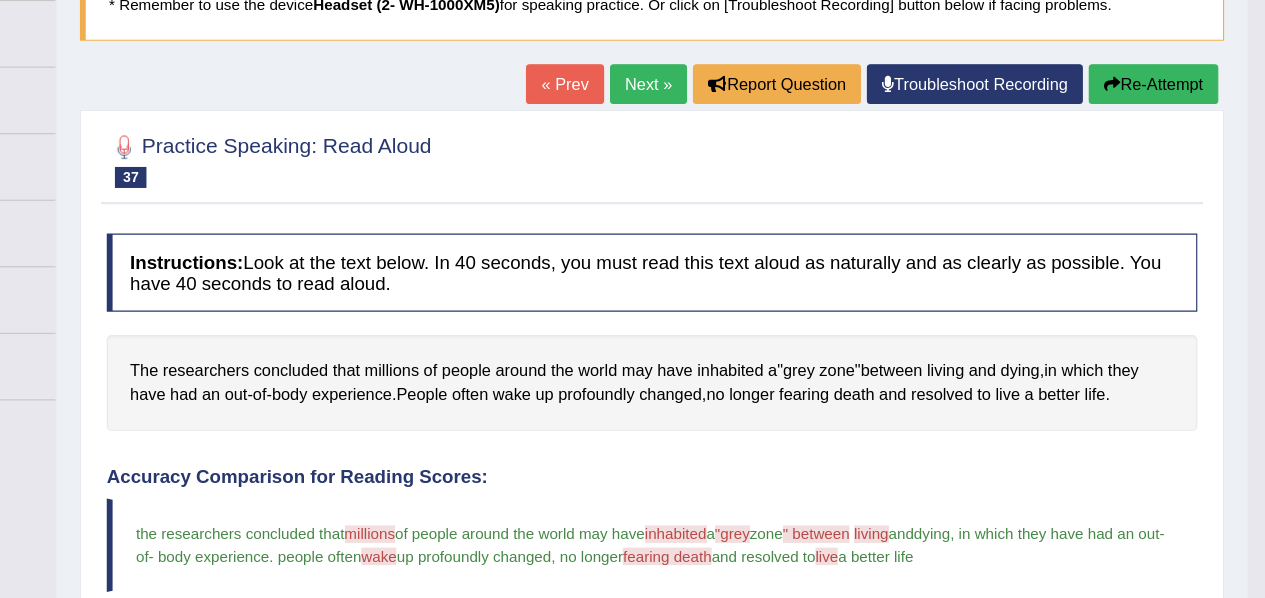 click on "Re-Attempt" at bounding box center (1169, 72) 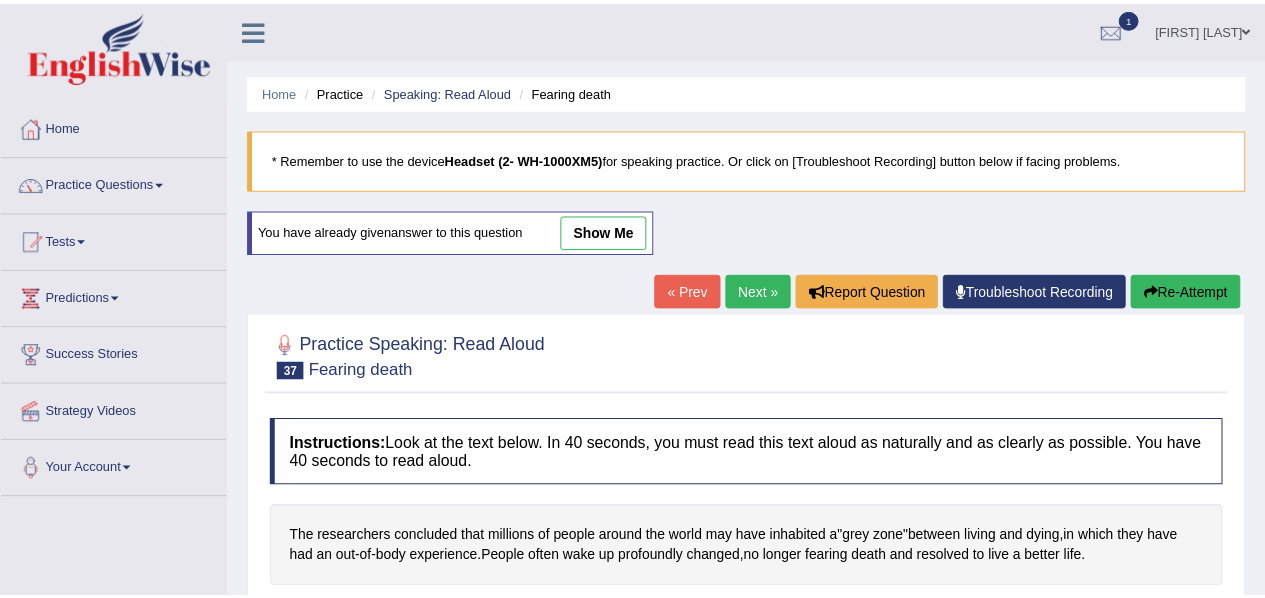 scroll, scrollTop: 155, scrollLeft: 0, axis: vertical 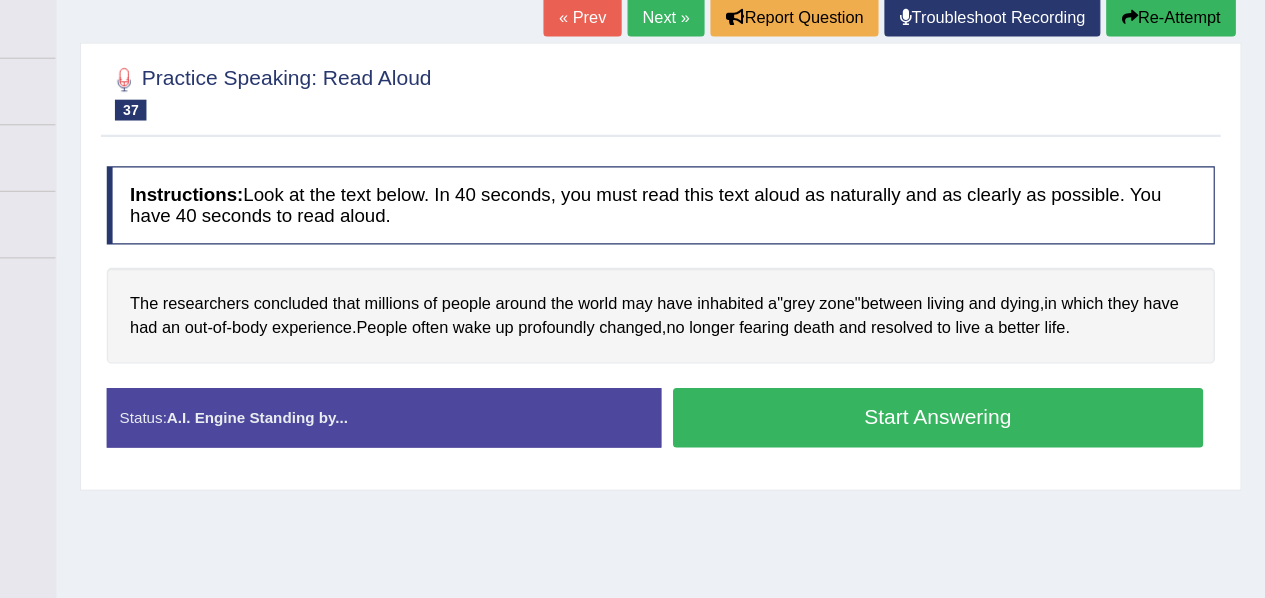 click on "Start Answering" at bounding box center [985, 443] 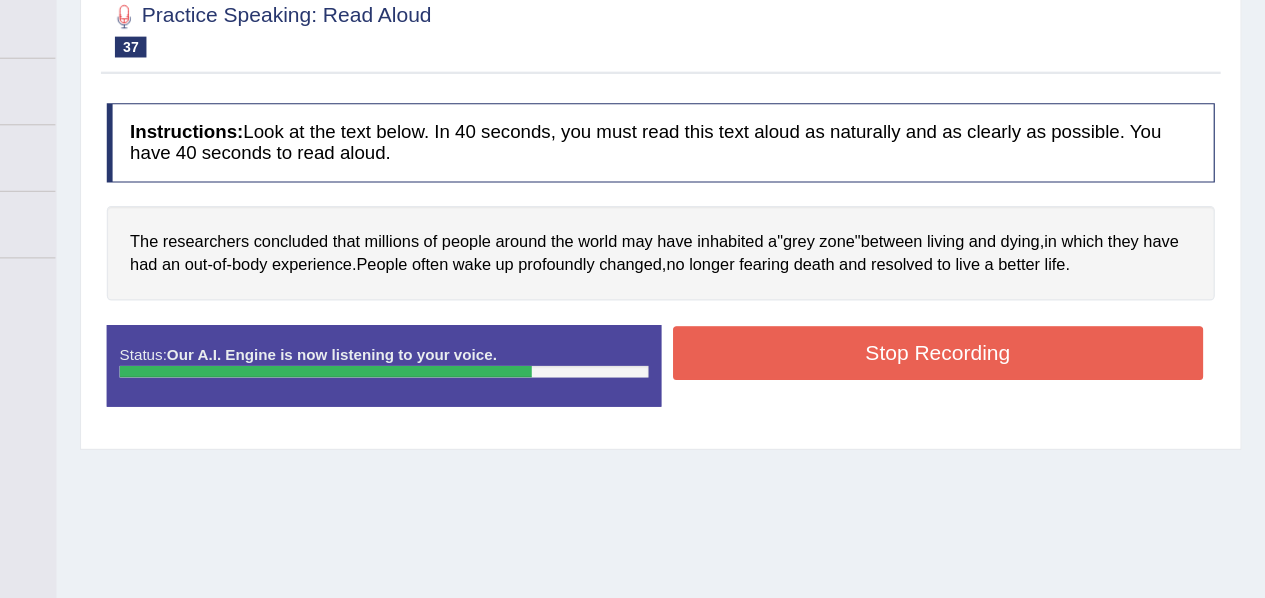 click on "Stop Recording" at bounding box center (985, 388) 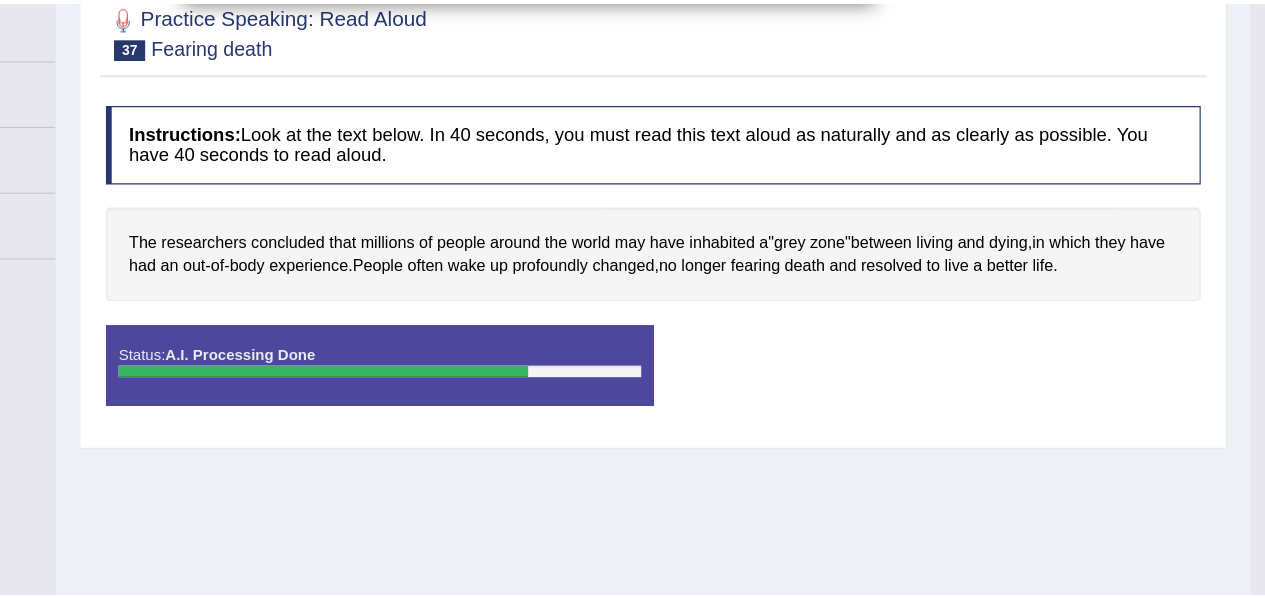 scroll, scrollTop: 191, scrollLeft: 0, axis: vertical 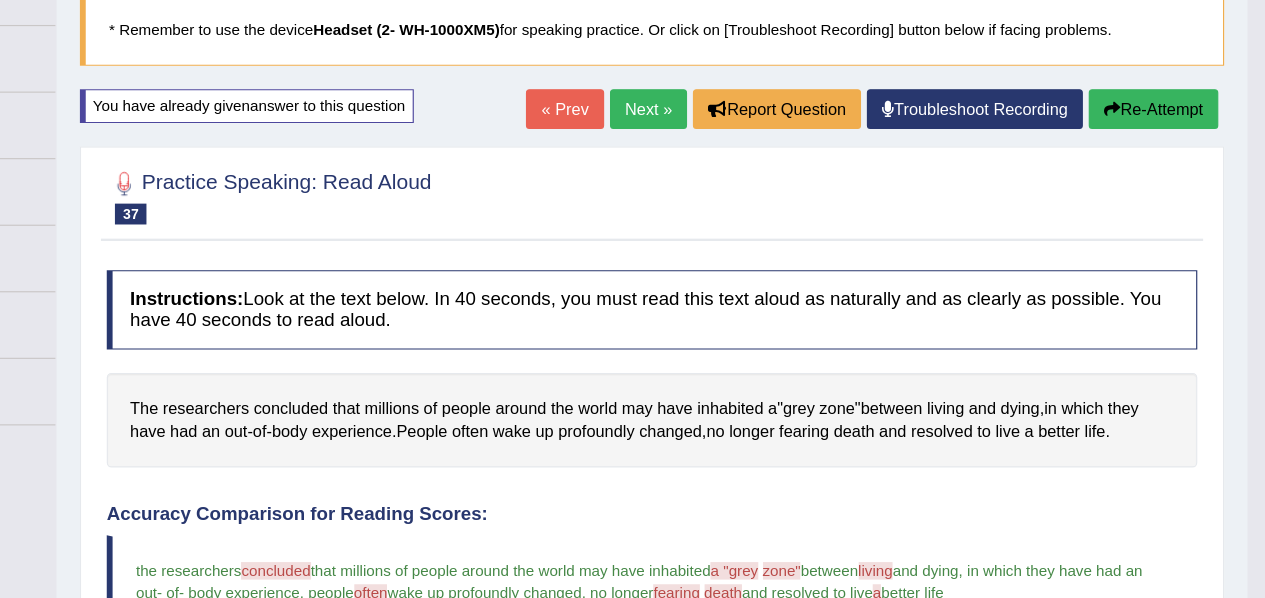 click on "Re-Attempt" at bounding box center (1169, 93) 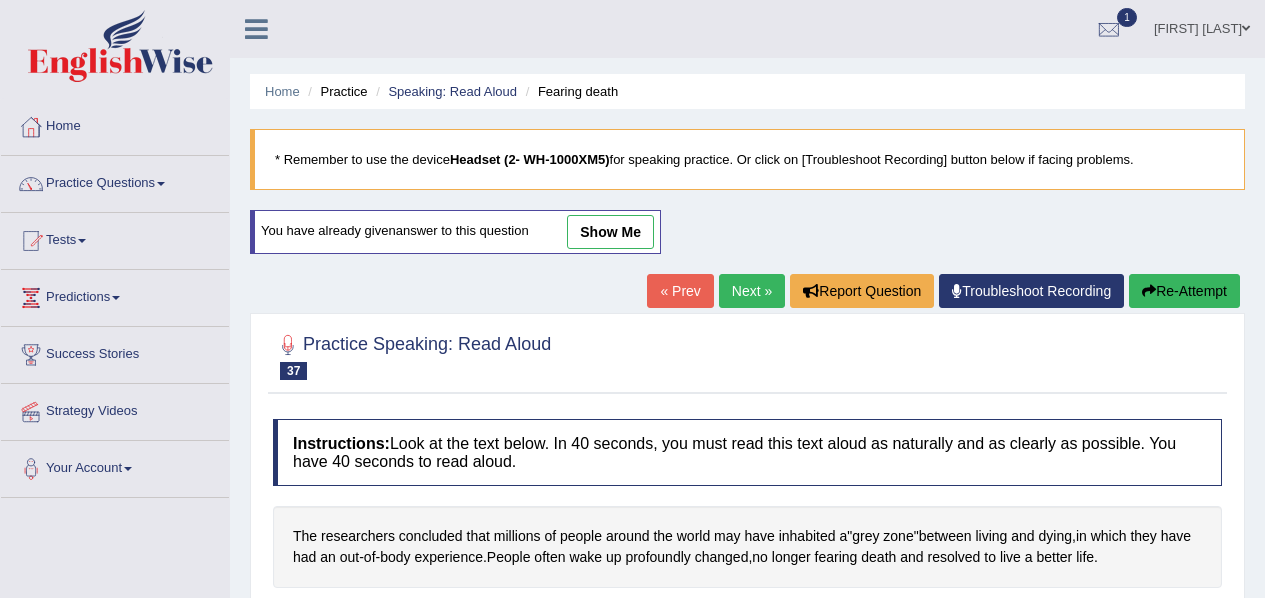scroll, scrollTop: 134, scrollLeft: 0, axis: vertical 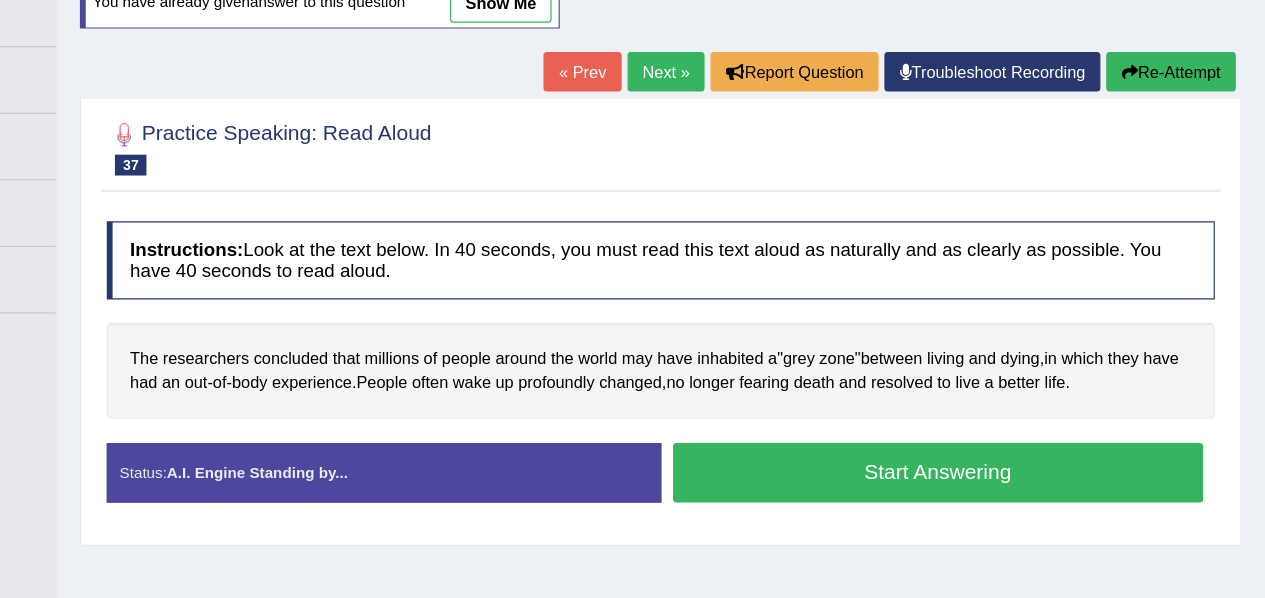 click on "Start Answering" at bounding box center [985, 437] 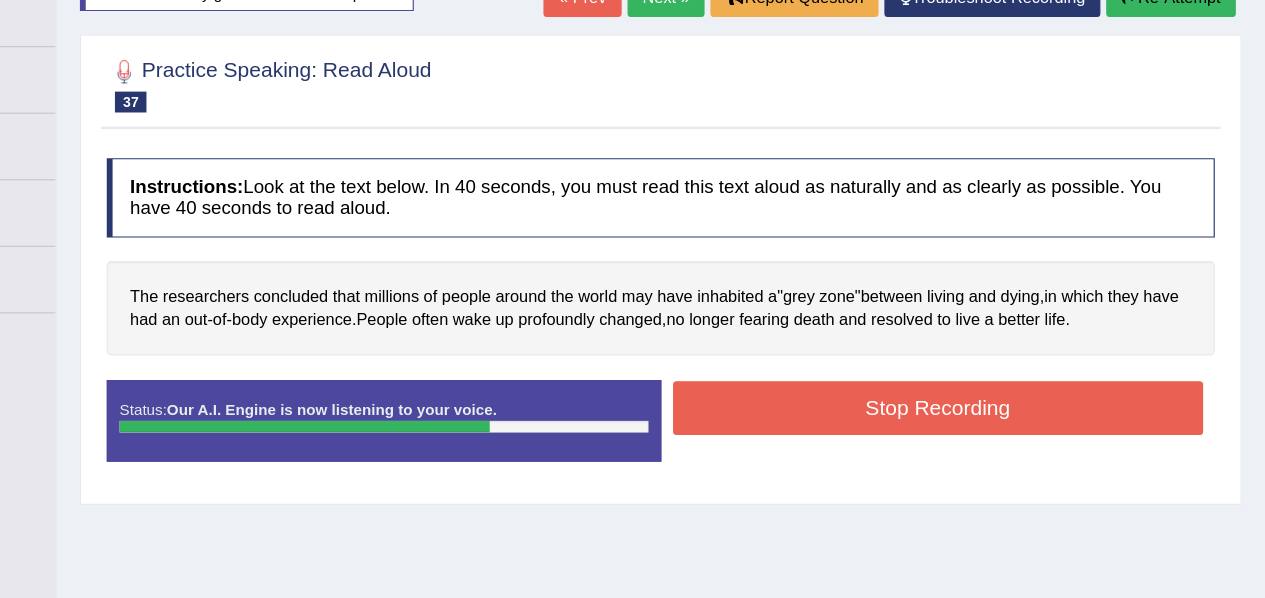 drag, startPoint x: 825, startPoint y: 443, endPoint x: 878, endPoint y: 379, distance: 83.09633 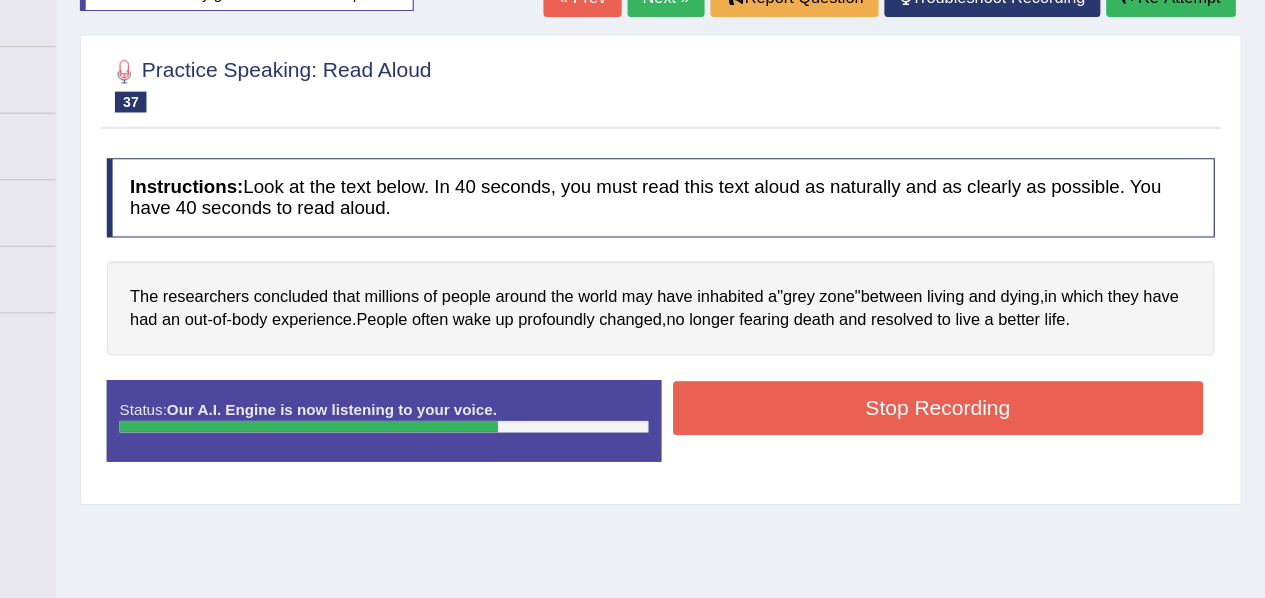 click on "Stop Recording" at bounding box center [985, 382] 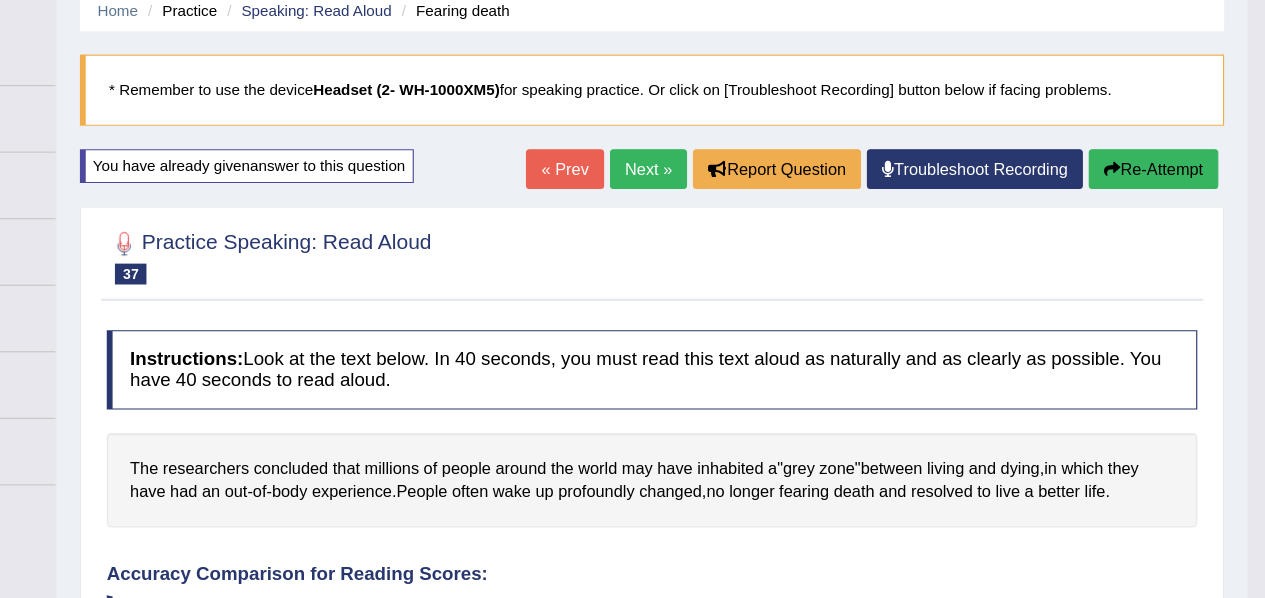 scroll, scrollTop: 73, scrollLeft: 0, axis: vertical 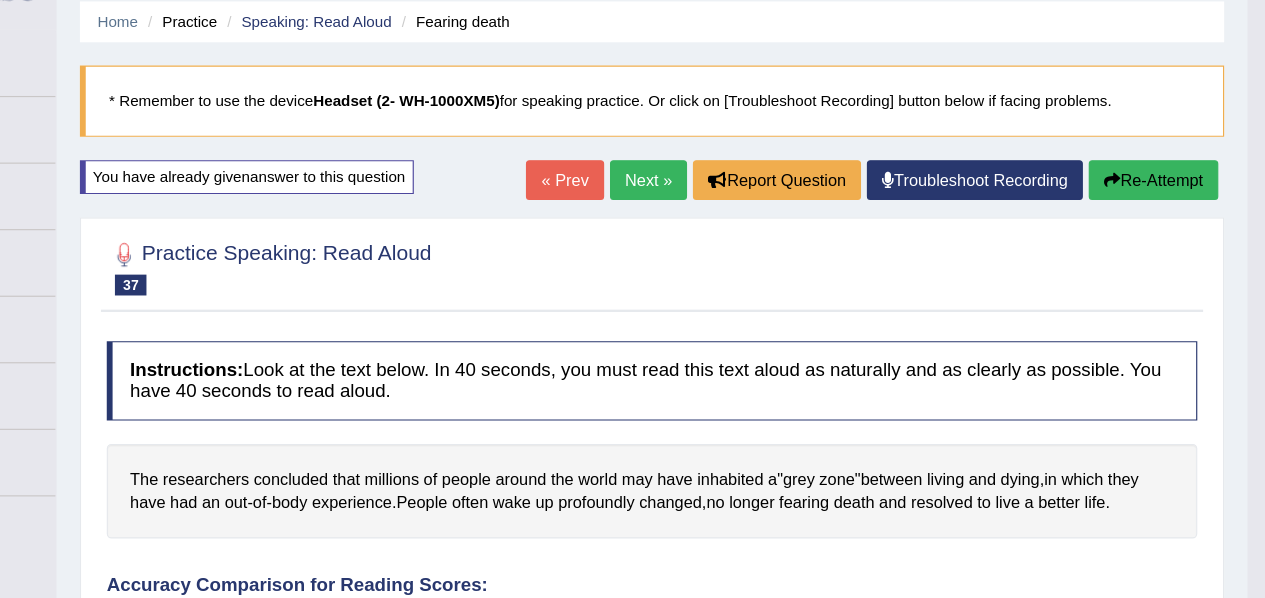 click on "Next »" at bounding box center (737, 154) 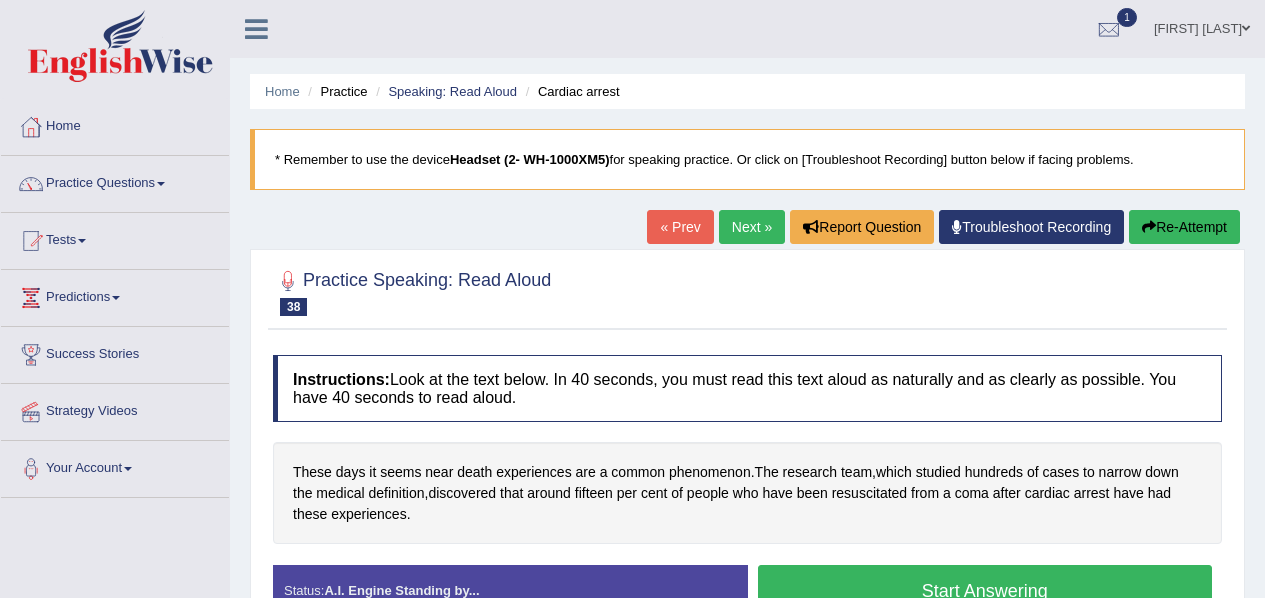 scroll, scrollTop: 0, scrollLeft: 0, axis: both 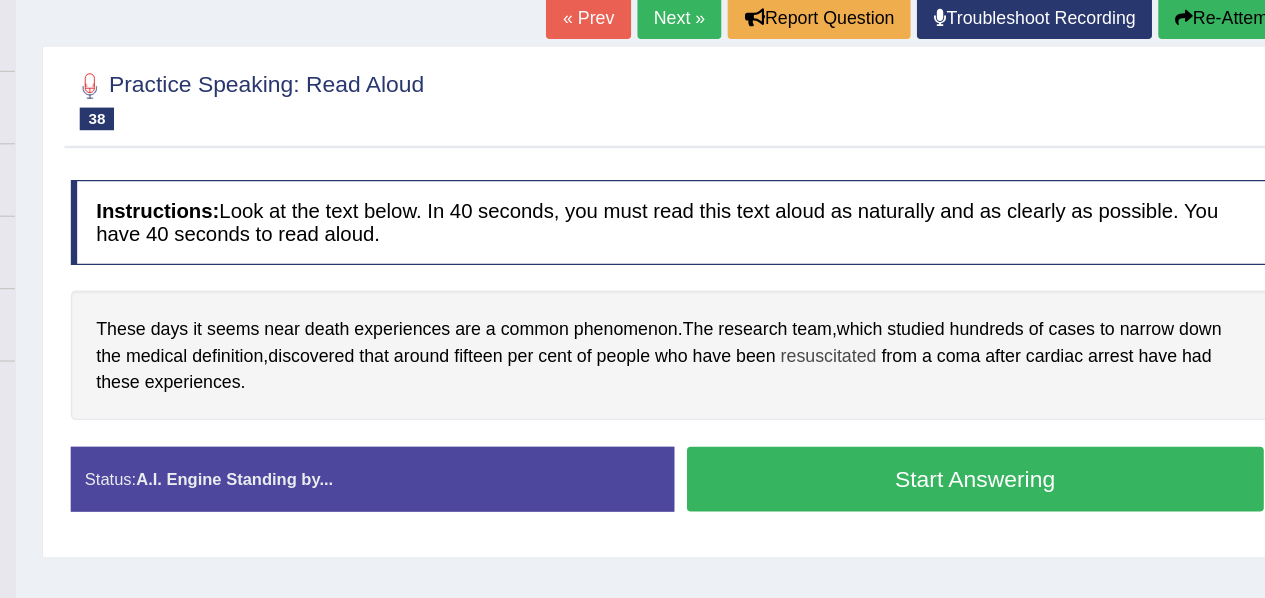 click on "resuscitated" at bounding box center (869, 354) 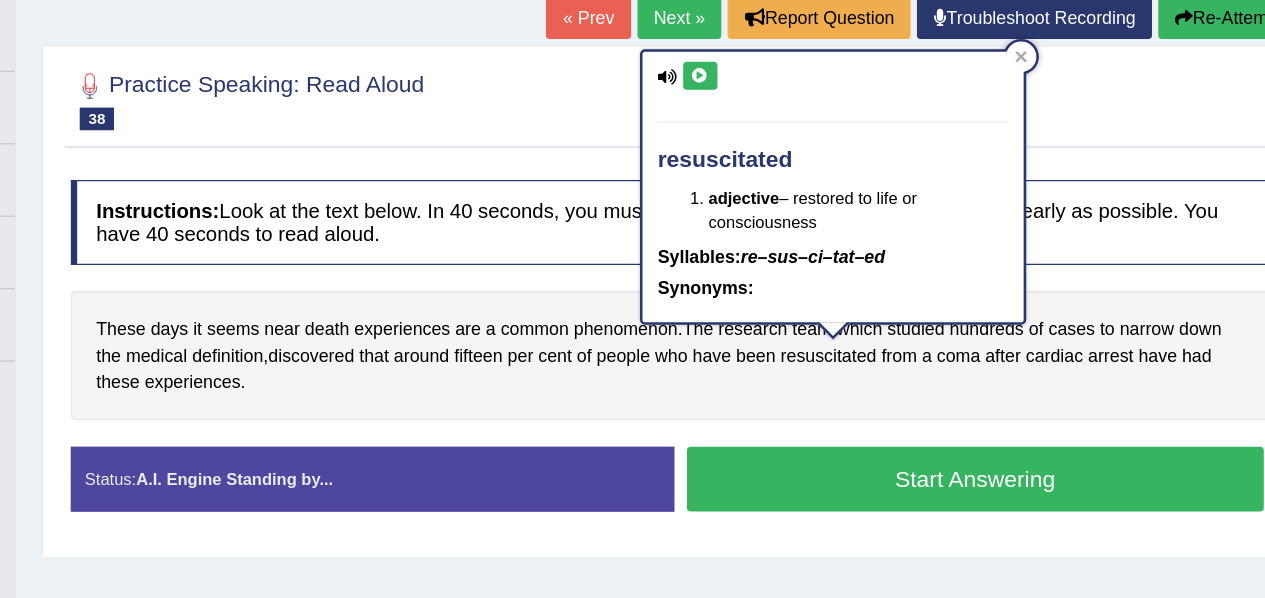 click at bounding box center [768, 134] 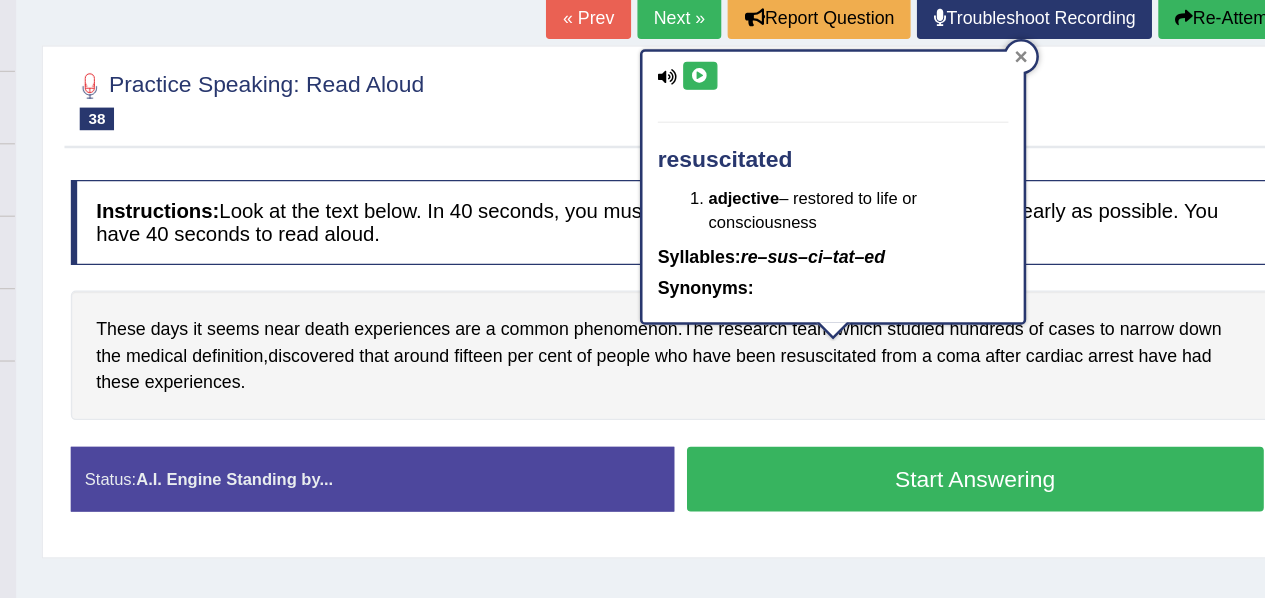 click 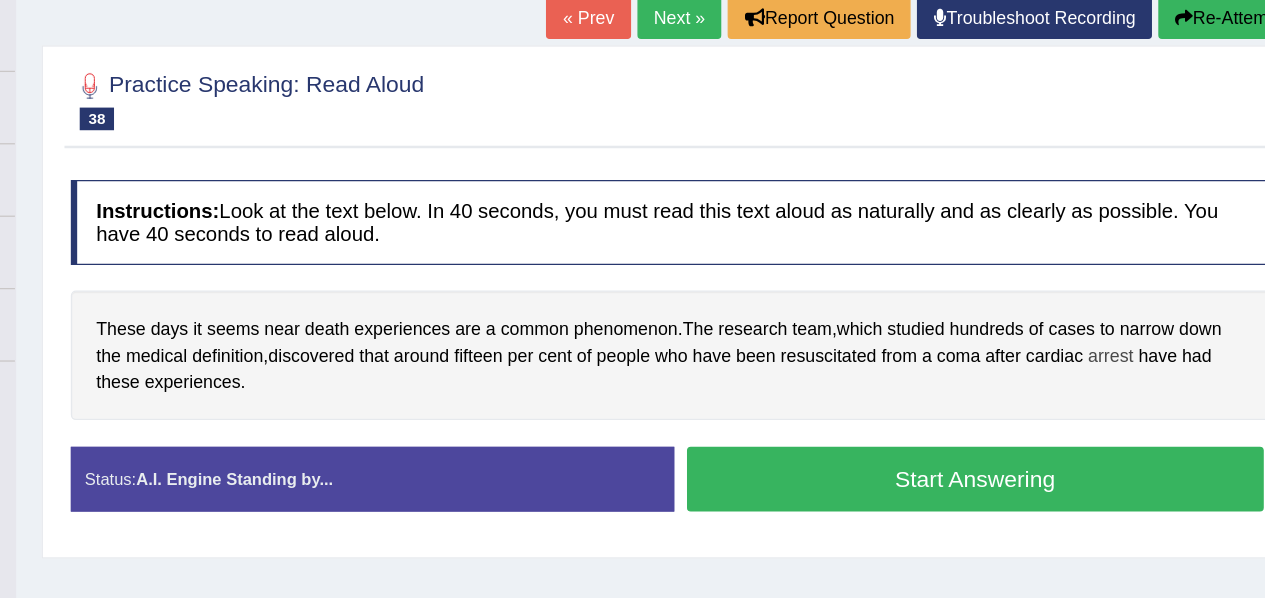click on "arrest" at bounding box center (1092, 354) 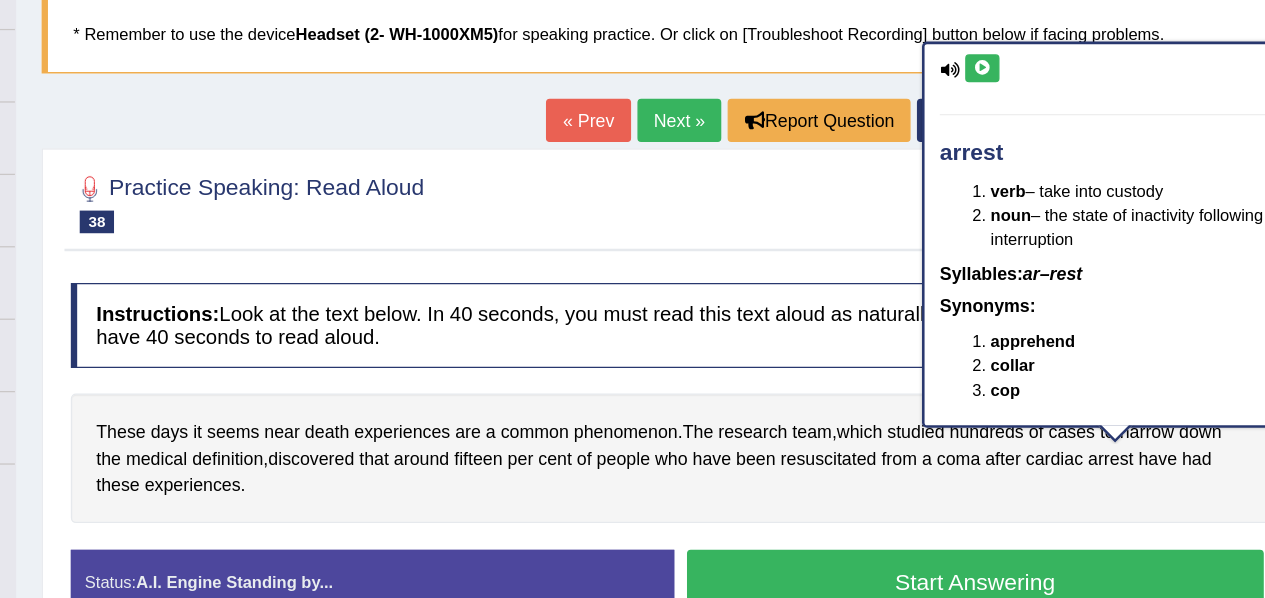 scroll, scrollTop: 123, scrollLeft: 0, axis: vertical 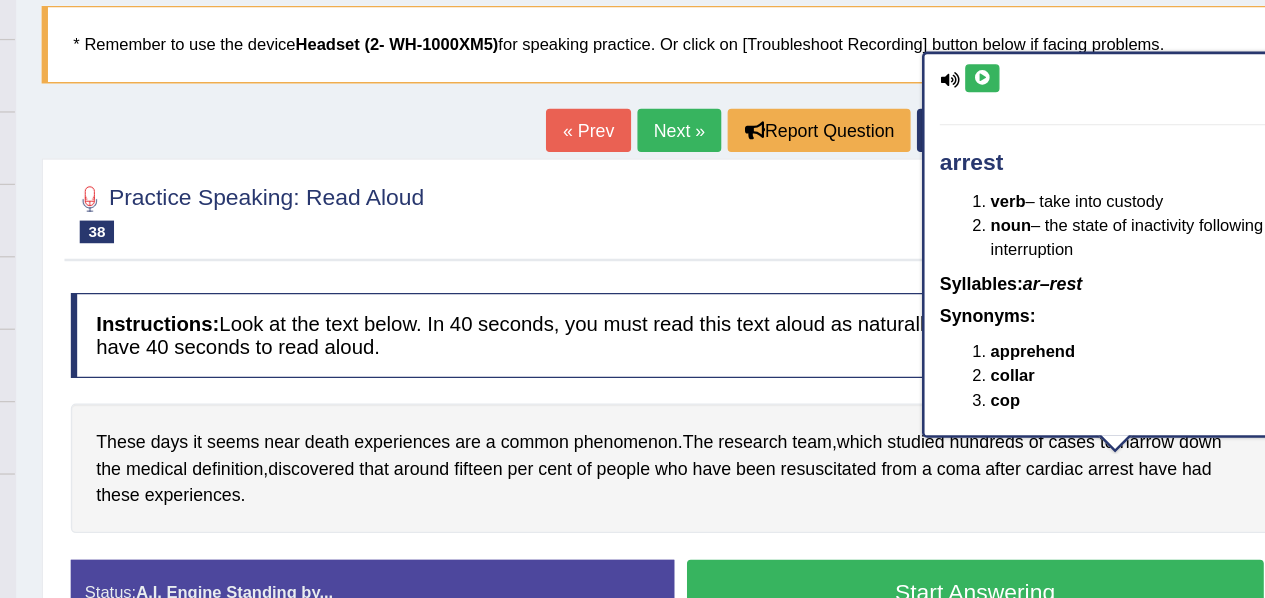 click at bounding box center [990, 62] 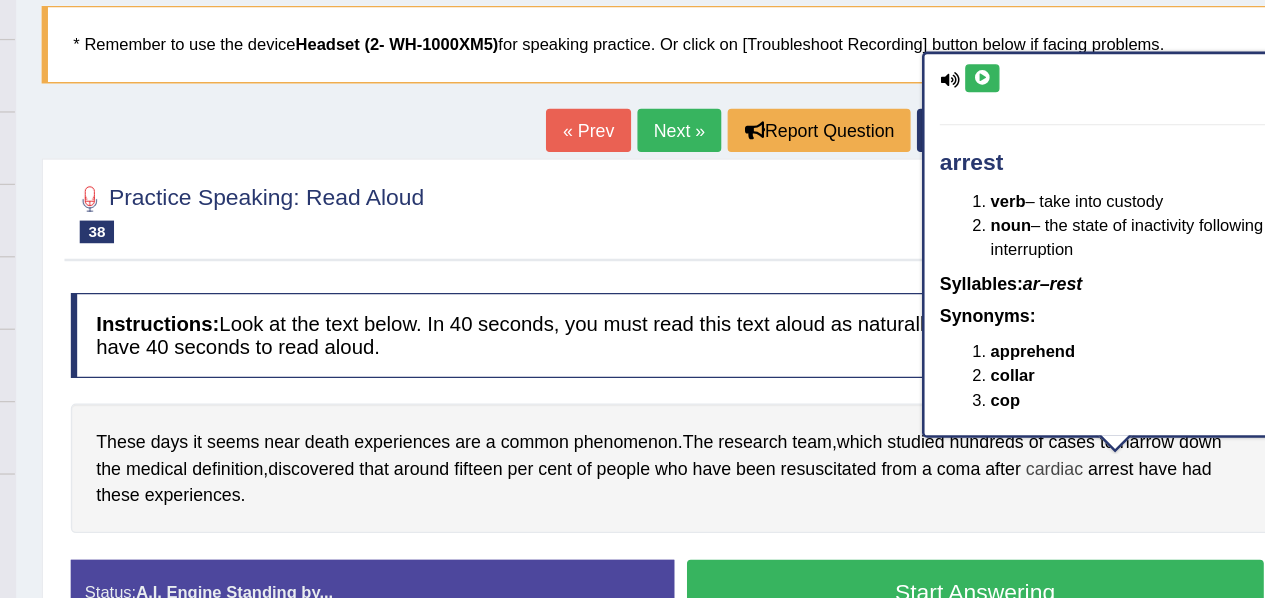 click on "cardiac" at bounding box center (1047, 369) 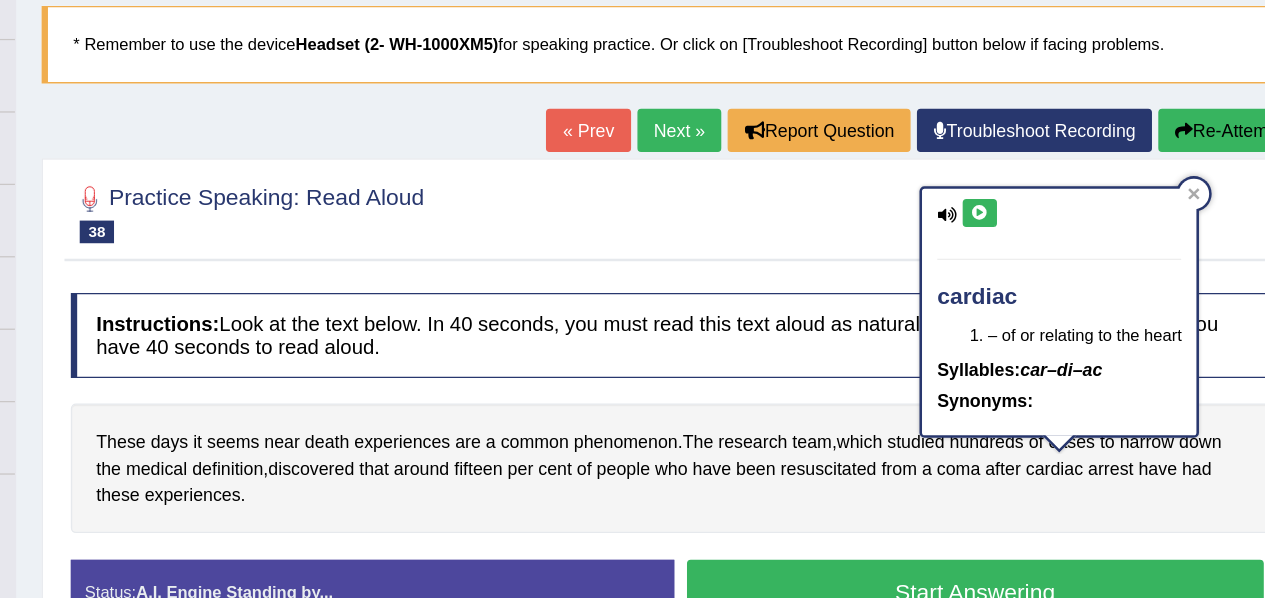 click at bounding box center (988, 168) 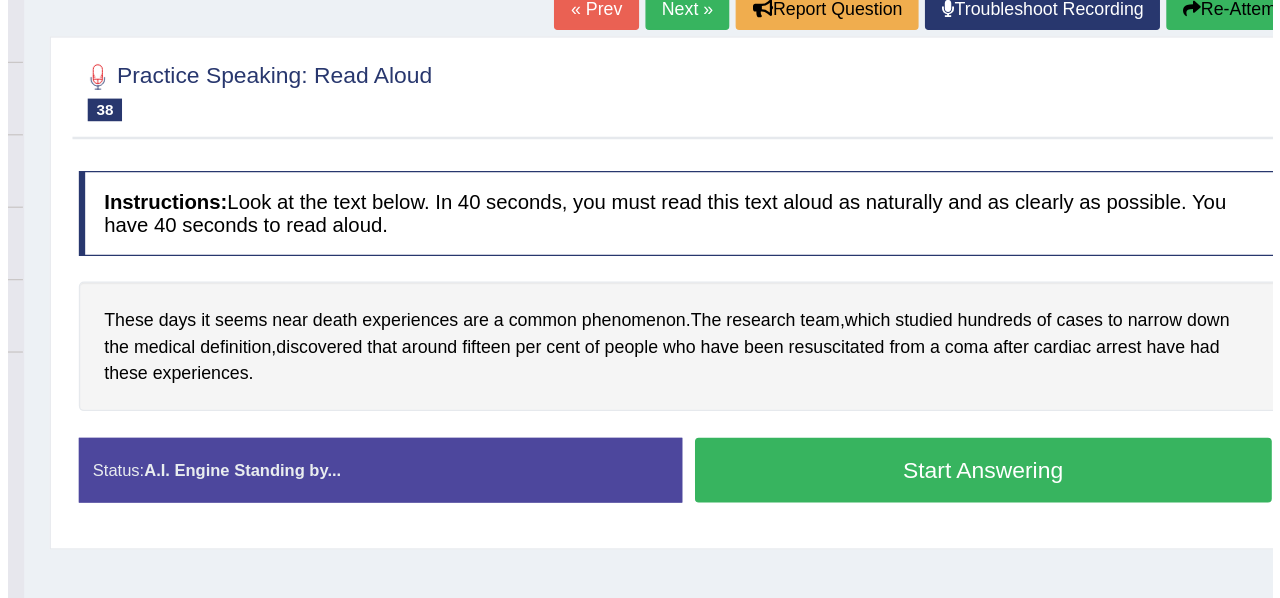 scroll, scrollTop: 123, scrollLeft: 0, axis: vertical 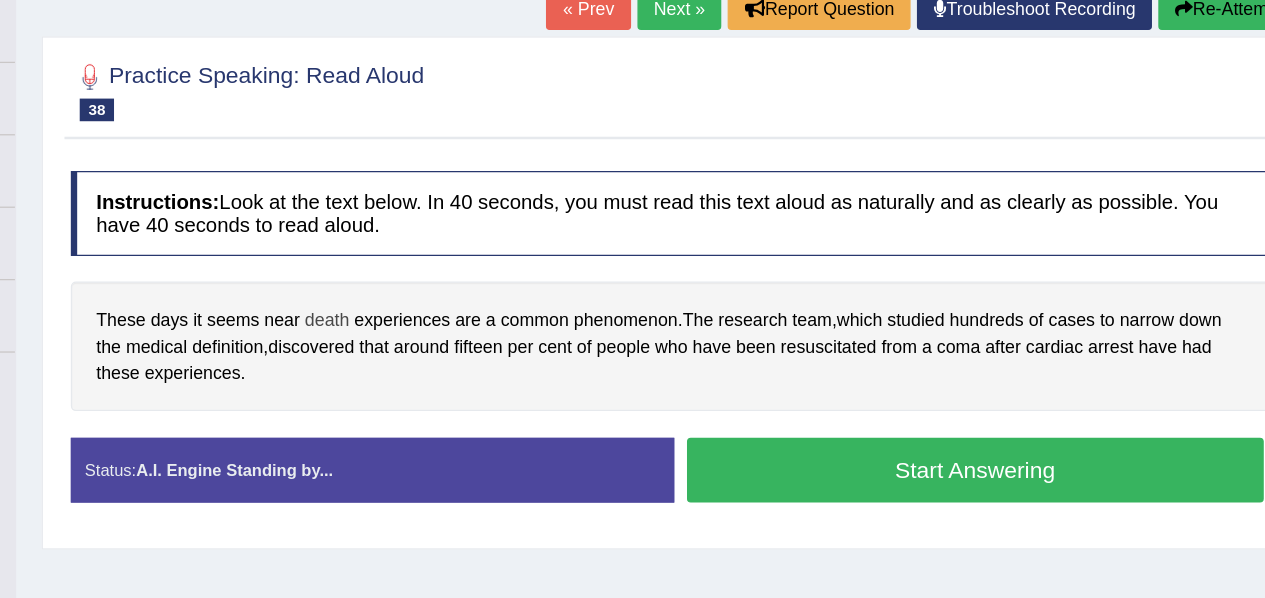 click on "death" at bounding box center (474, 349) 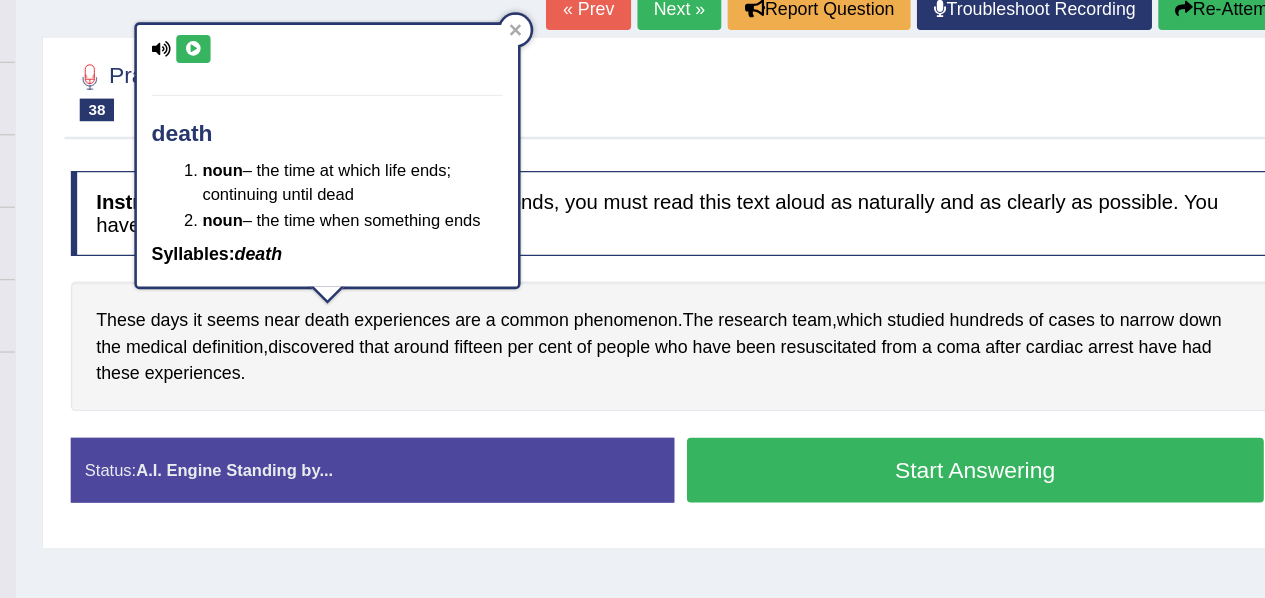 click at bounding box center [369, 136] 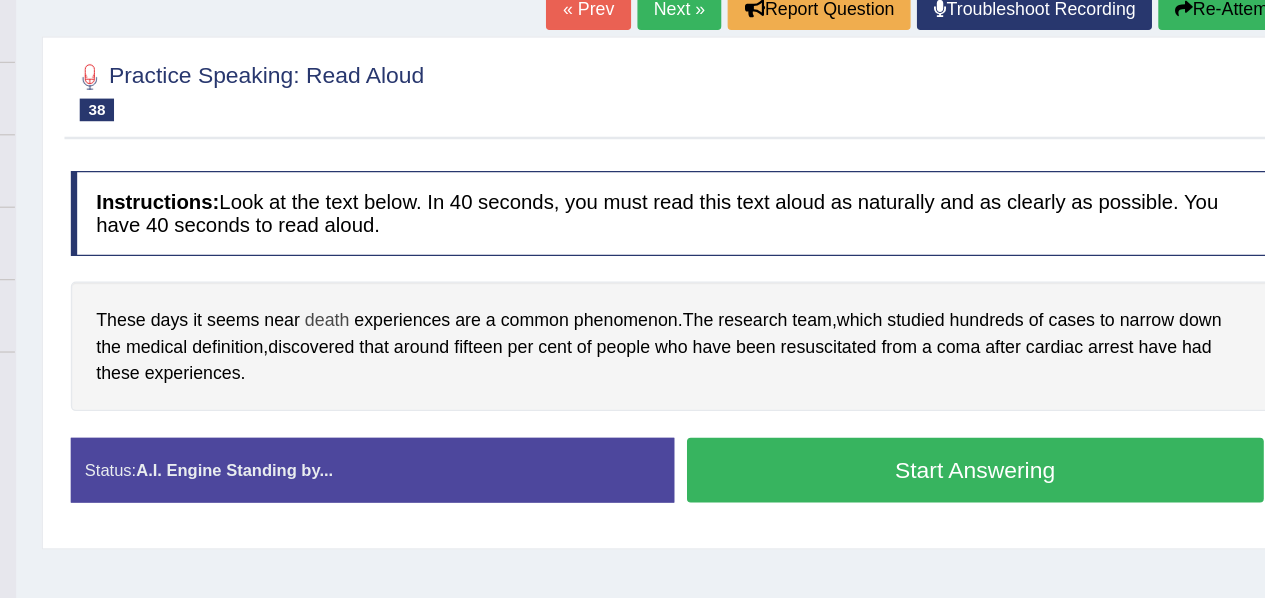 click on "death" at bounding box center [474, 349] 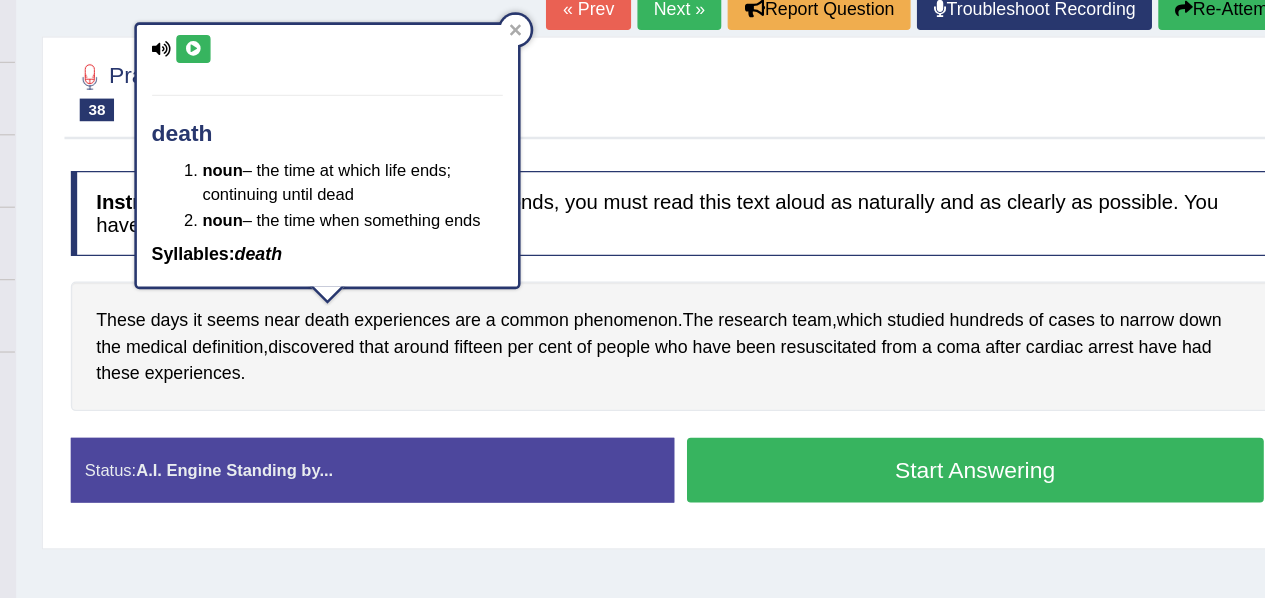 click at bounding box center (369, 136) 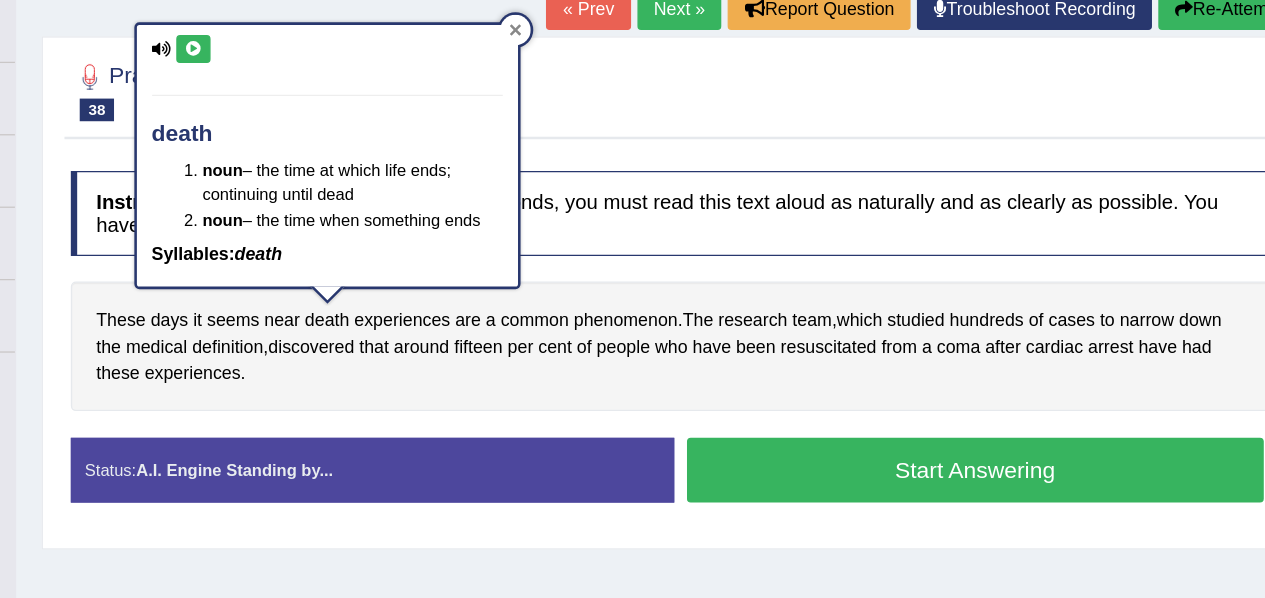 click 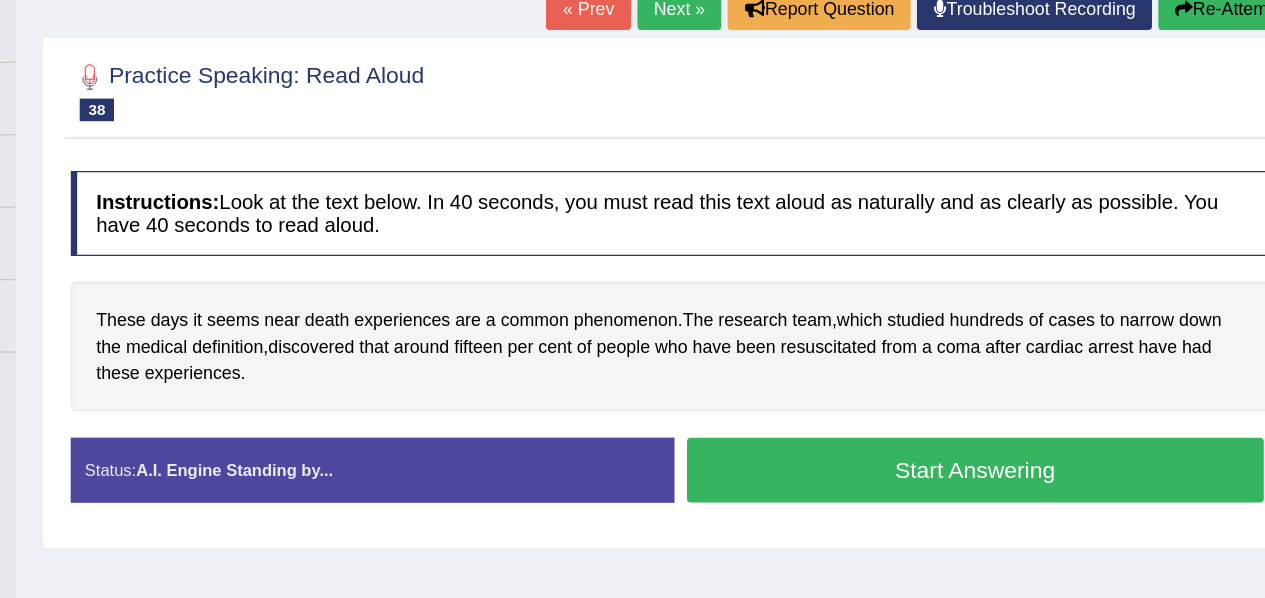 click on "Start Answering" at bounding box center [985, 467] 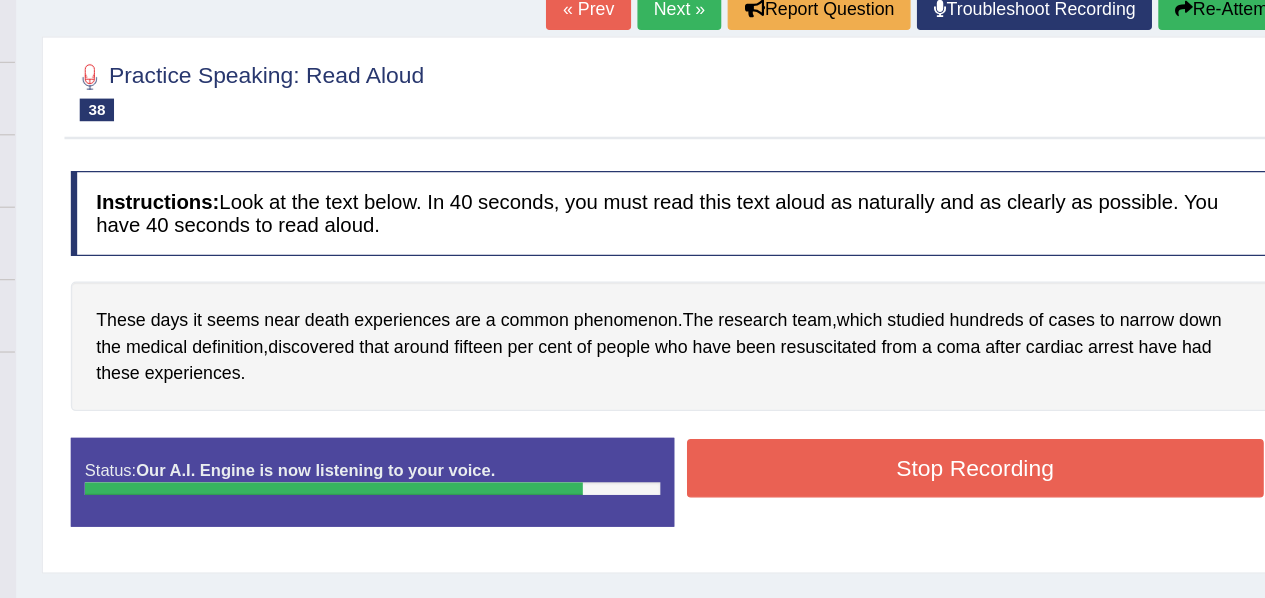 click on "Stop Recording" at bounding box center (985, 466) 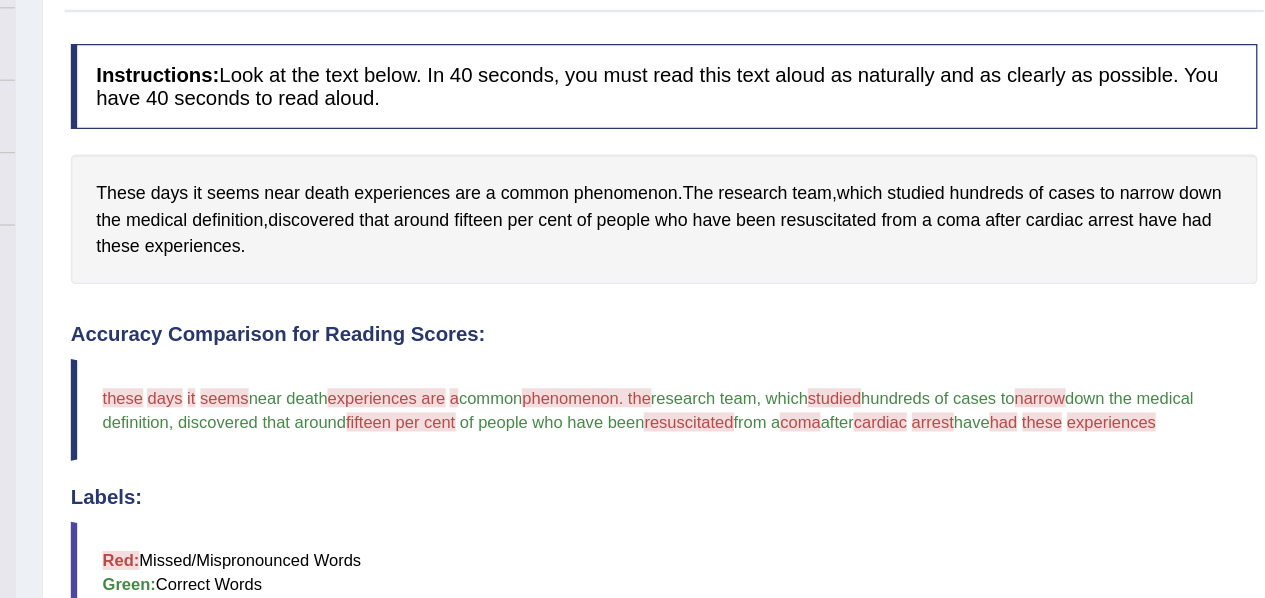 scroll, scrollTop: 317, scrollLeft: 0, axis: vertical 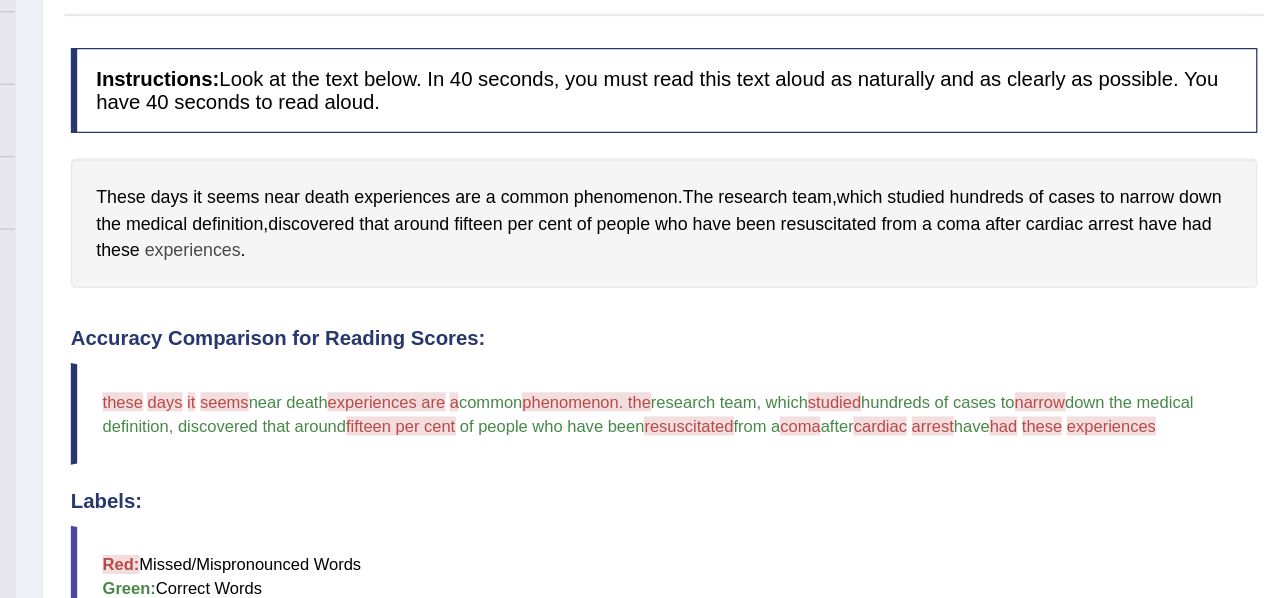 click on "experiences" at bounding box center [369, 197] 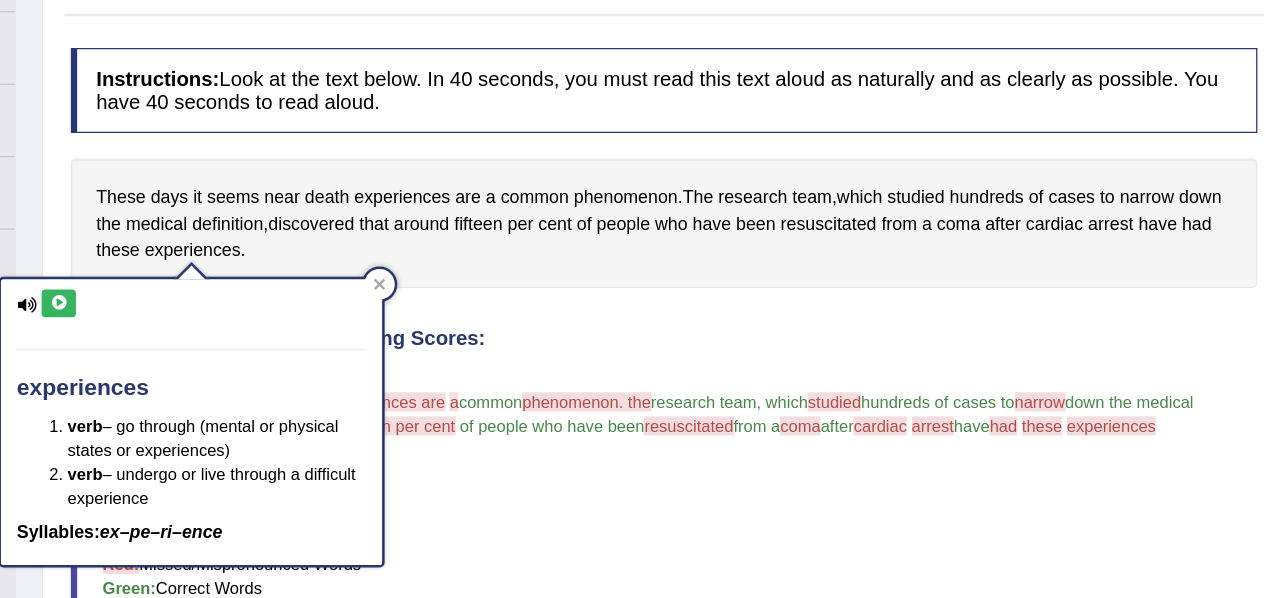 click at bounding box center (263, 239) 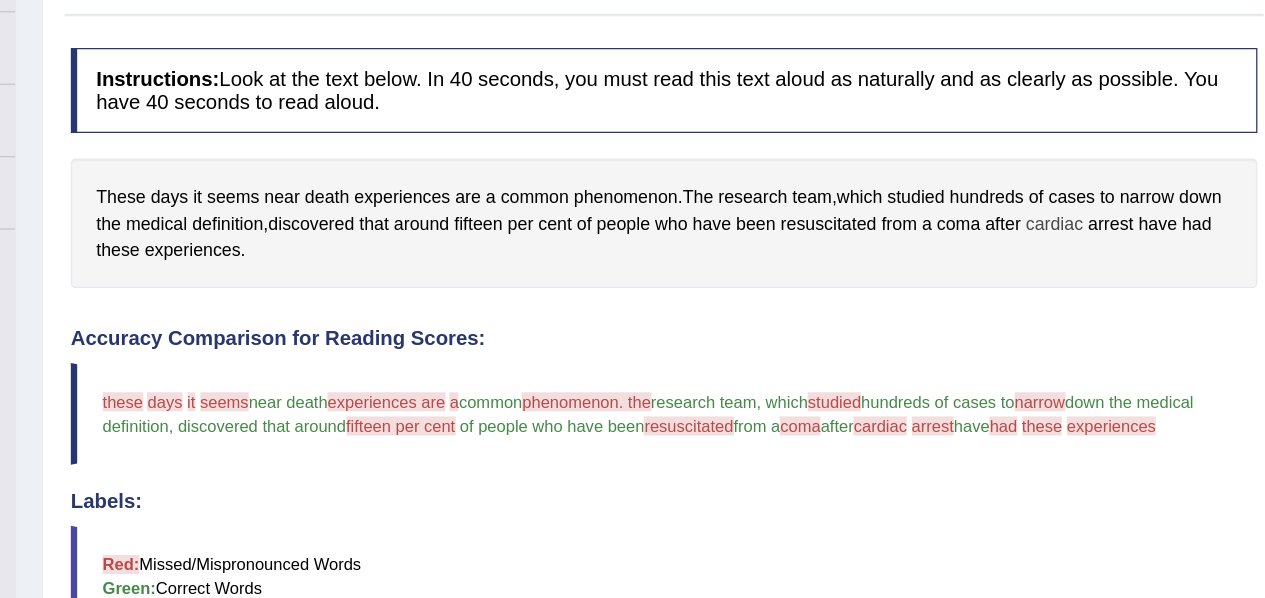 click on "cardiac" at bounding box center [1047, 176] 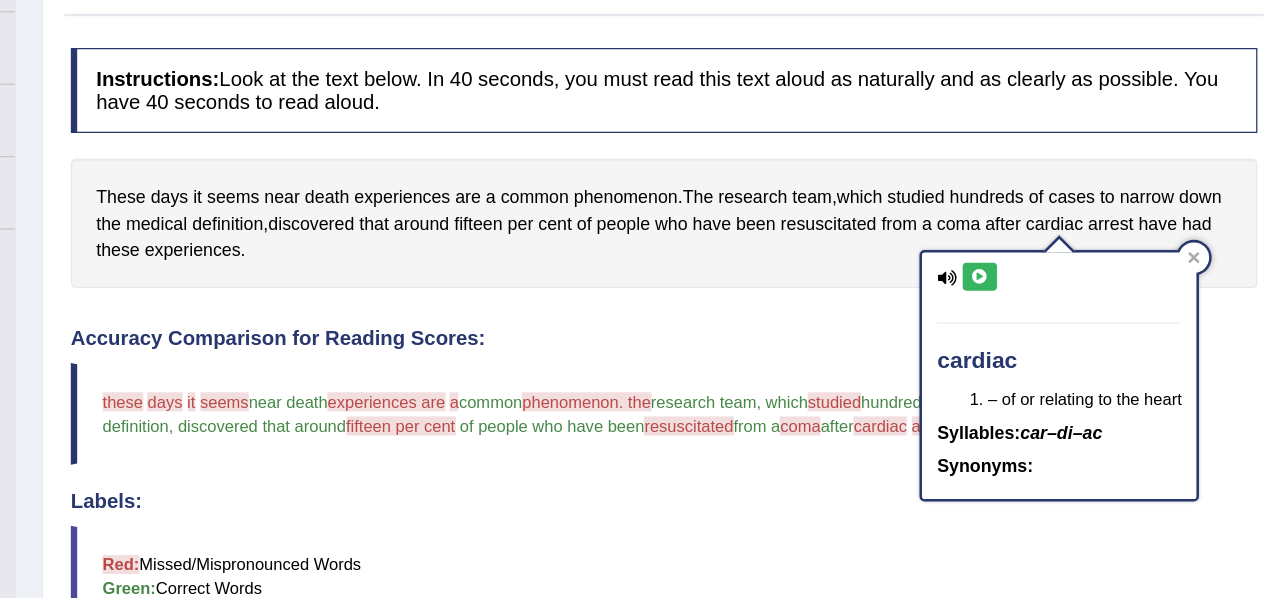 click at bounding box center [988, 218] 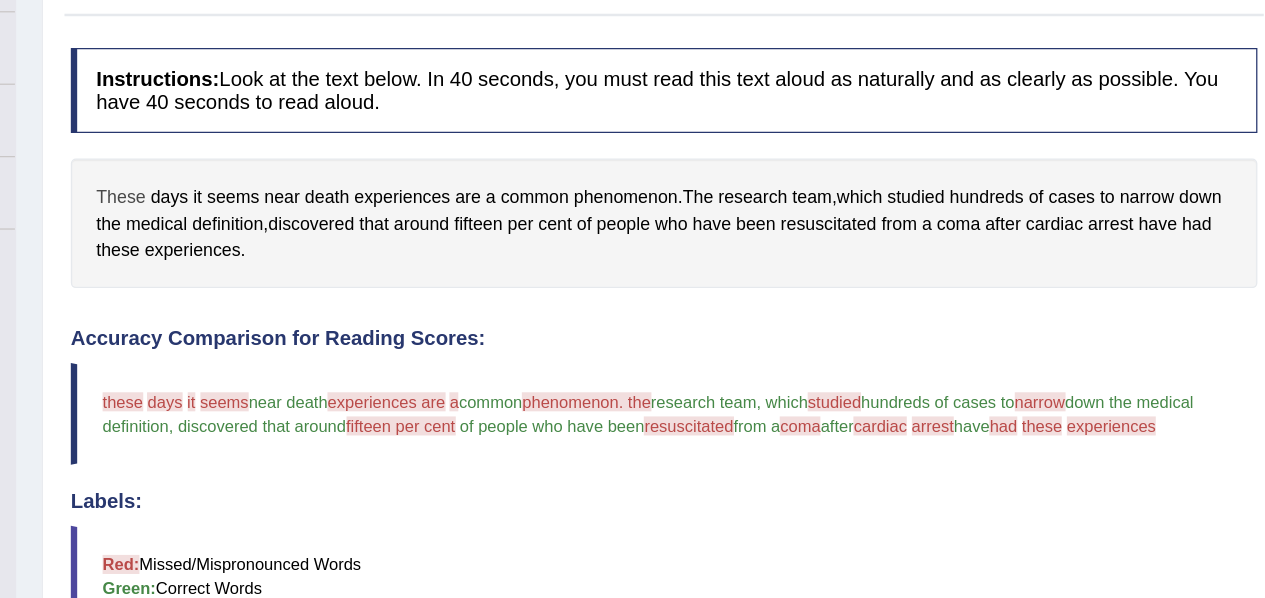 click on "These" at bounding box center [312, 155] 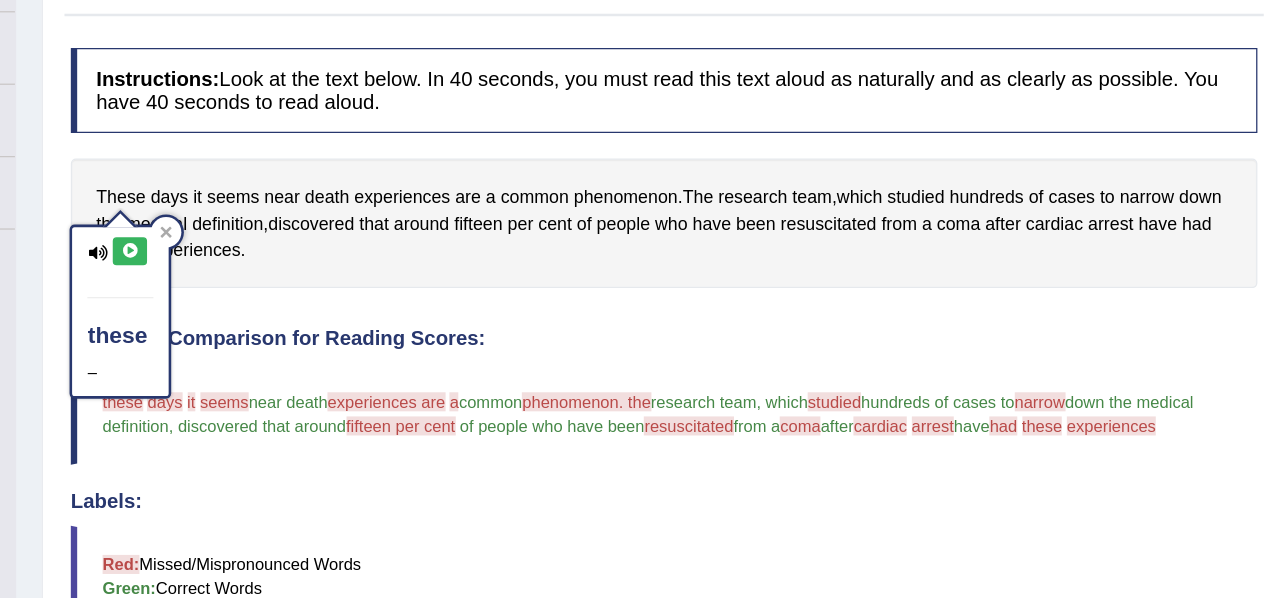 click at bounding box center [319, 198] 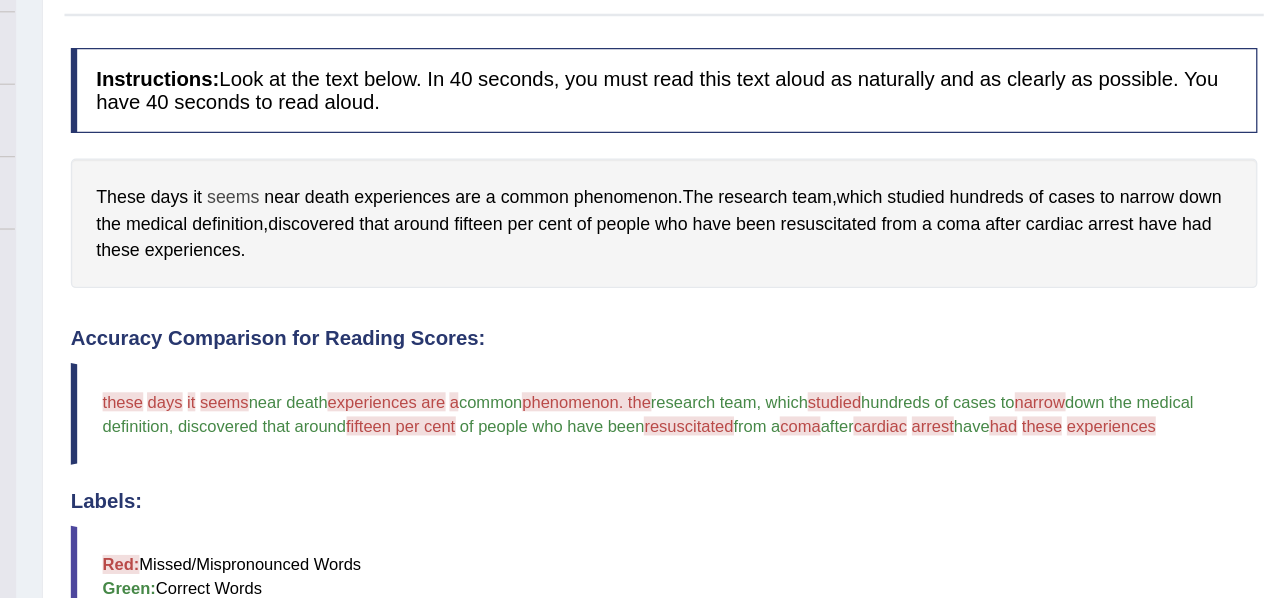 click on "seems" at bounding box center (400, 155) 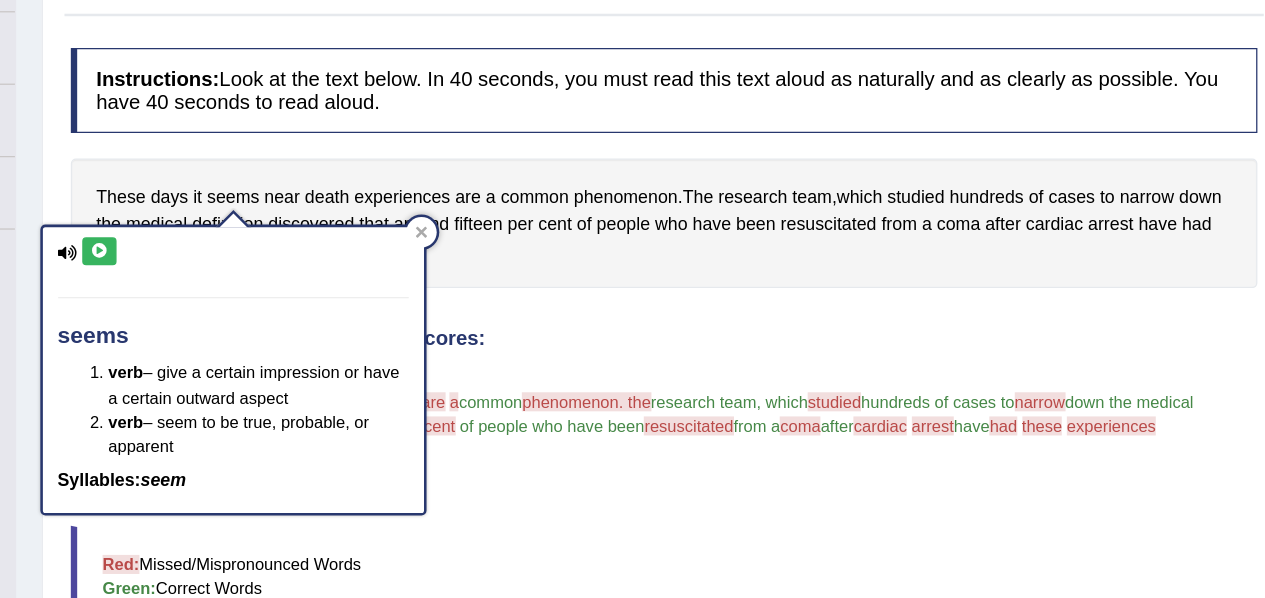 click at bounding box center (295, 198) 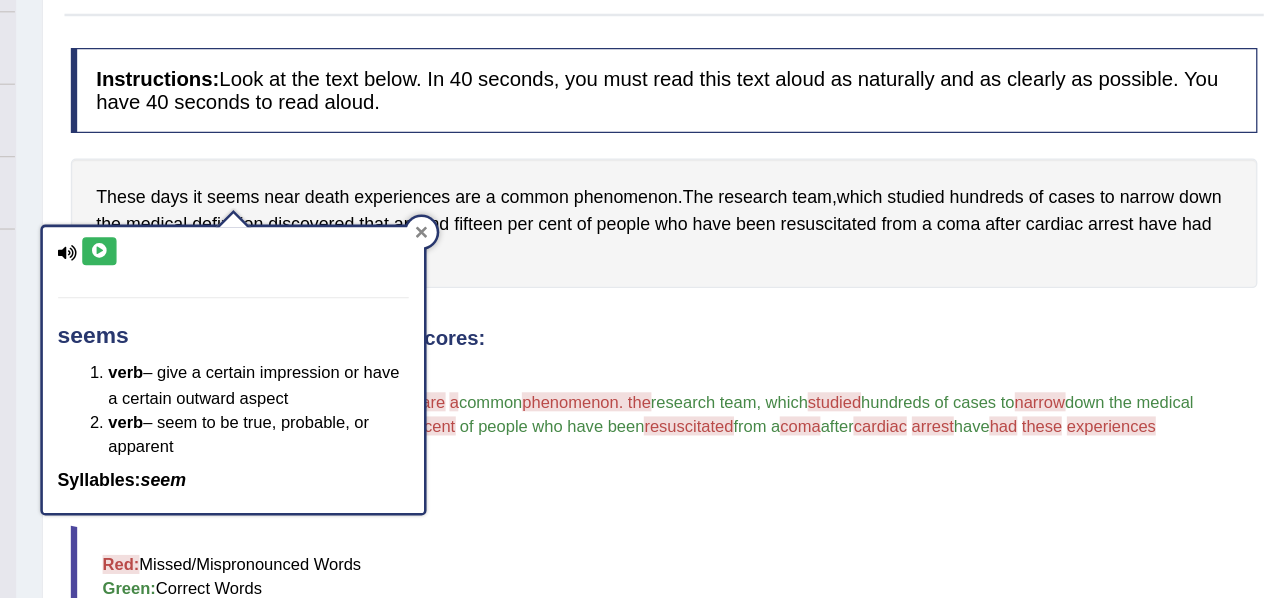click 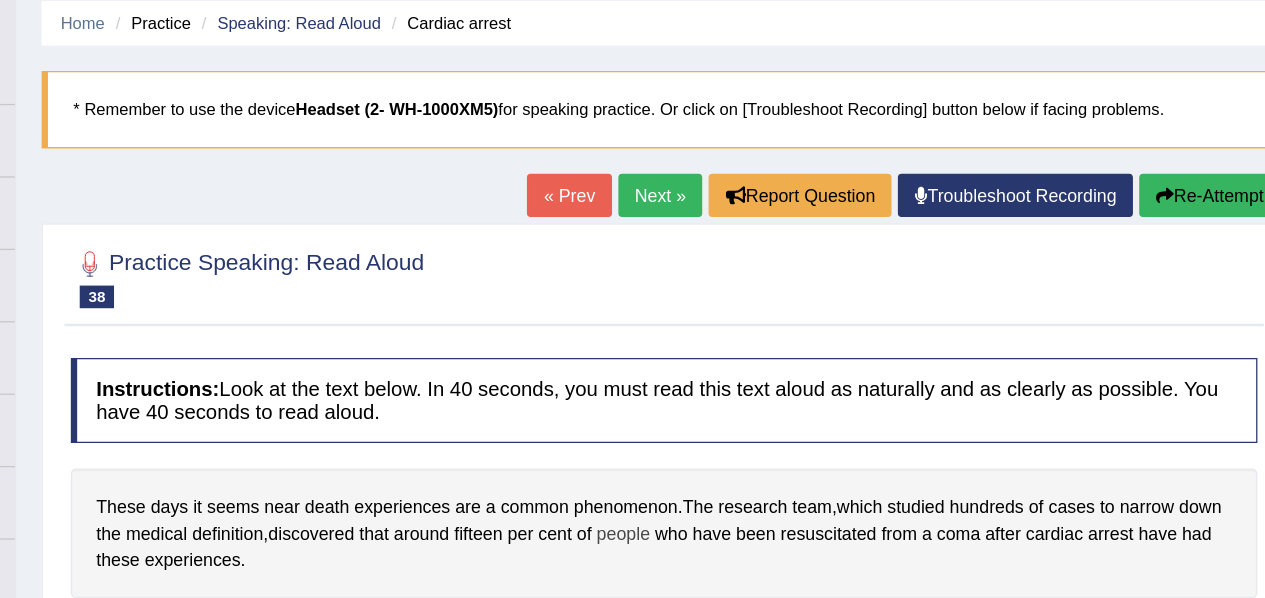 scroll, scrollTop: 0, scrollLeft: 0, axis: both 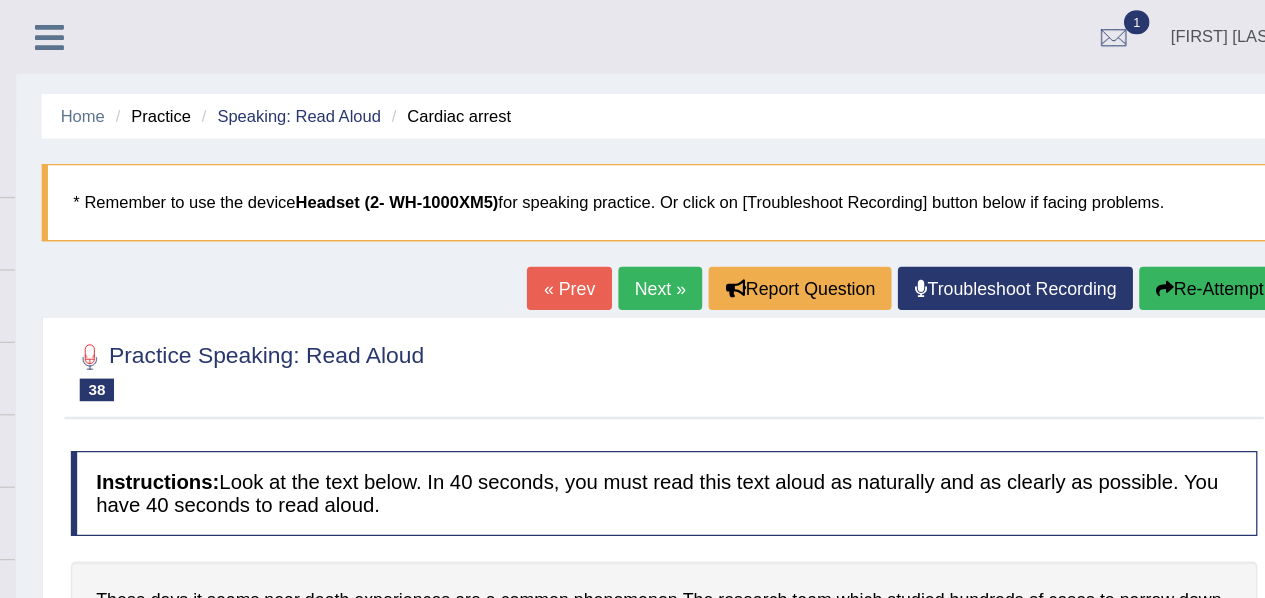 click on "Re-Attempt" at bounding box center [1169, 227] 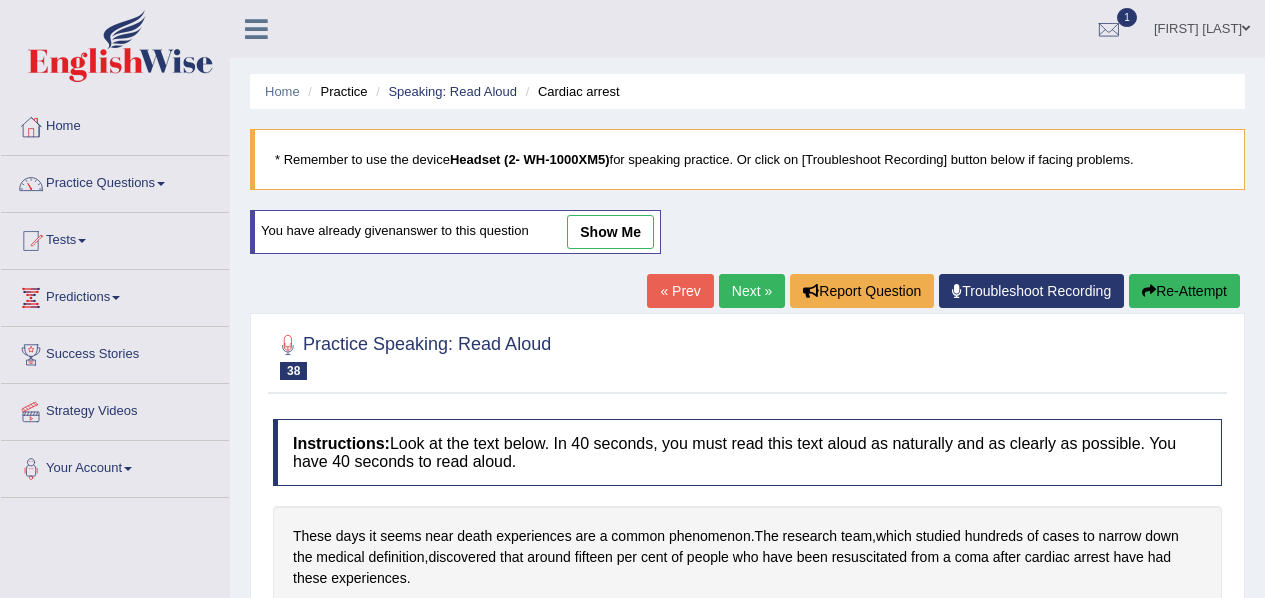 scroll, scrollTop: 34, scrollLeft: 0, axis: vertical 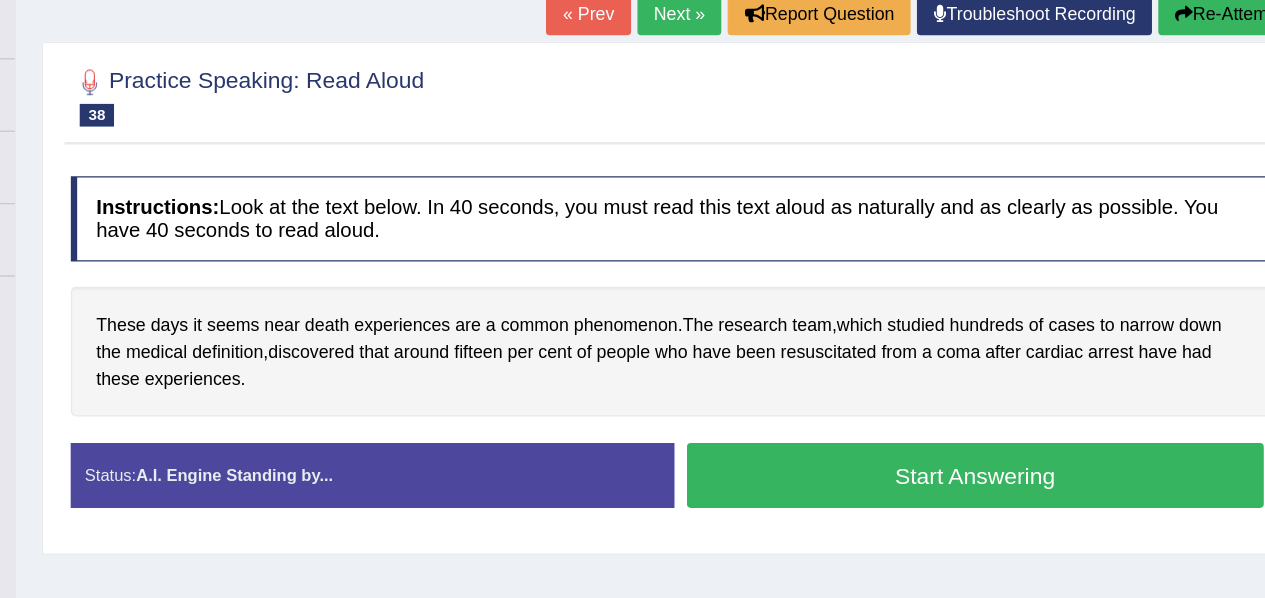 click on "Start Answering" at bounding box center (985, 500) 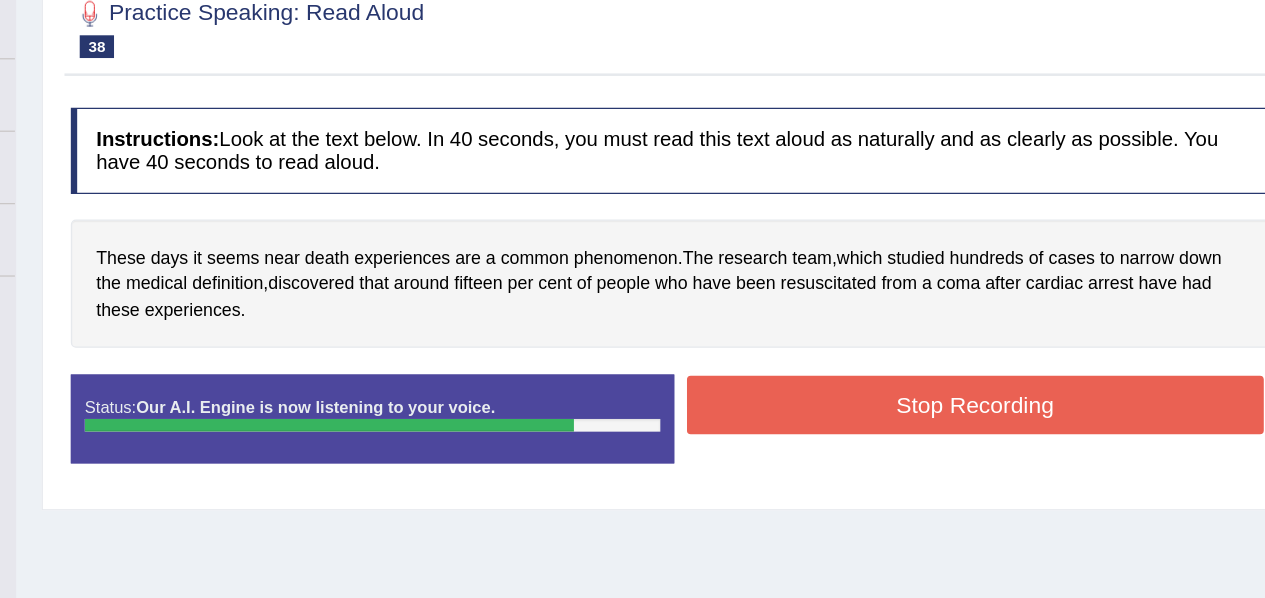 click on "Stop Recording" at bounding box center (985, 445) 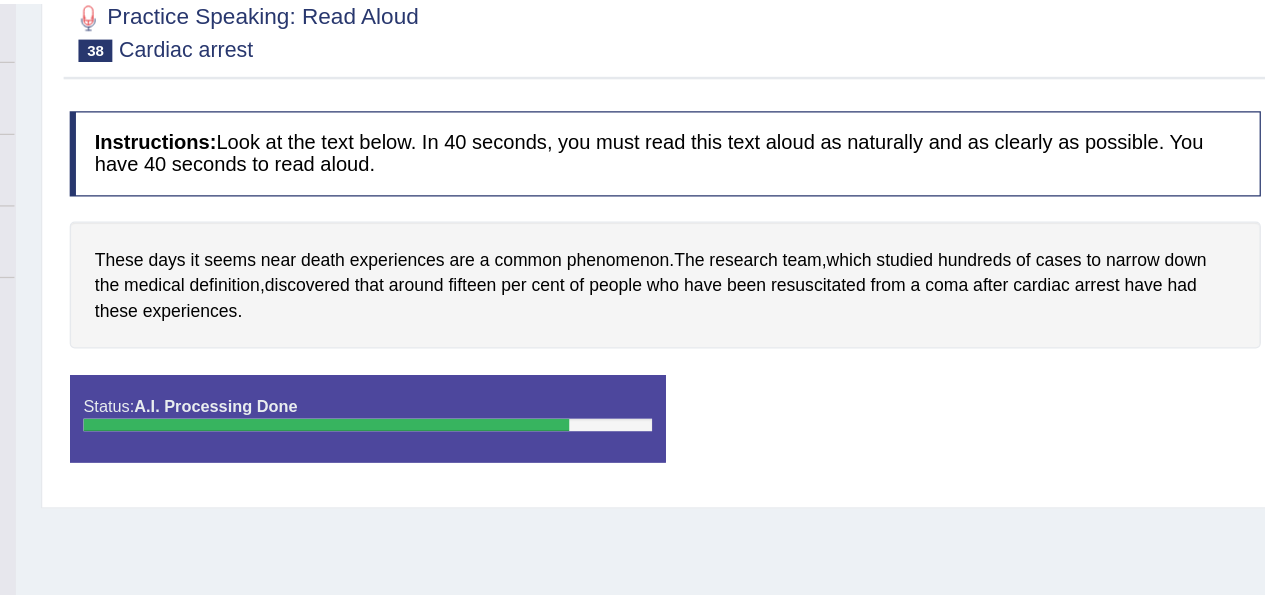 scroll, scrollTop: 154, scrollLeft: 0, axis: vertical 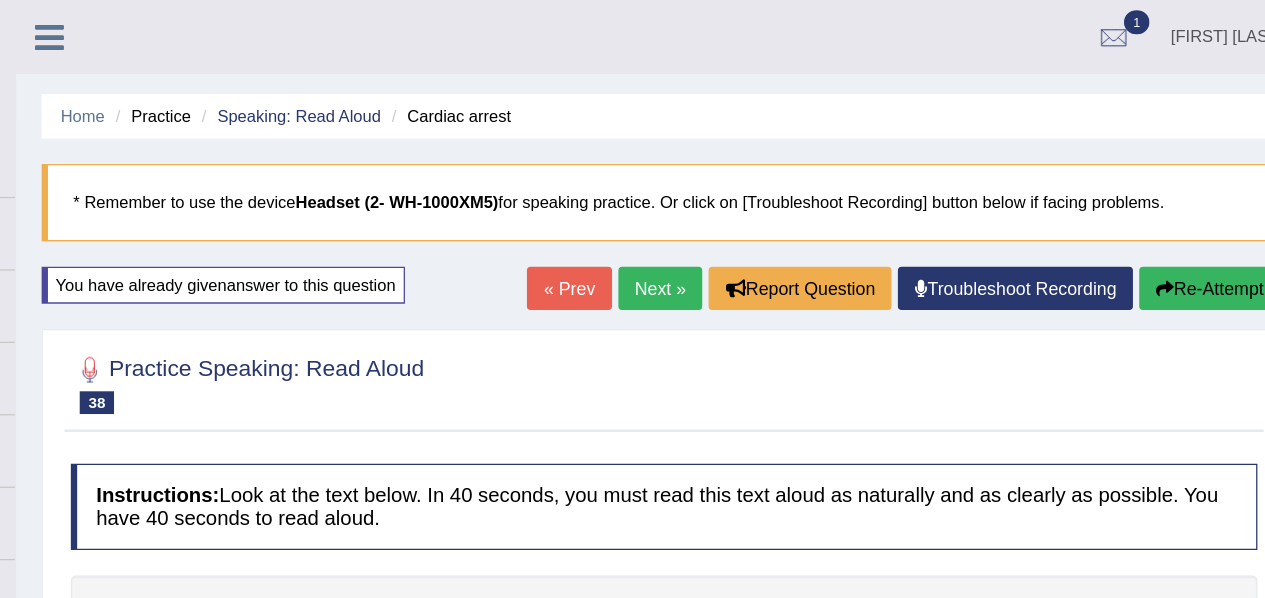 click on "Next »" at bounding box center (737, 227) 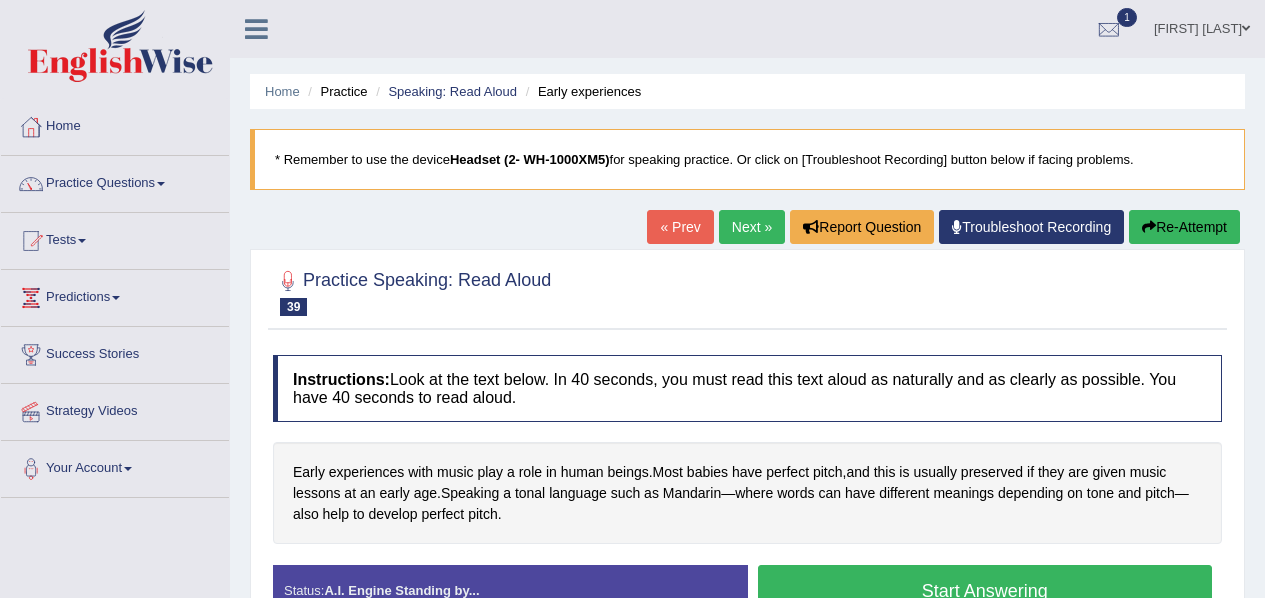 scroll, scrollTop: 0, scrollLeft: 0, axis: both 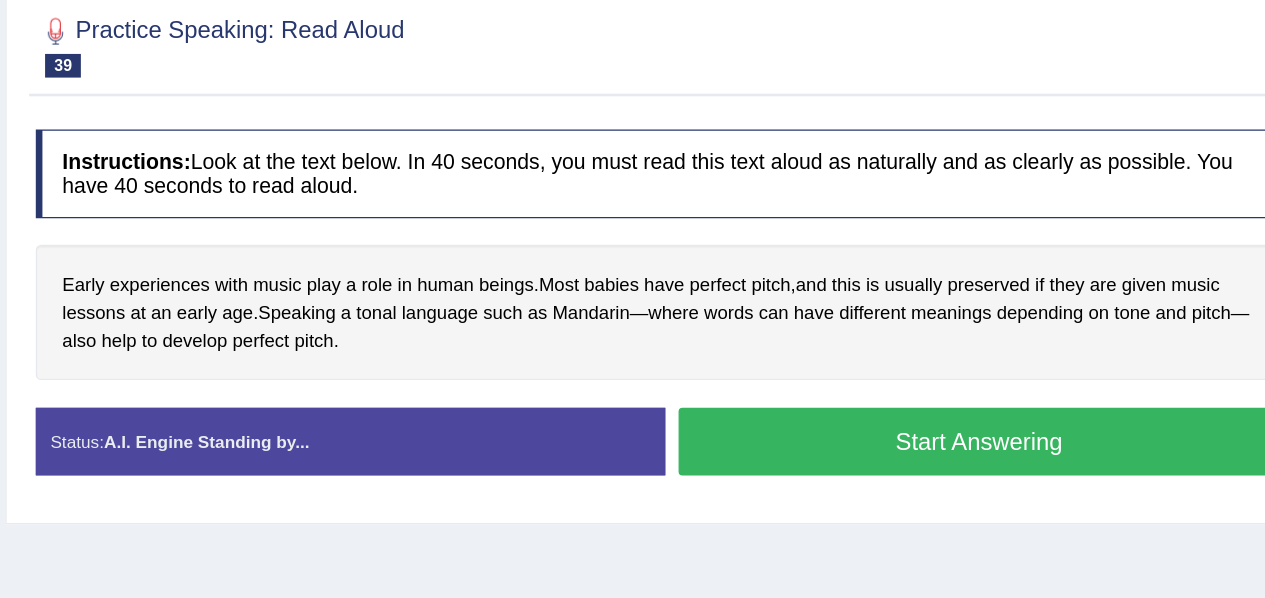 click on "Start Answering" at bounding box center [985, 400] 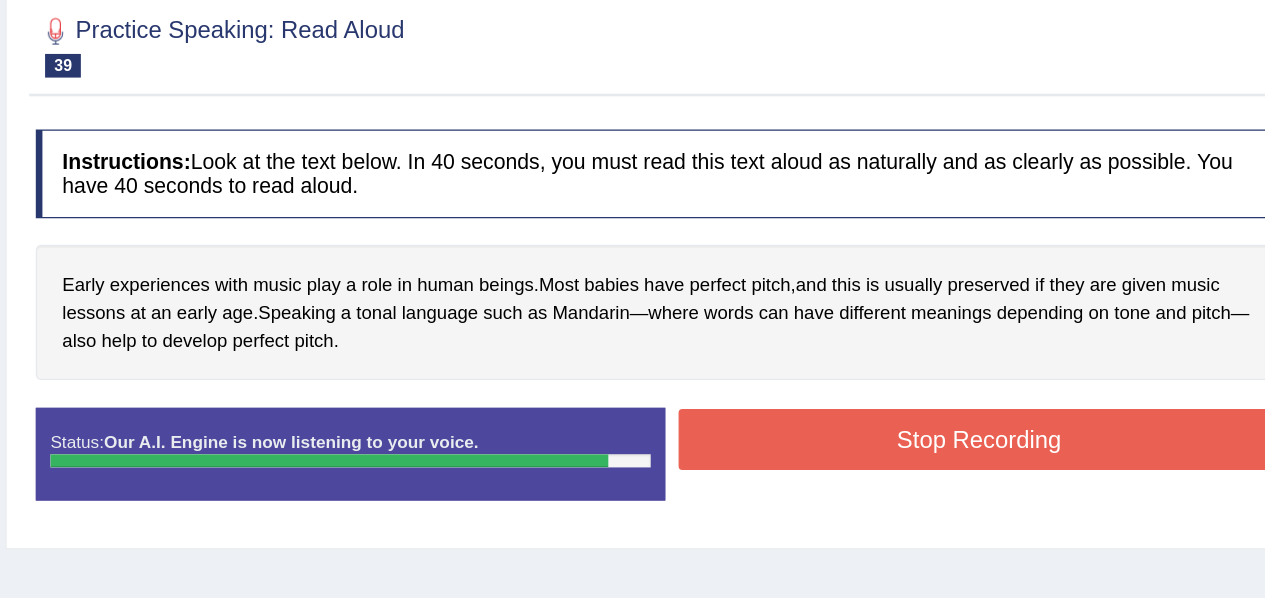 click on "Stop Recording" at bounding box center (985, 399) 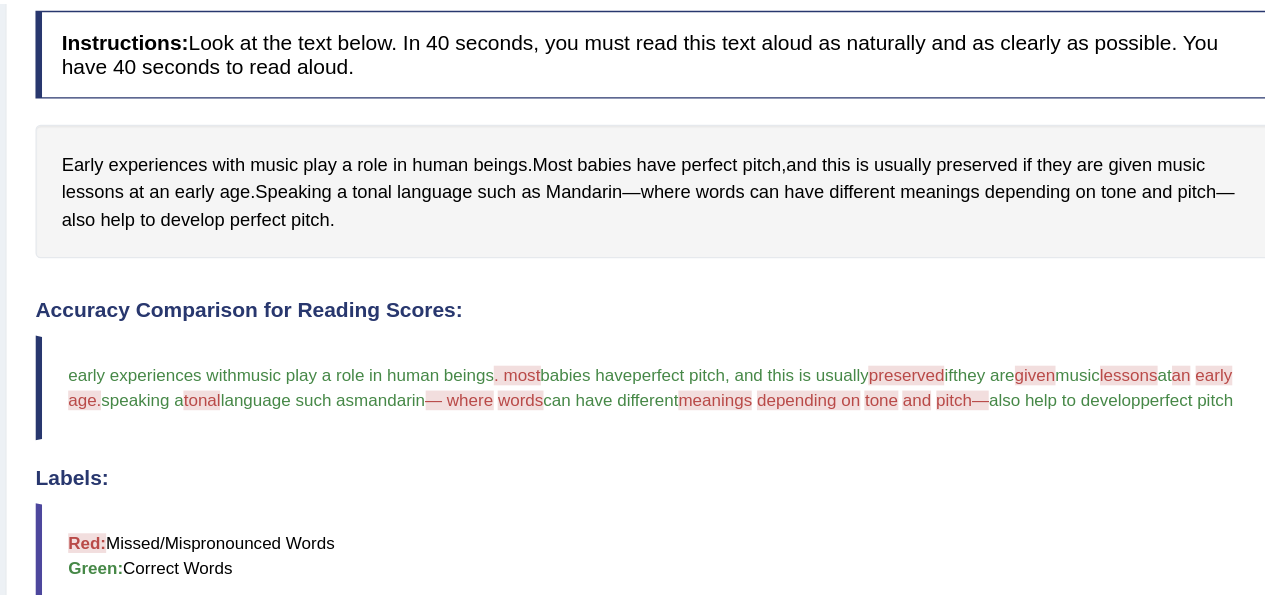 scroll, scrollTop: 260, scrollLeft: 0, axis: vertical 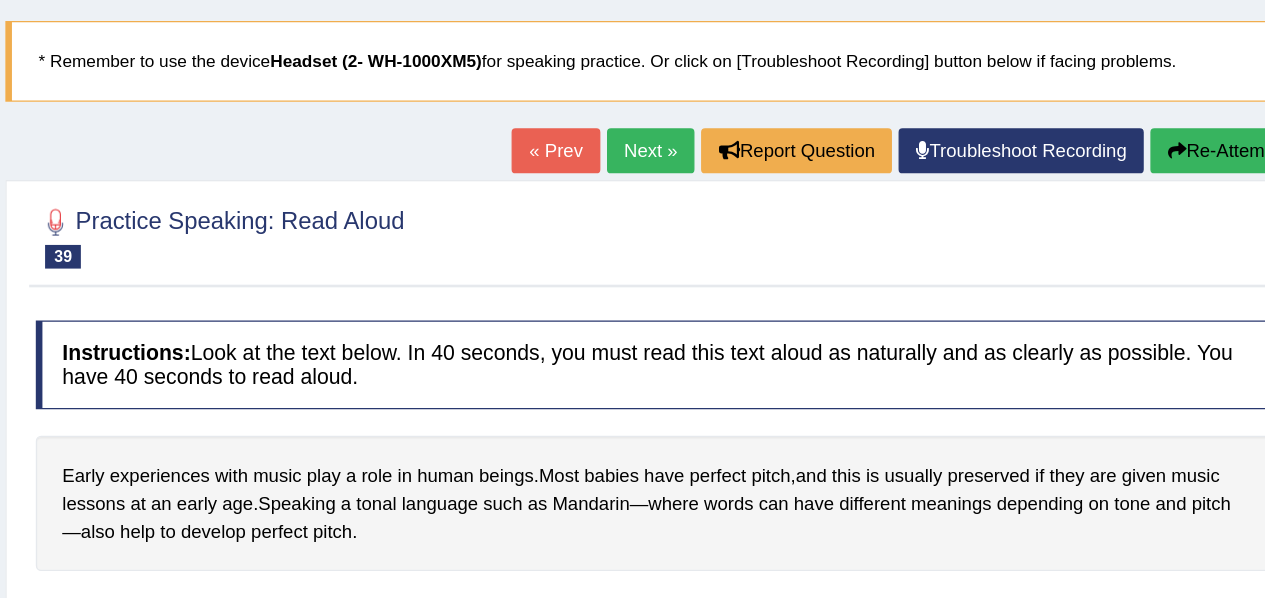 click on "Next »" at bounding box center [737, 129] 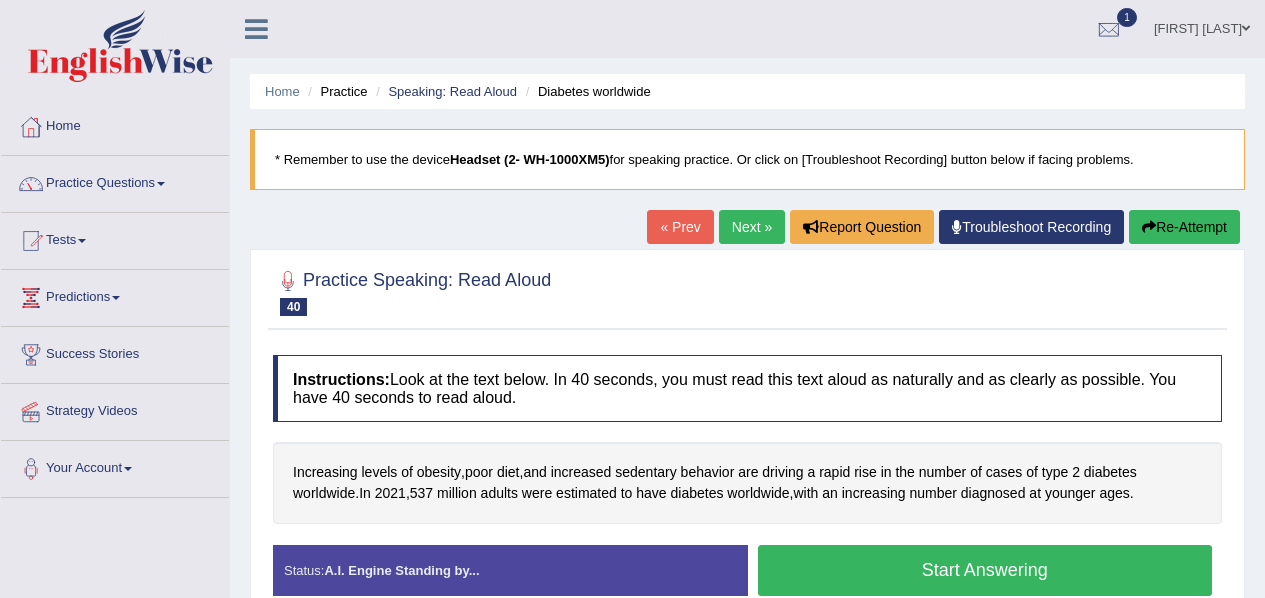 scroll, scrollTop: 0, scrollLeft: 0, axis: both 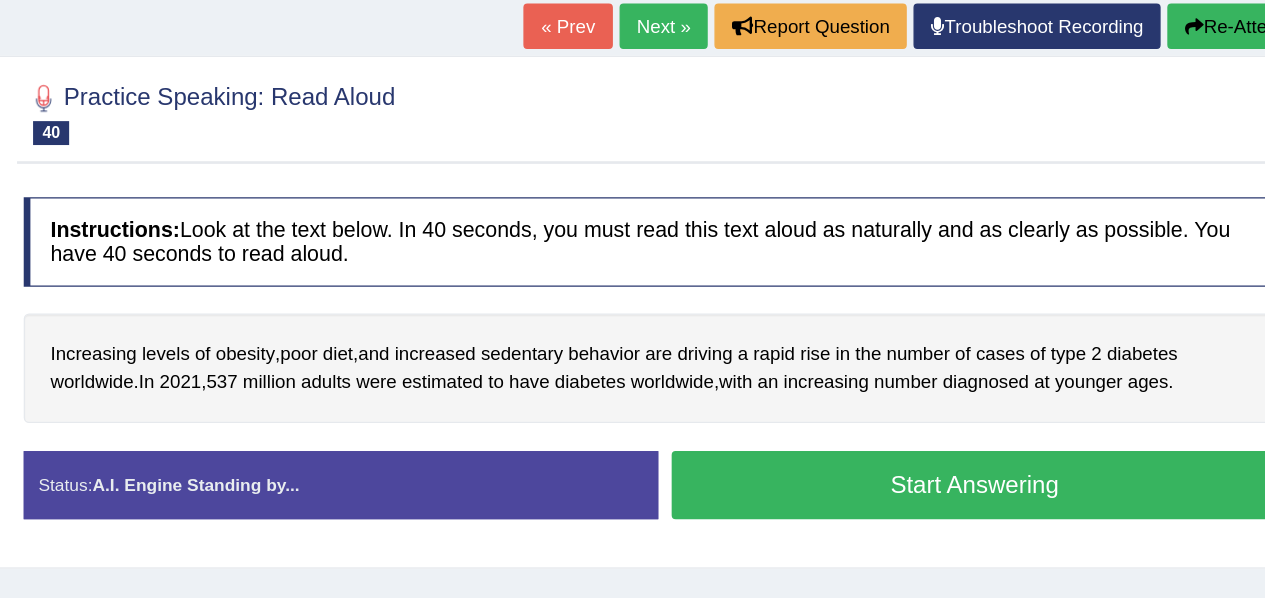 click on "Start Answering" at bounding box center (985, 436) 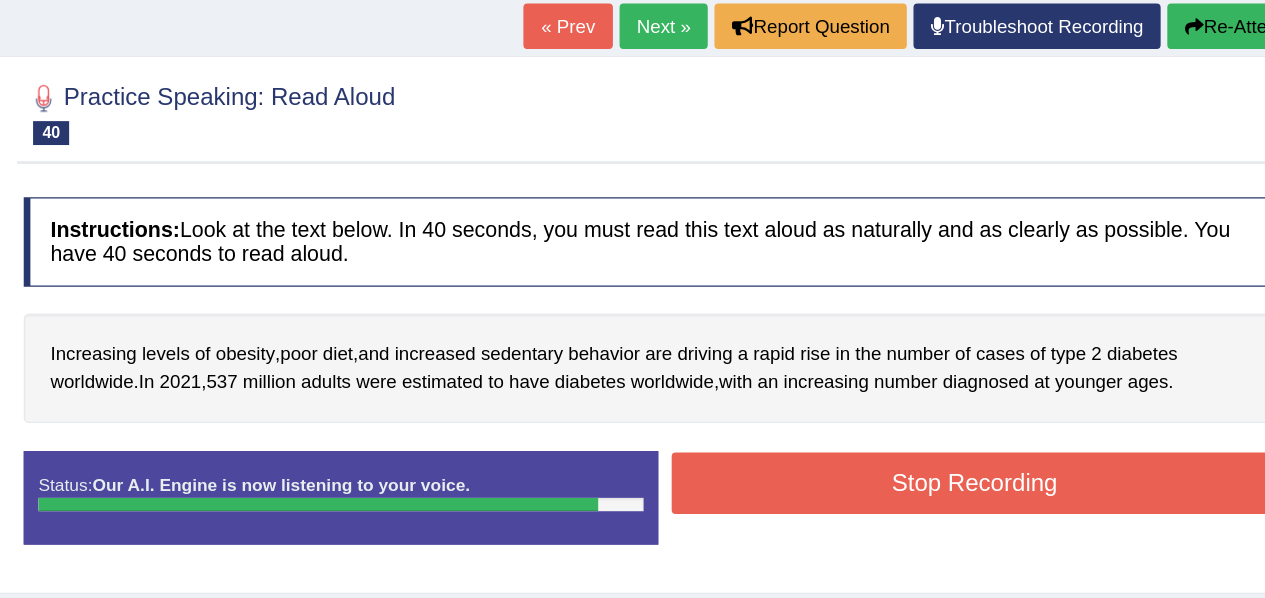 click on "Stop Recording" at bounding box center [985, 435] 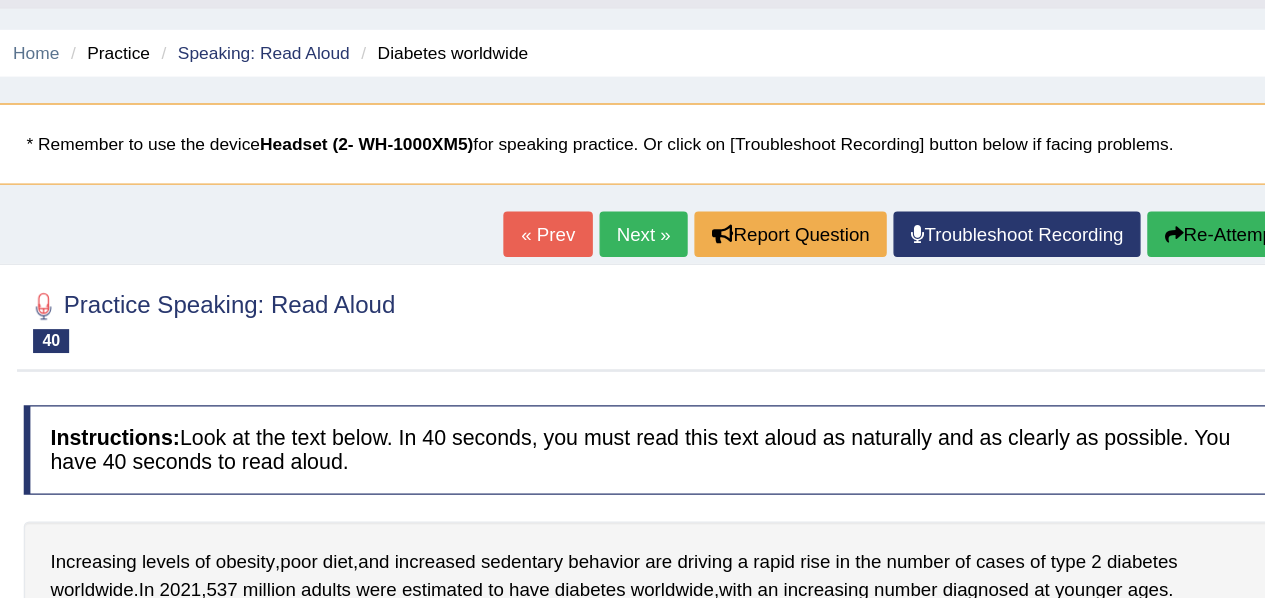 scroll, scrollTop: 52, scrollLeft: 0, axis: vertical 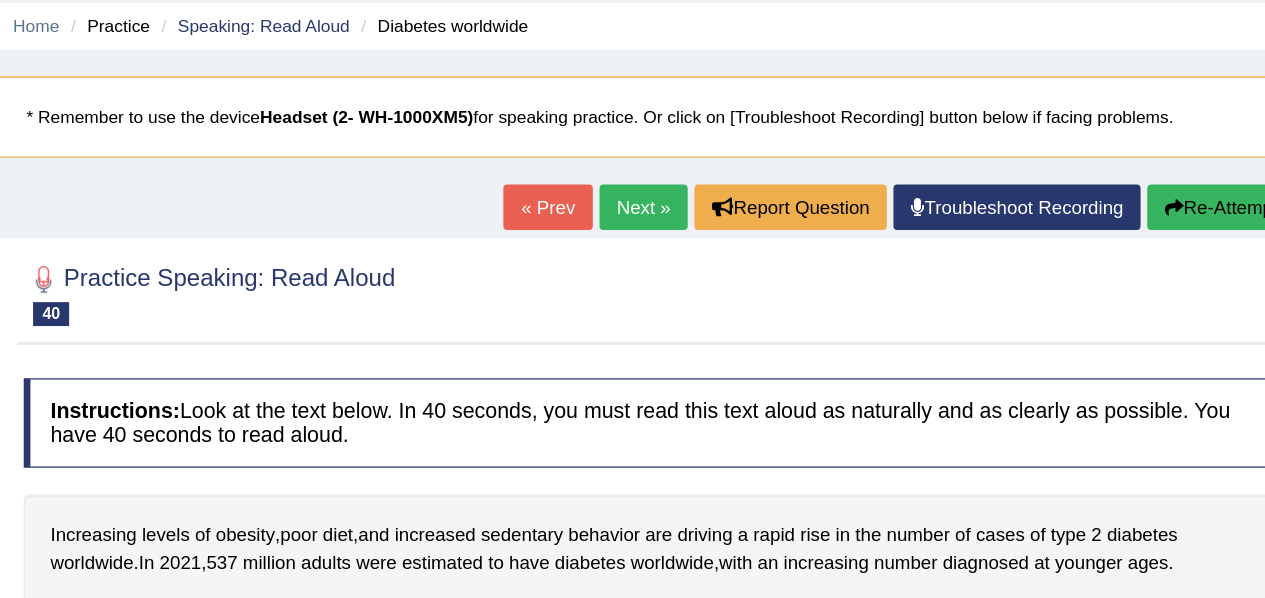click on "Re-Attempt" at bounding box center (1169, 175) 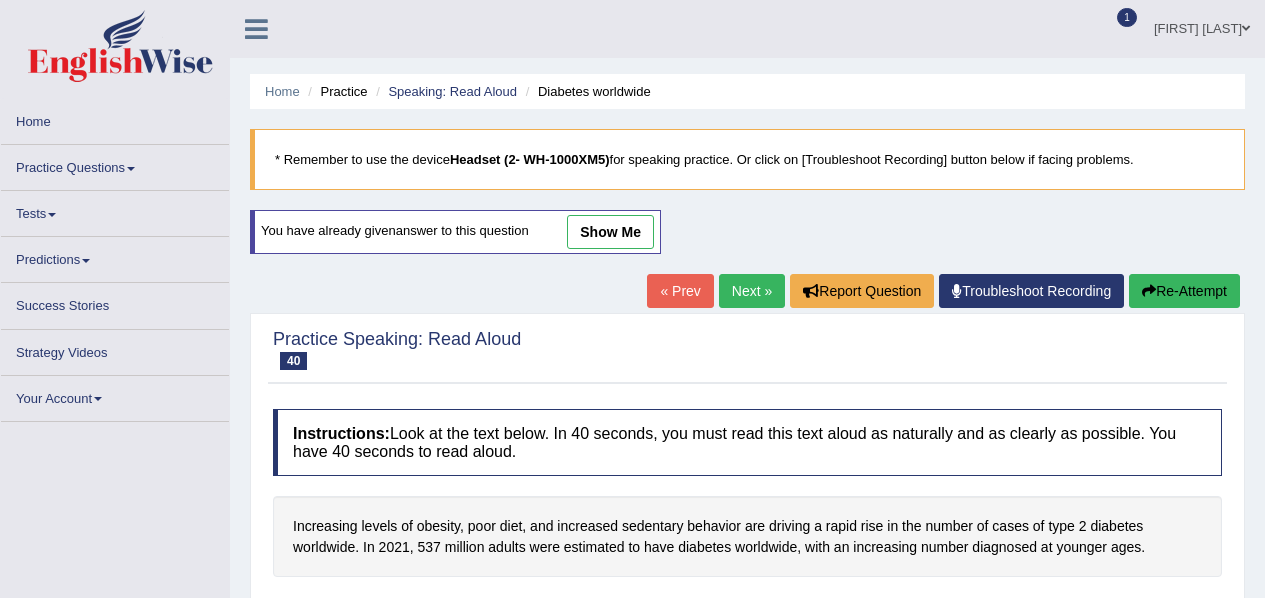 scroll, scrollTop: 72, scrollLeft: 0, axis: vertical 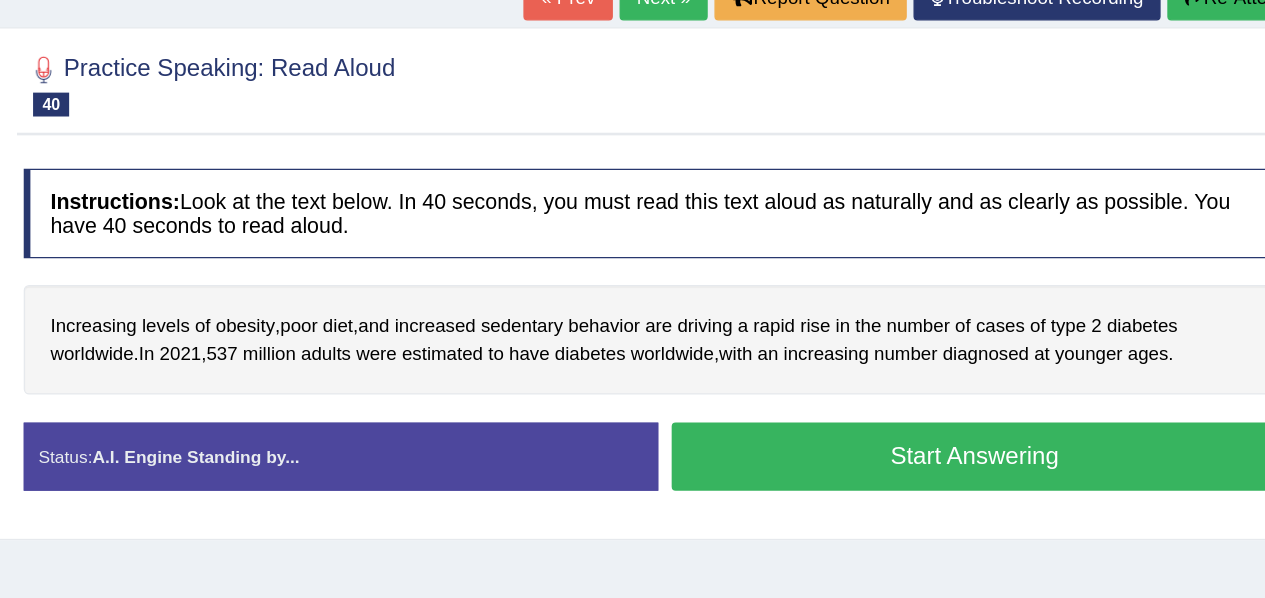 click on "Start Answering" at bounding box center [985, 351] 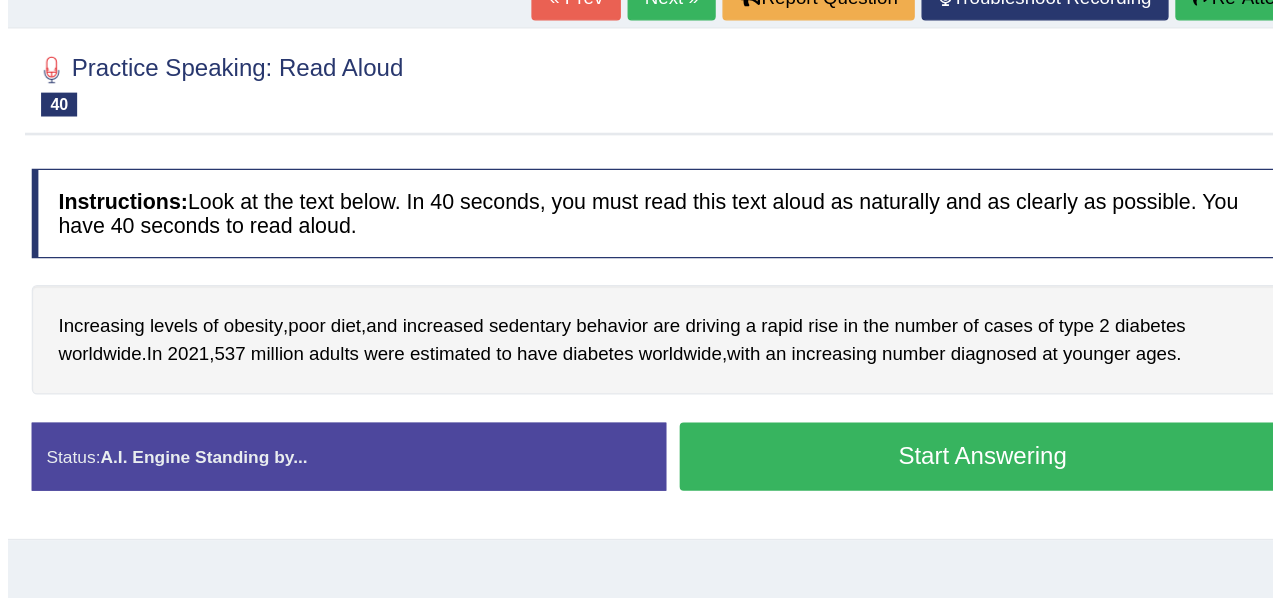 scroll, scrollTop: 220, scrollLeft: 0, axis: vertical 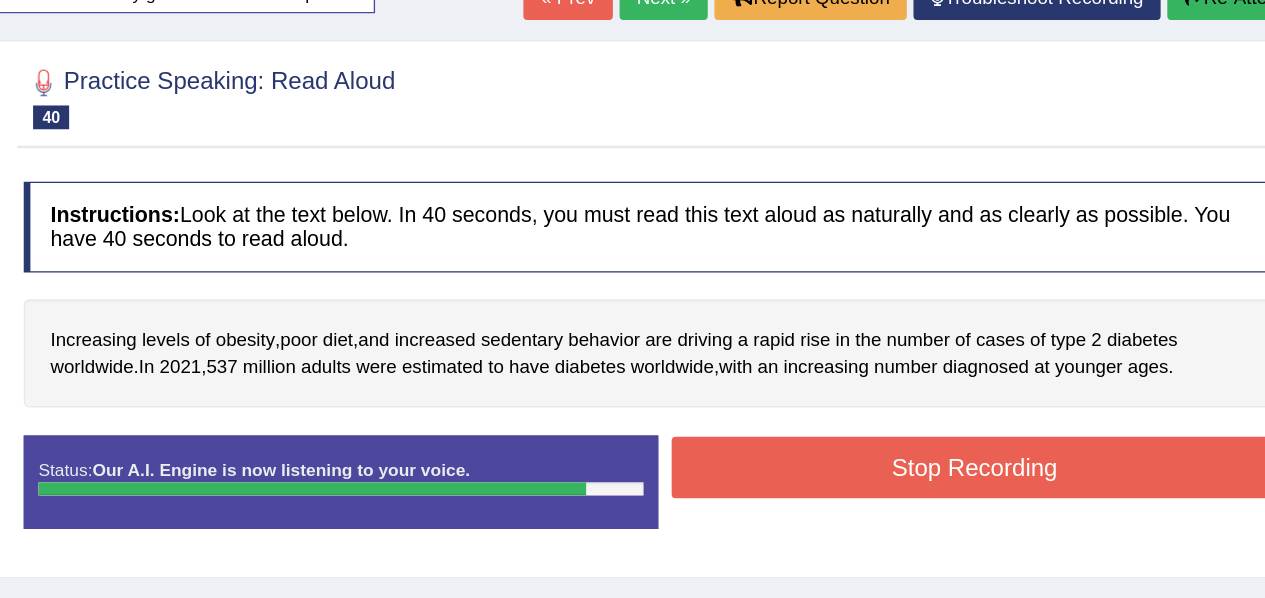 click on "Stop Recording" at bounding box center [985, 359] 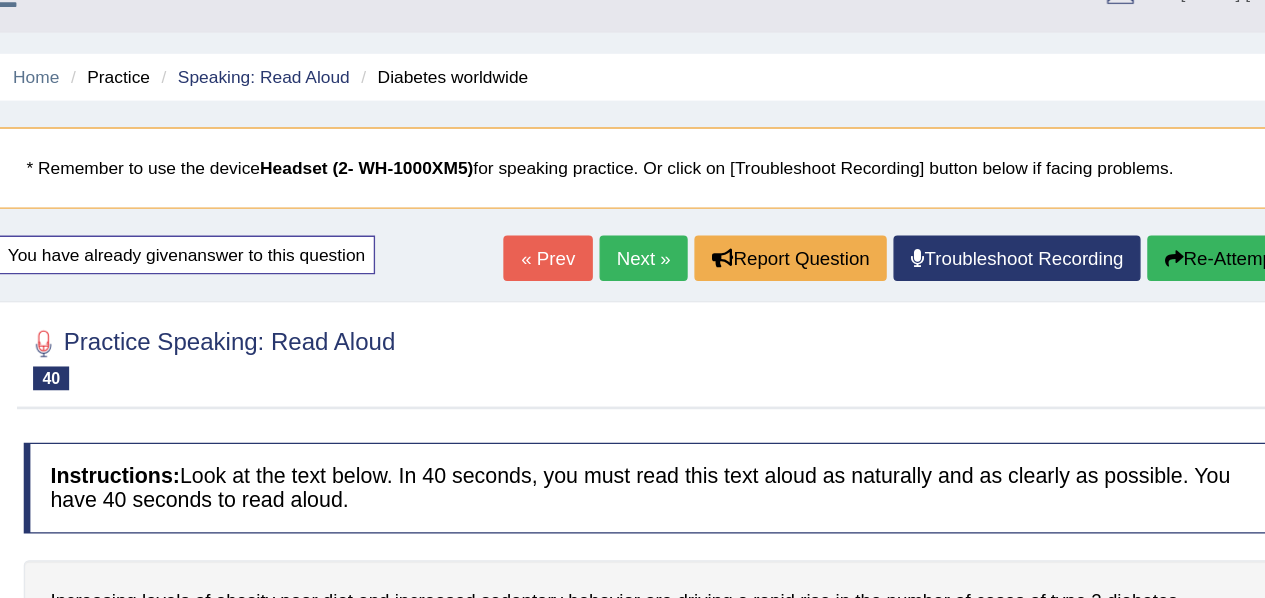 scroll, scrollTop: 0, scrollLeft: 0, axis: both 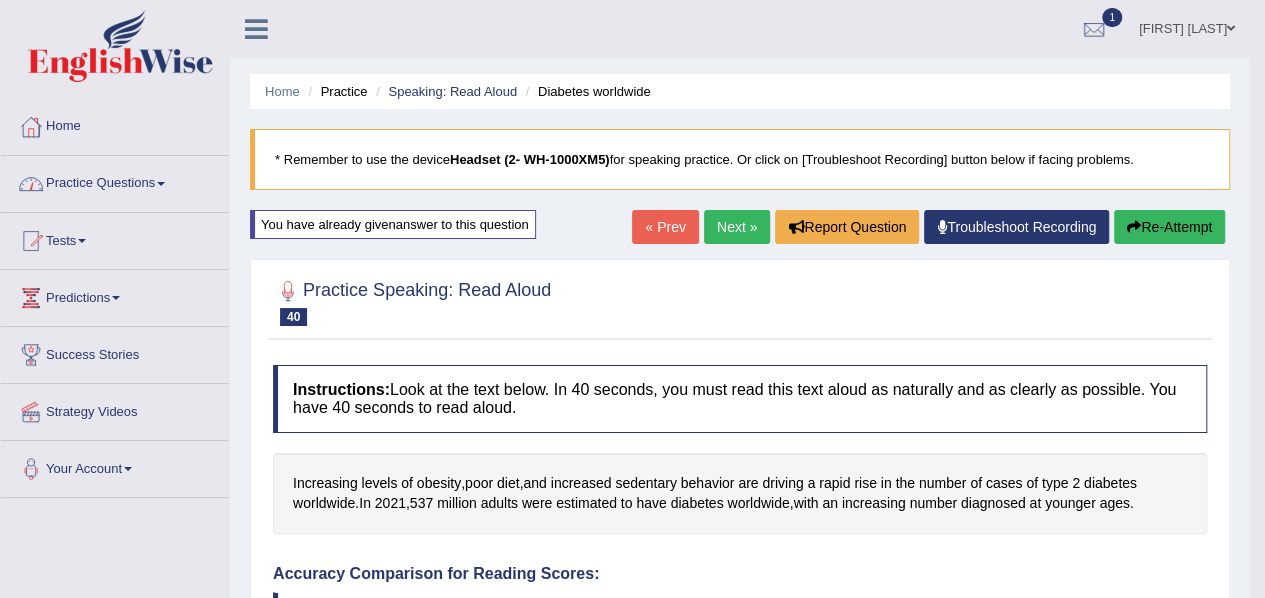 click on "Practice Questions" at bounding box center (115, 181) 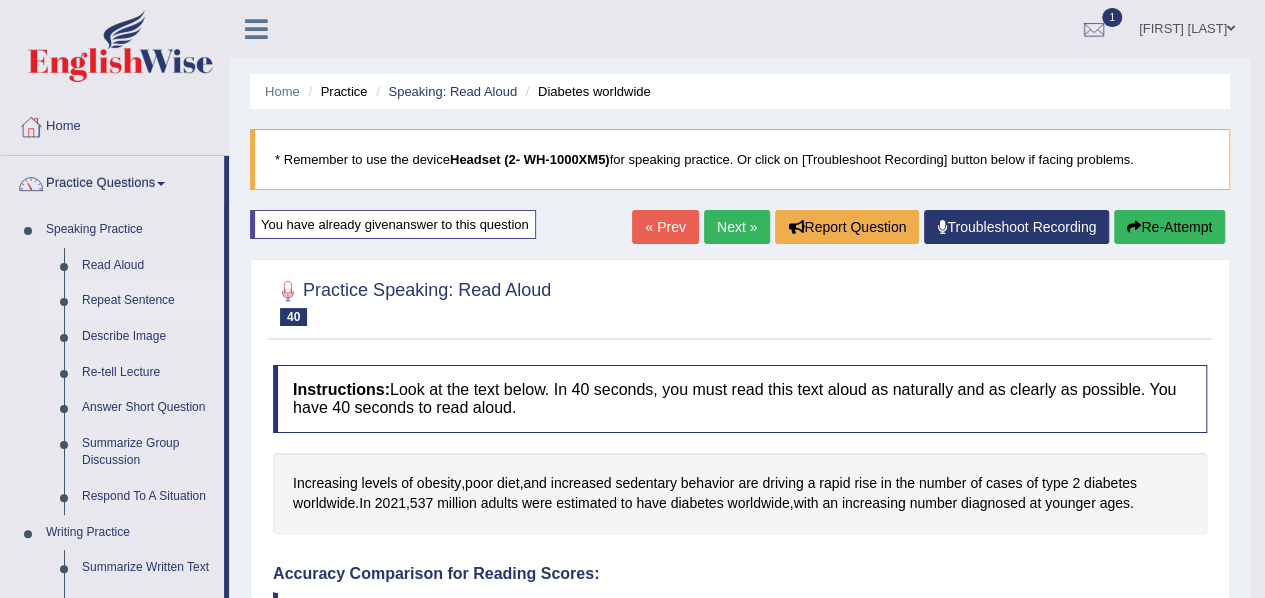 click on "Repeat Sentence" at bounding box center (148, 301) 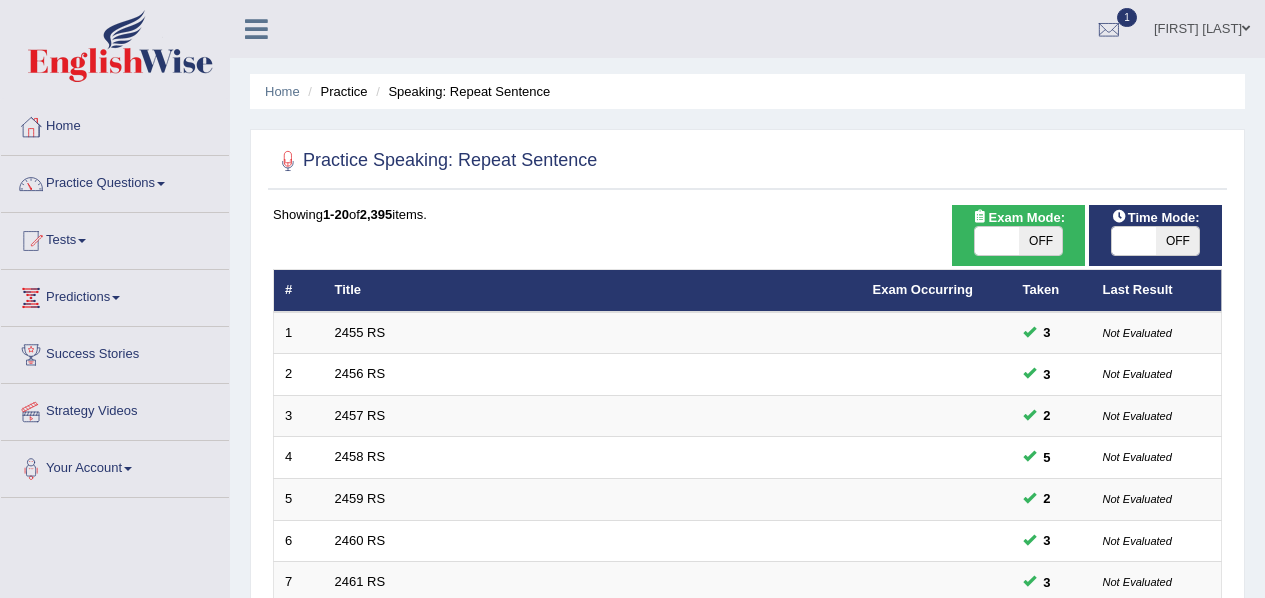 scroll, scrollTop: 0, scrollLeft: 0, axis: both 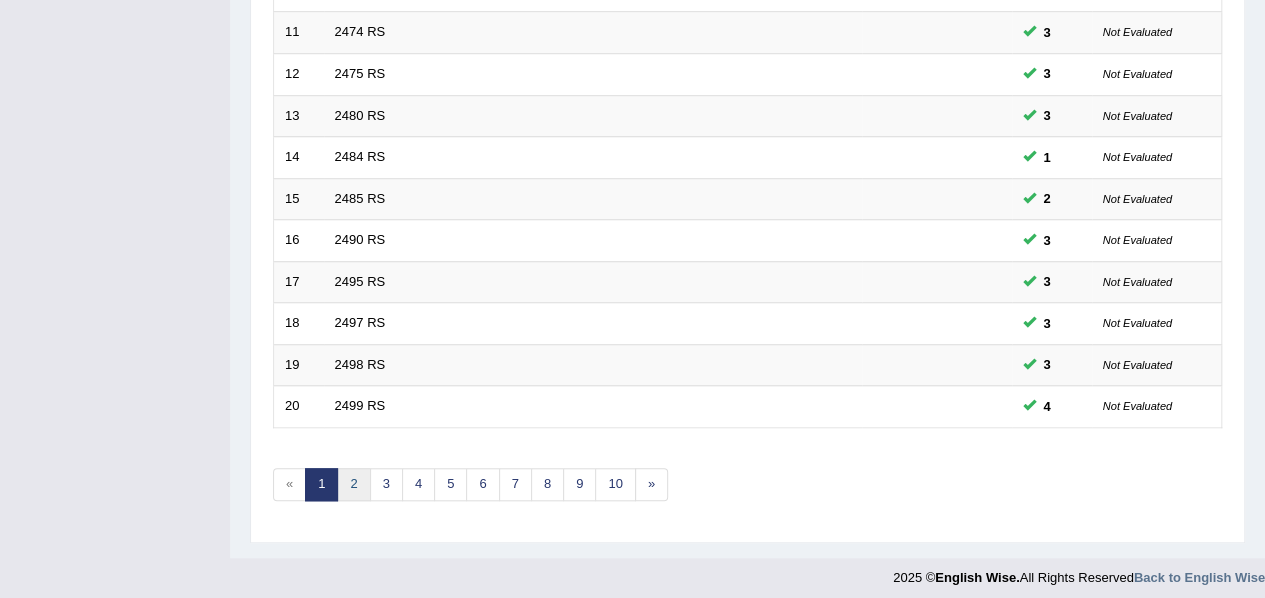 click on "2" at bounding box center [353, 484] 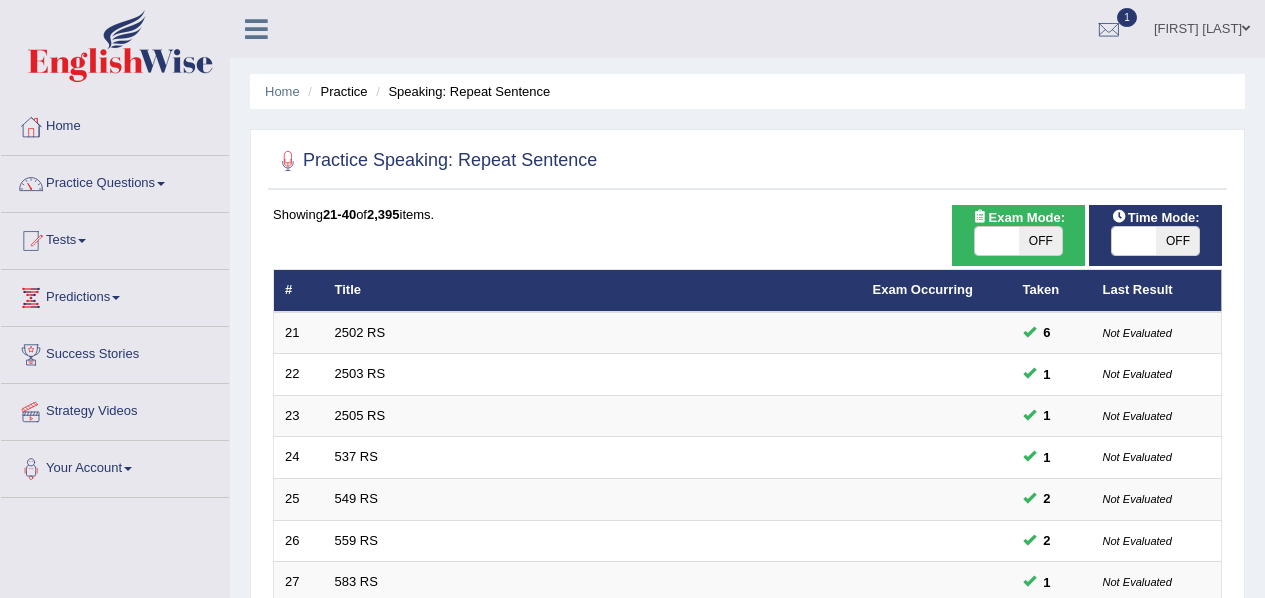 scroll, scrollTop: 0, scrollLeft: 0, axis: both 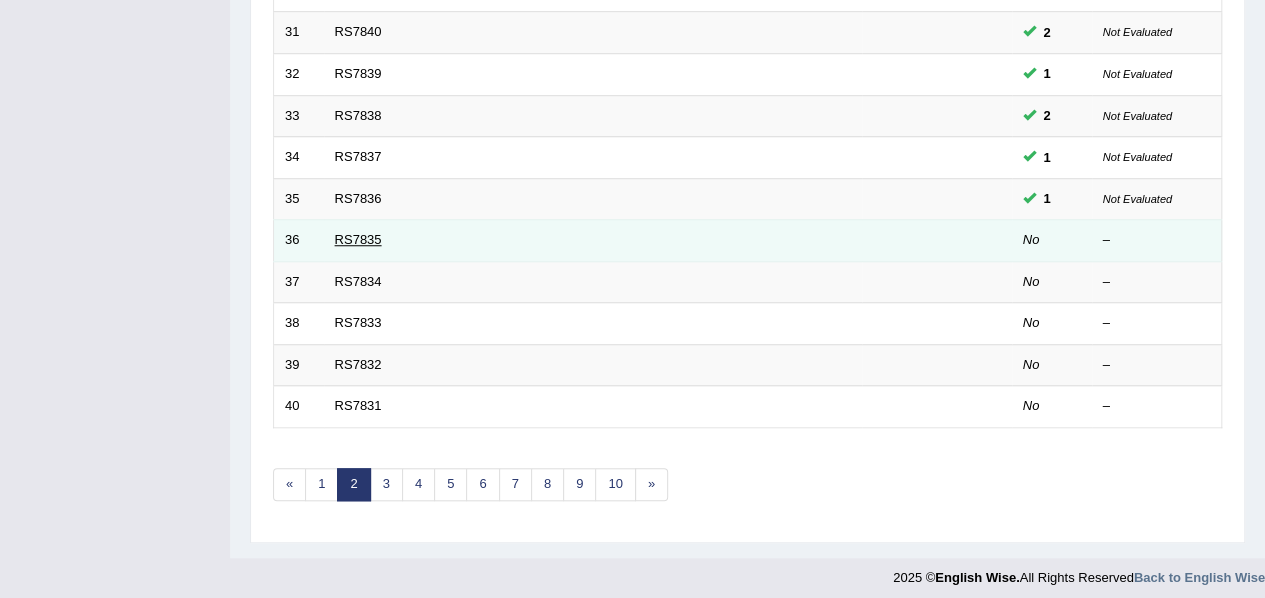 click on "RS7835" at bounding box center [358, 239] 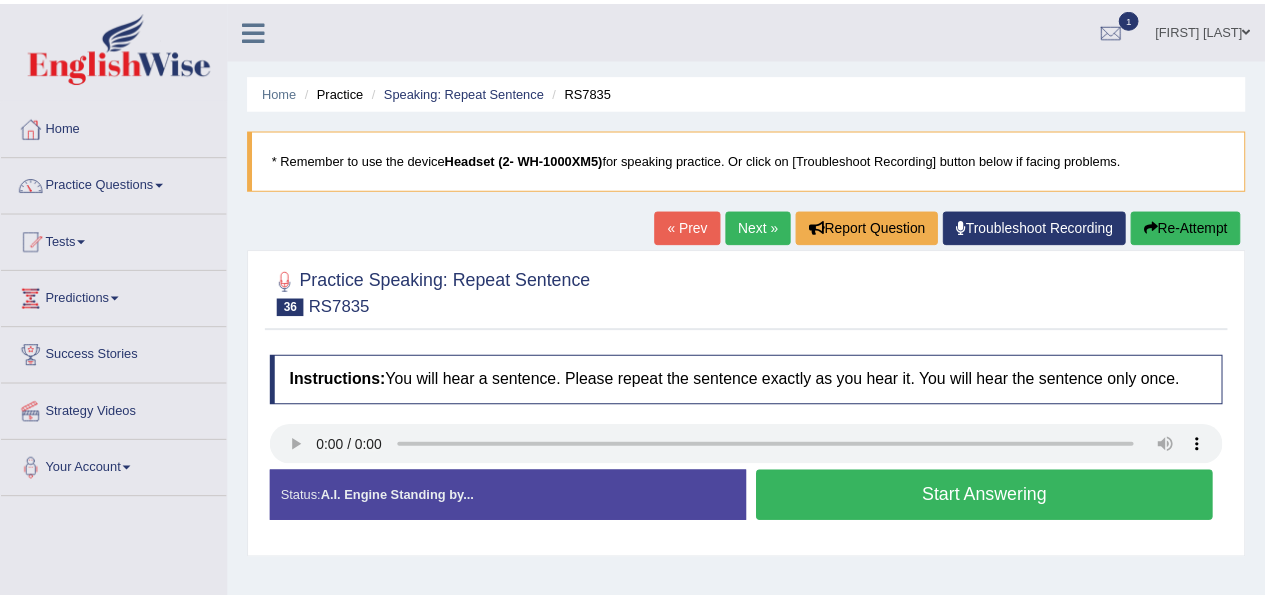scroll, scrollTop: 0, scrollLeft: 0, axis: both 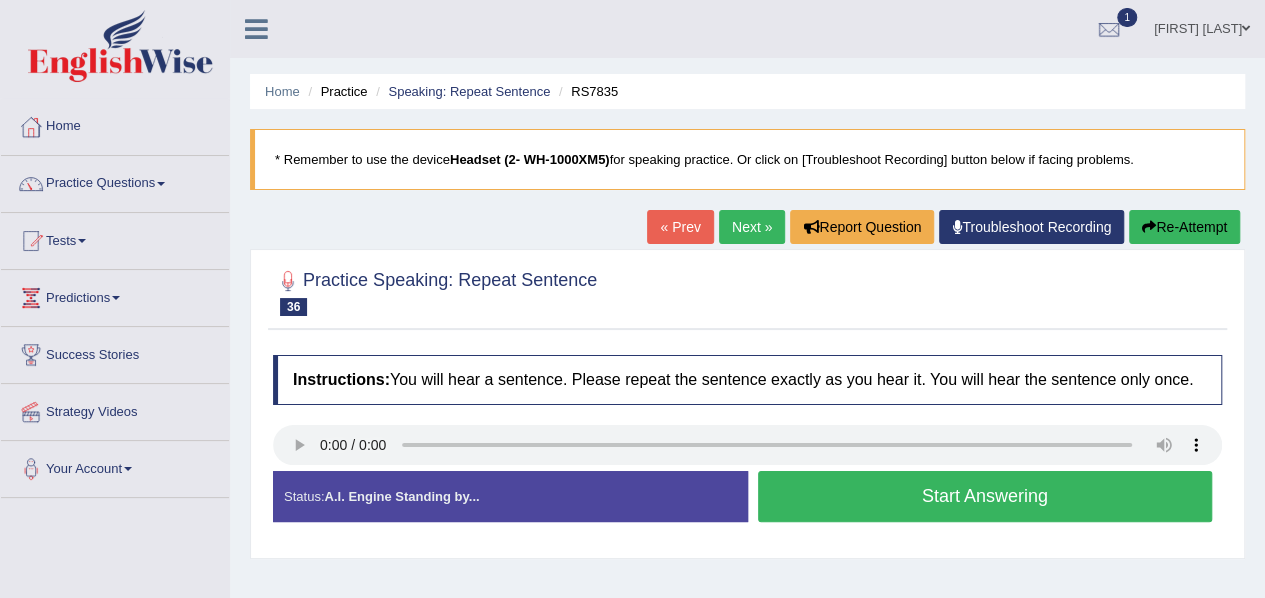 click on "Start Answering" at bounding box center [985, 499] 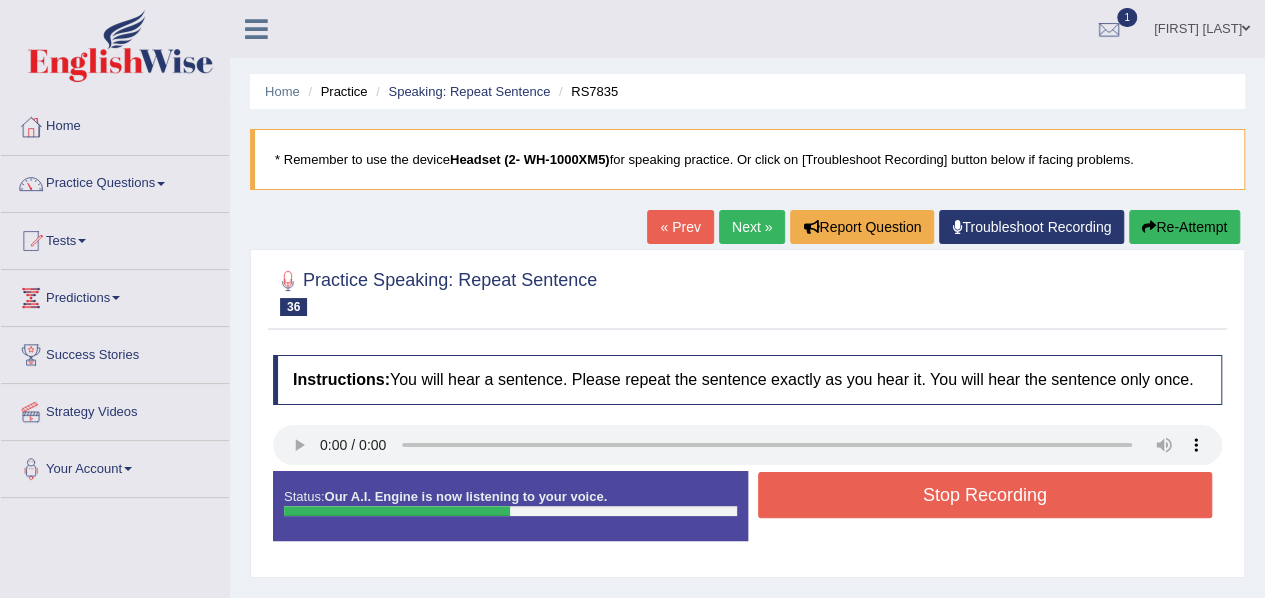 click on "Stop Recording" at bounding box center [985, 495] 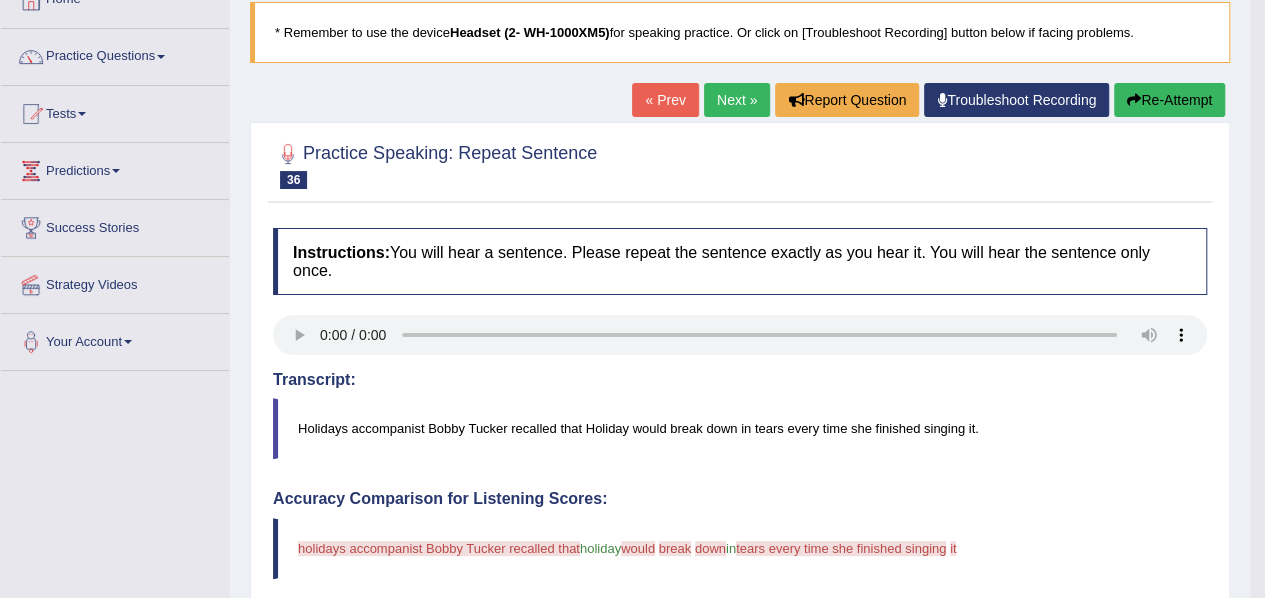 scroll, scrollTop: 121, scrollLeft: 0, axis: vertical 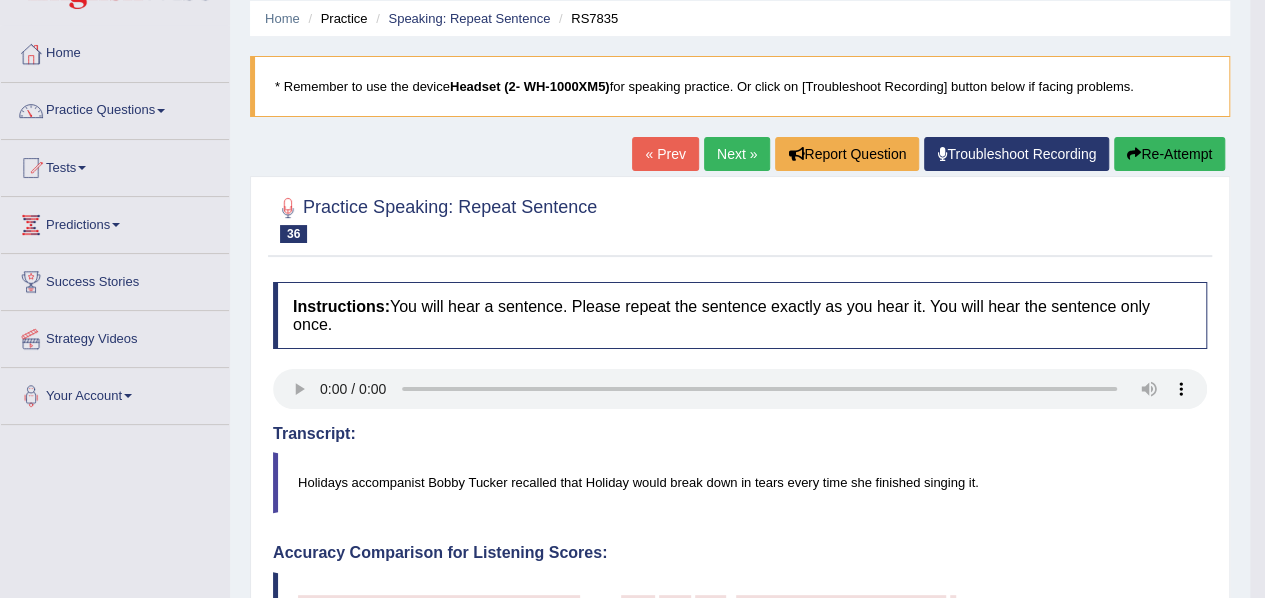 click on "Re-Attempt" at bounding box center (1169, 154) 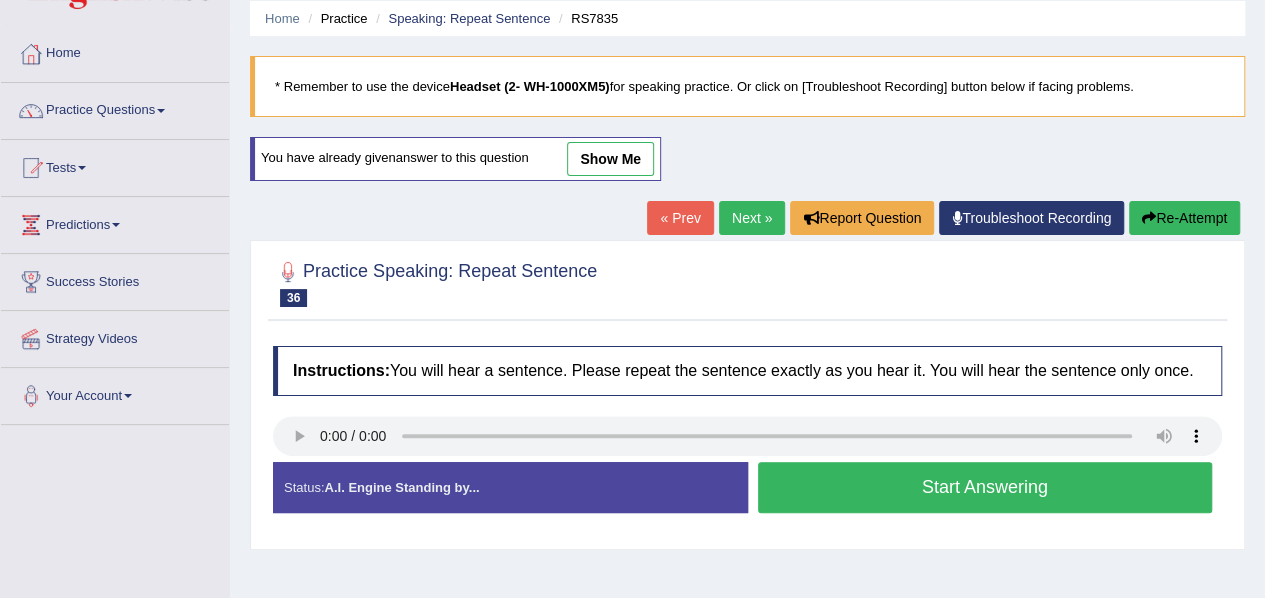 scroll, scrollTop: 73, scrollLeft: 0, axis: vertical 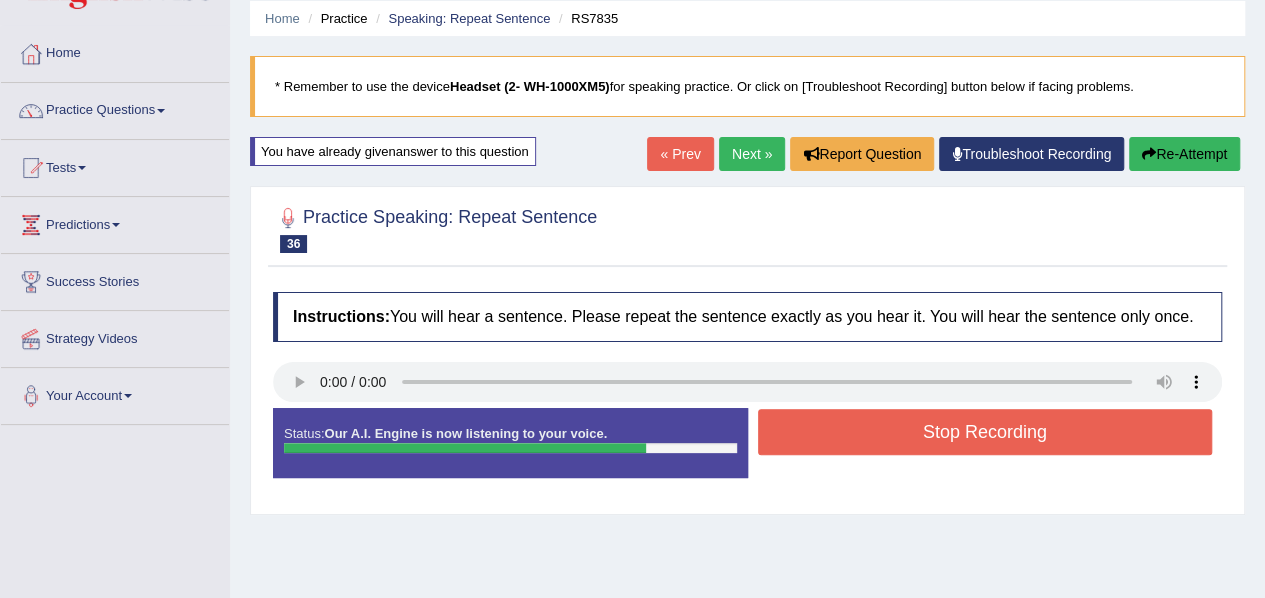 click on "Stop Recording" at bounding box center [985, 432] 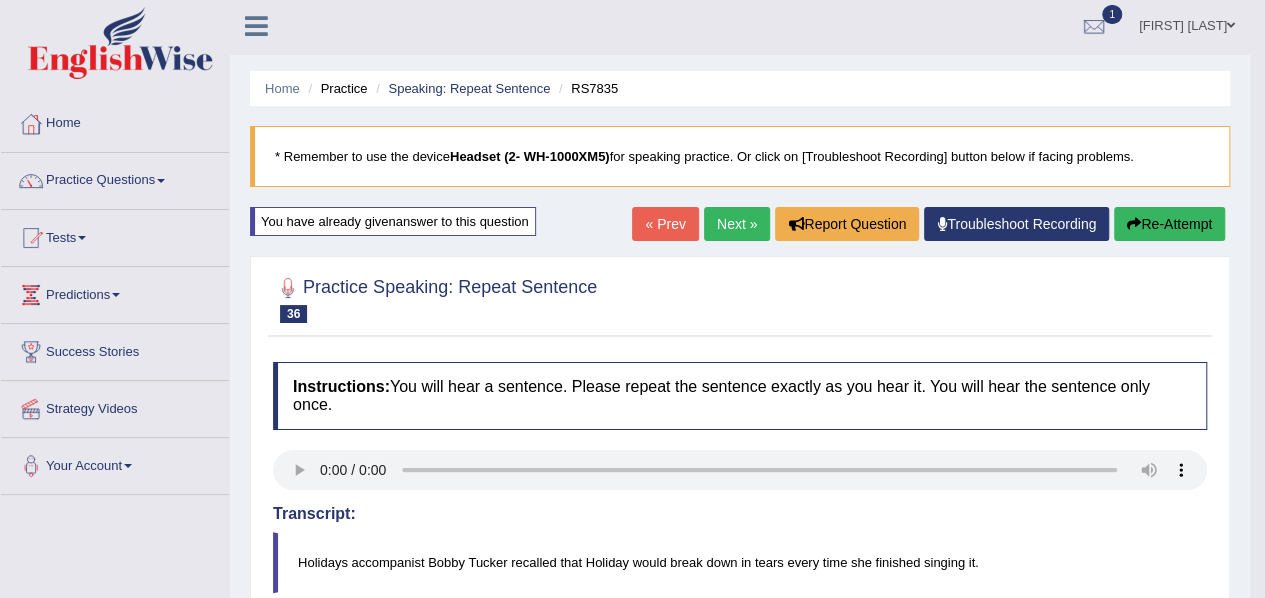scroll, scrollTop: 0, scrollLeft: 0, axis: both 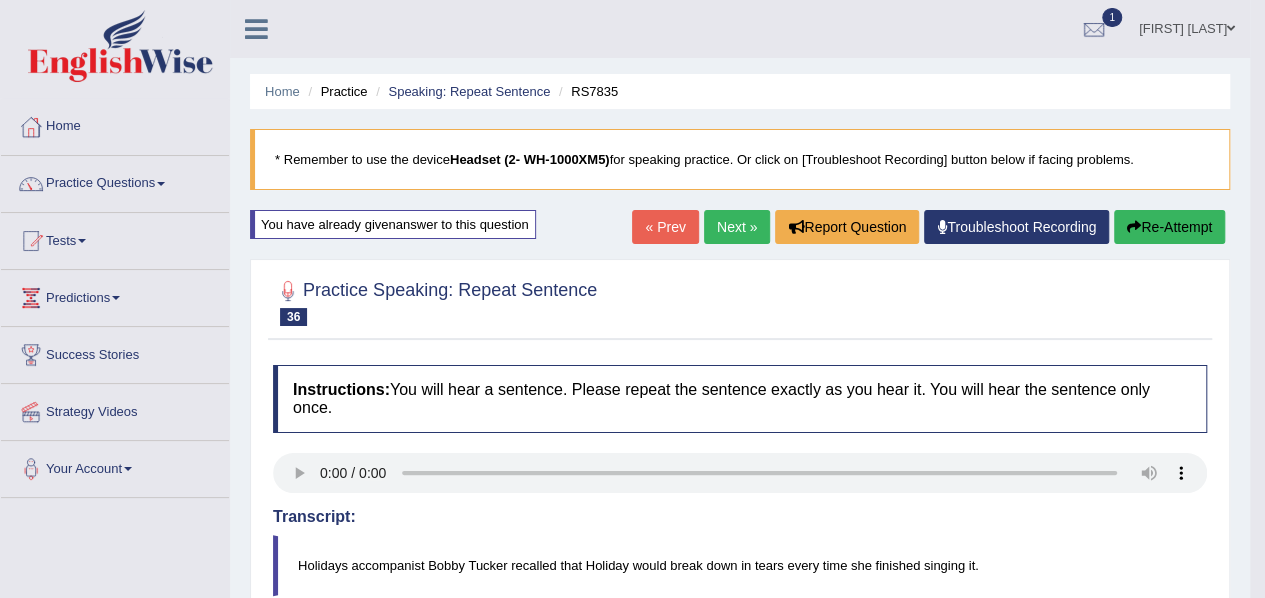 click on "Next »" at bounding box center [737, 227] 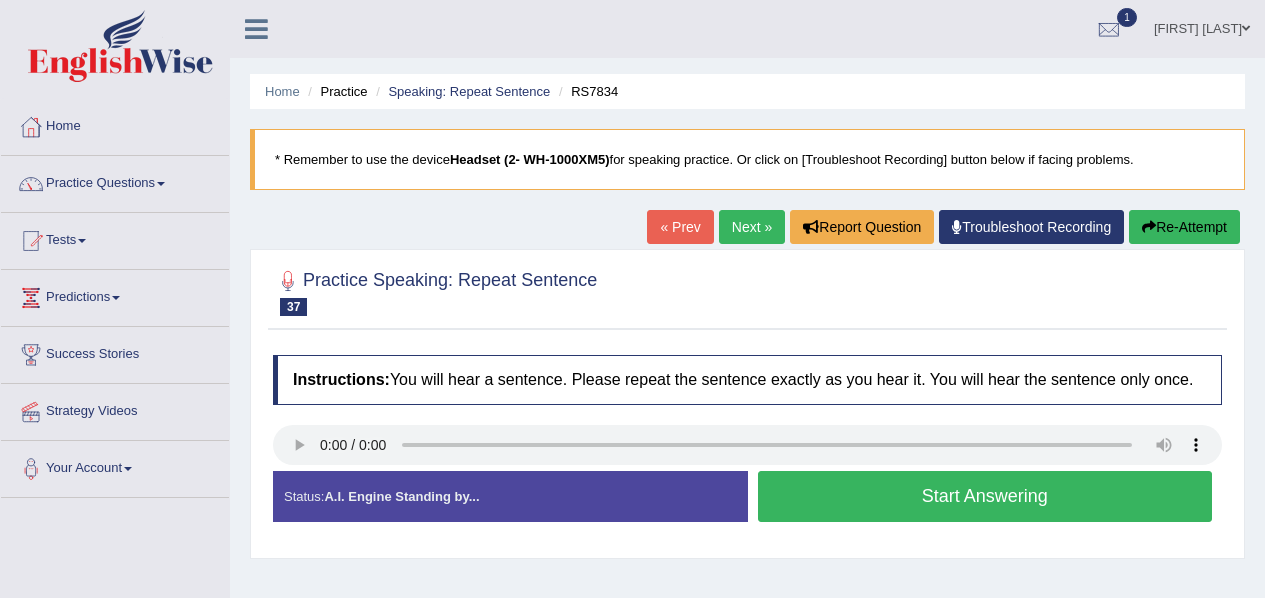 scroll, scrollTop: 0, scrollLeft: 0, axis: both 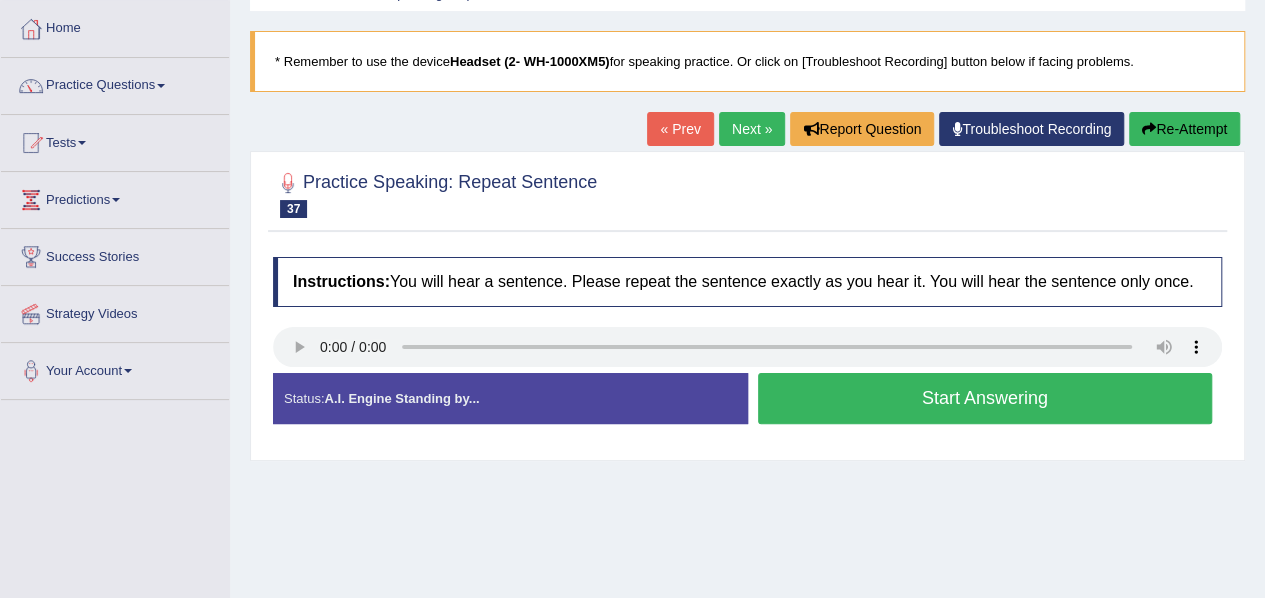 click on "Start Answering" at bounding box center (985, 398) 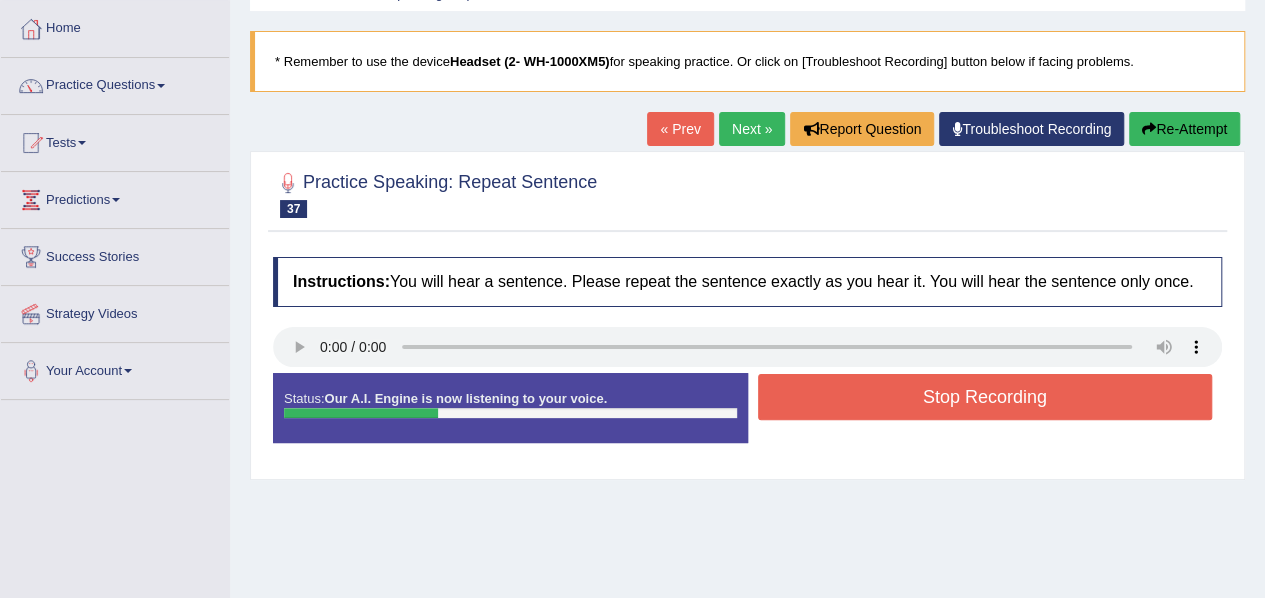 click on "Stop Recording" at bounding box center [985, 397] 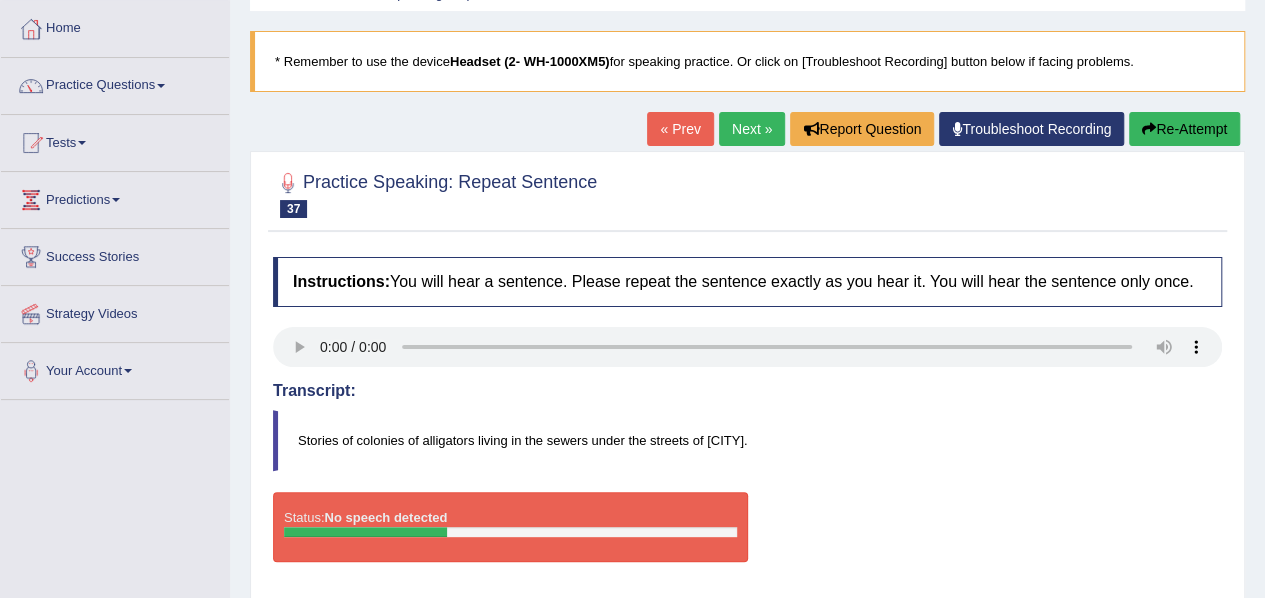 click at bounding box center (1149, 129) 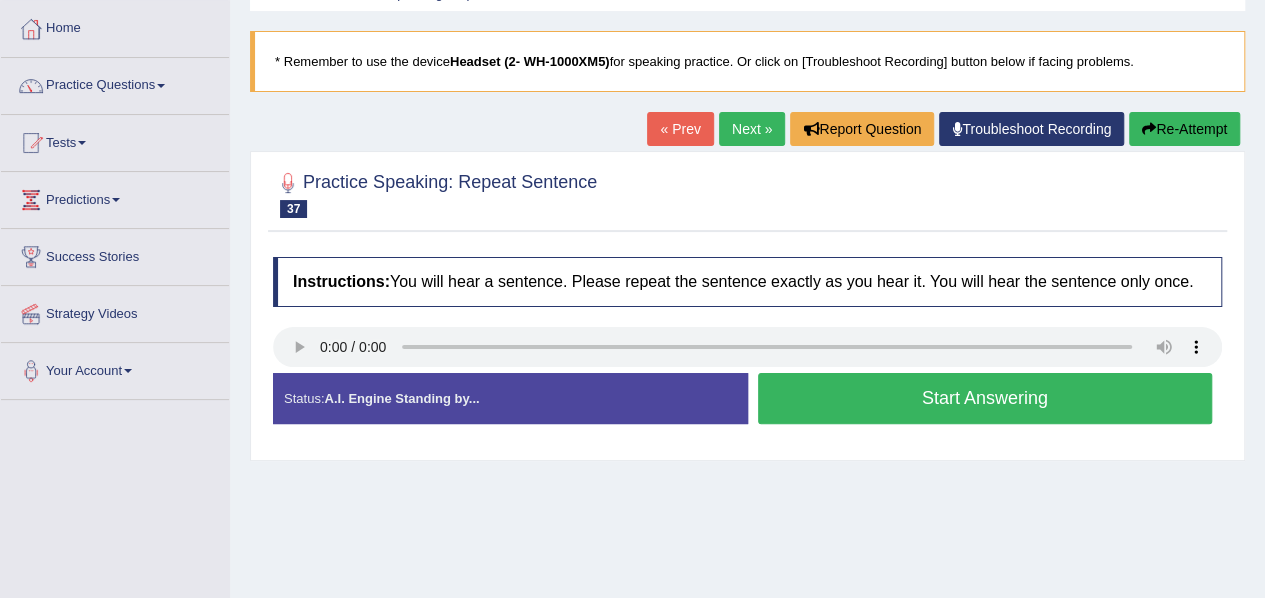 scroll, scrollTop: 98, scrollLeft: 0, axis: vertical 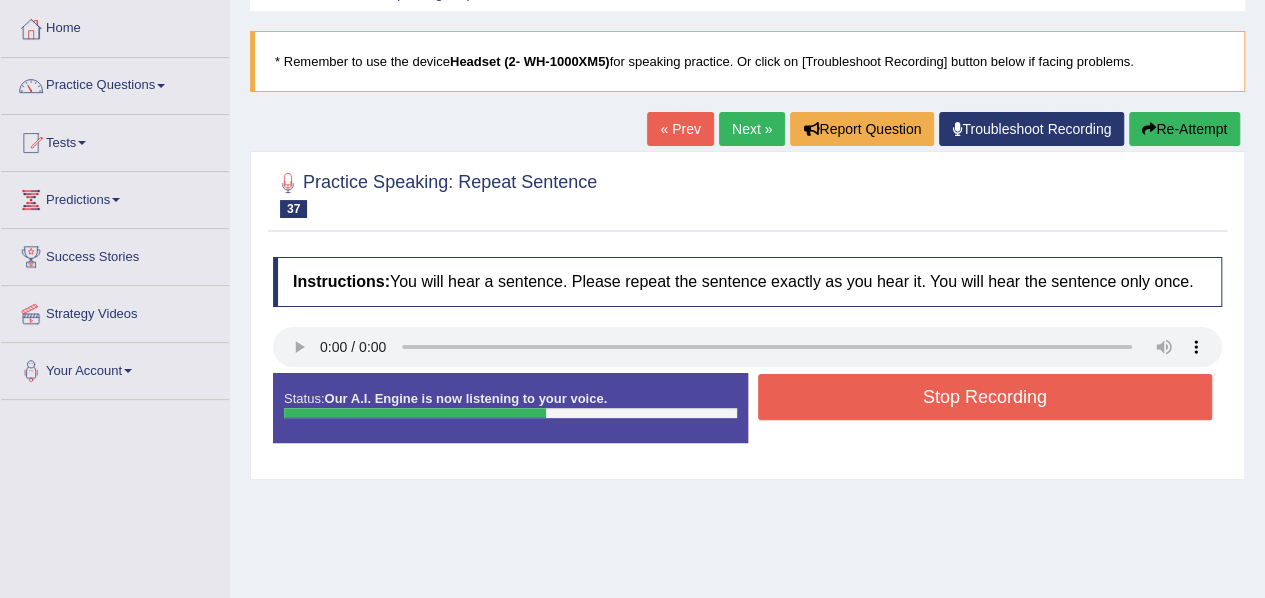 click on "Stop Recording" at bounding box center (985, 397) 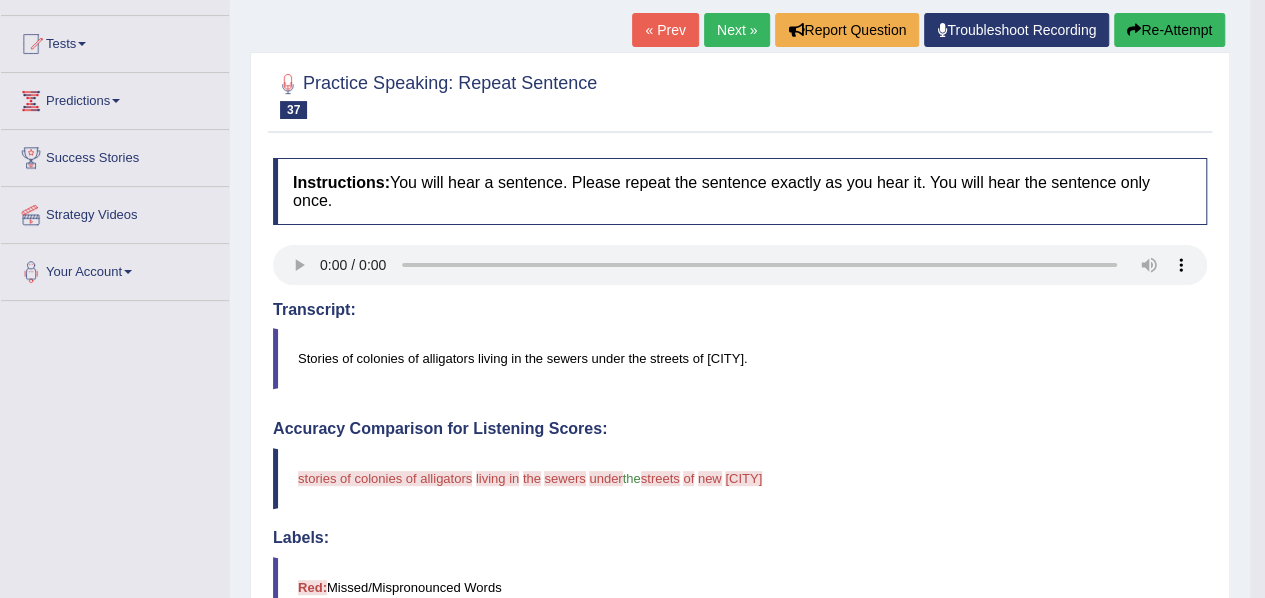scroll, scrollTop: 198, scrollLeft: 0, axis: vertical 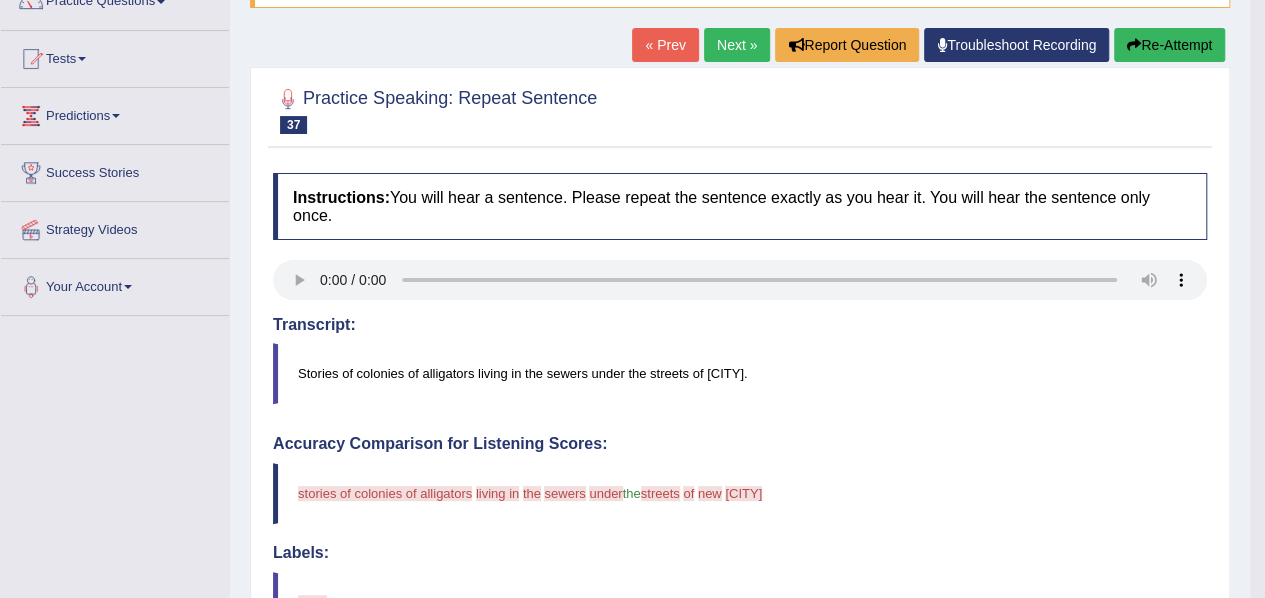 click on "Re-Attempt" at bounding box center (1169, 45) 